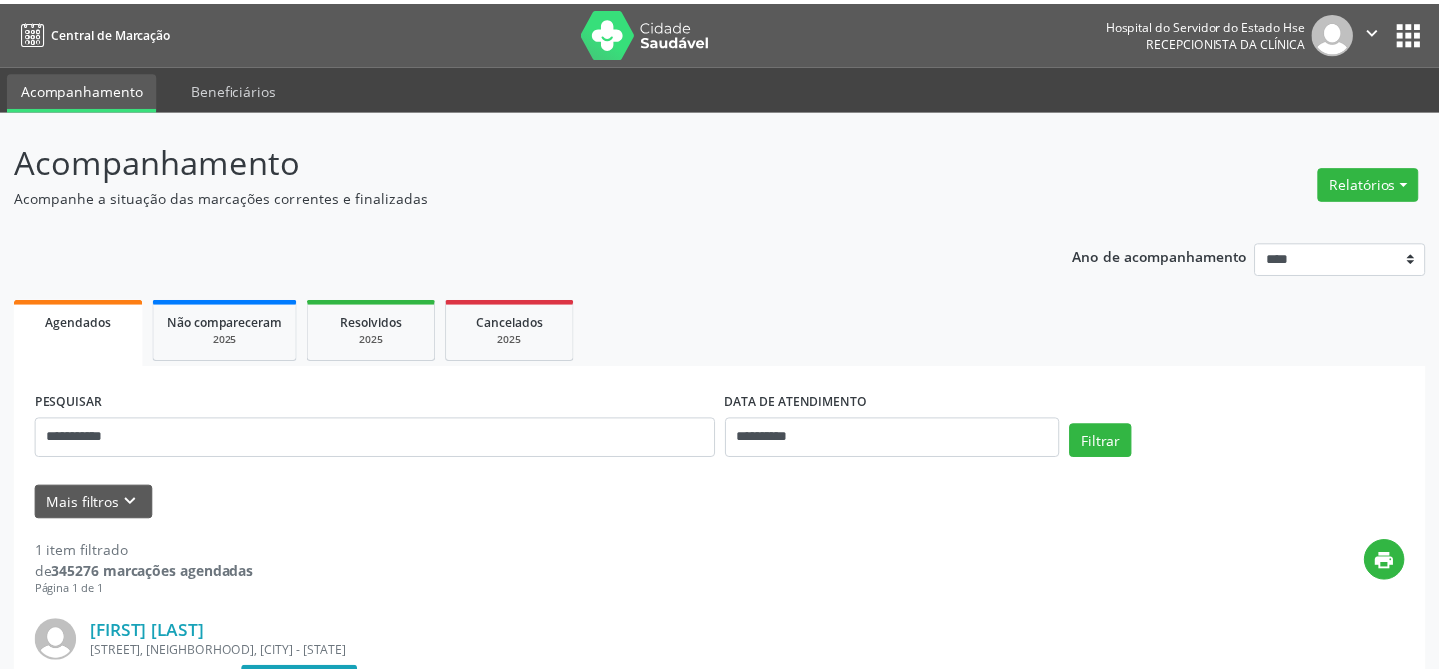scroll, scrollTop: 0, scrollLeft: 0, axis: both 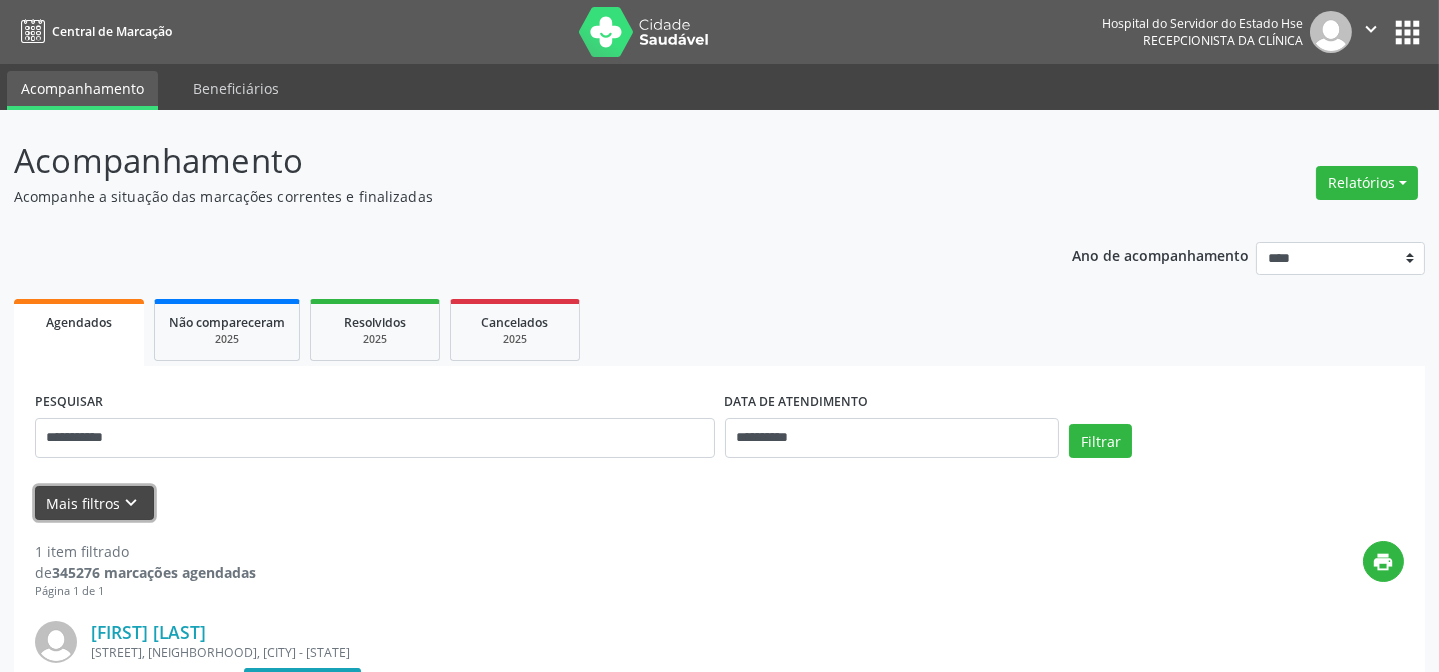 click on "Mais filtros
keyboard_arrow_down" at bounding box center (94, 503) 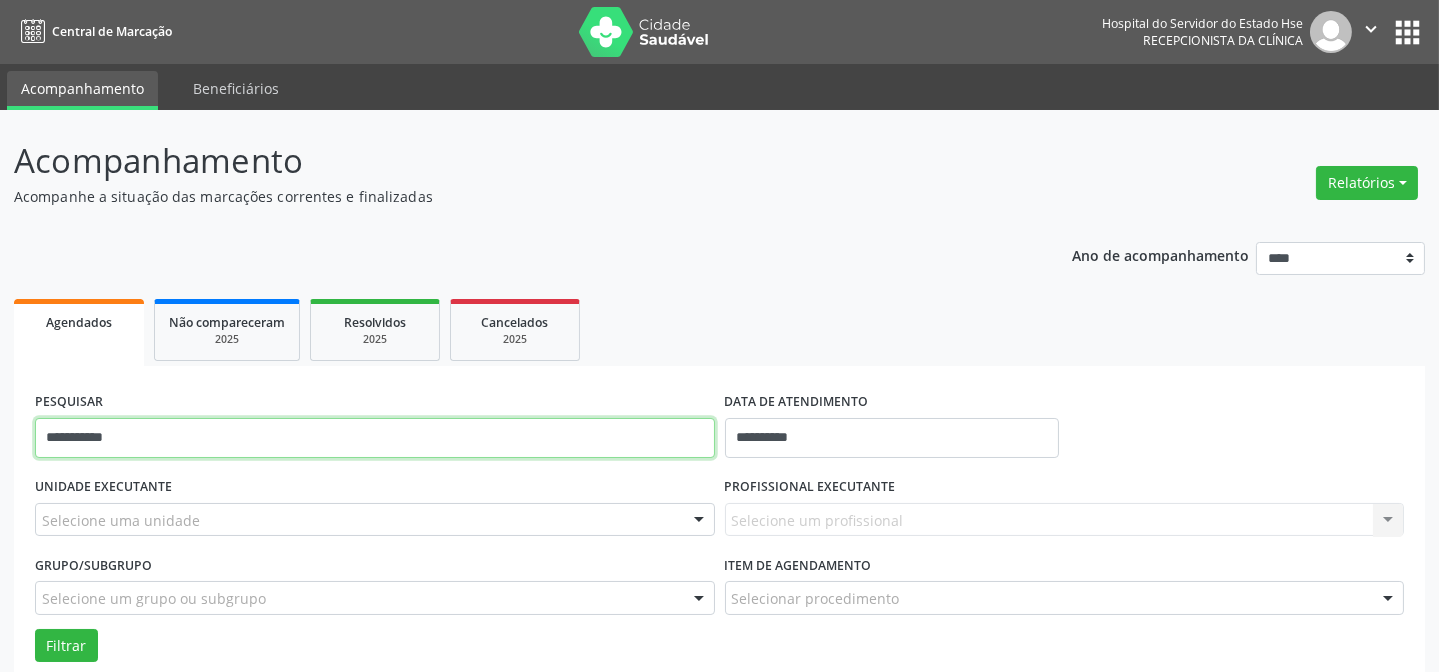drag, startPoint x: 197, startPoint y: 432, endPoint x: 76, endPoint y: 376, distance: 133.33041 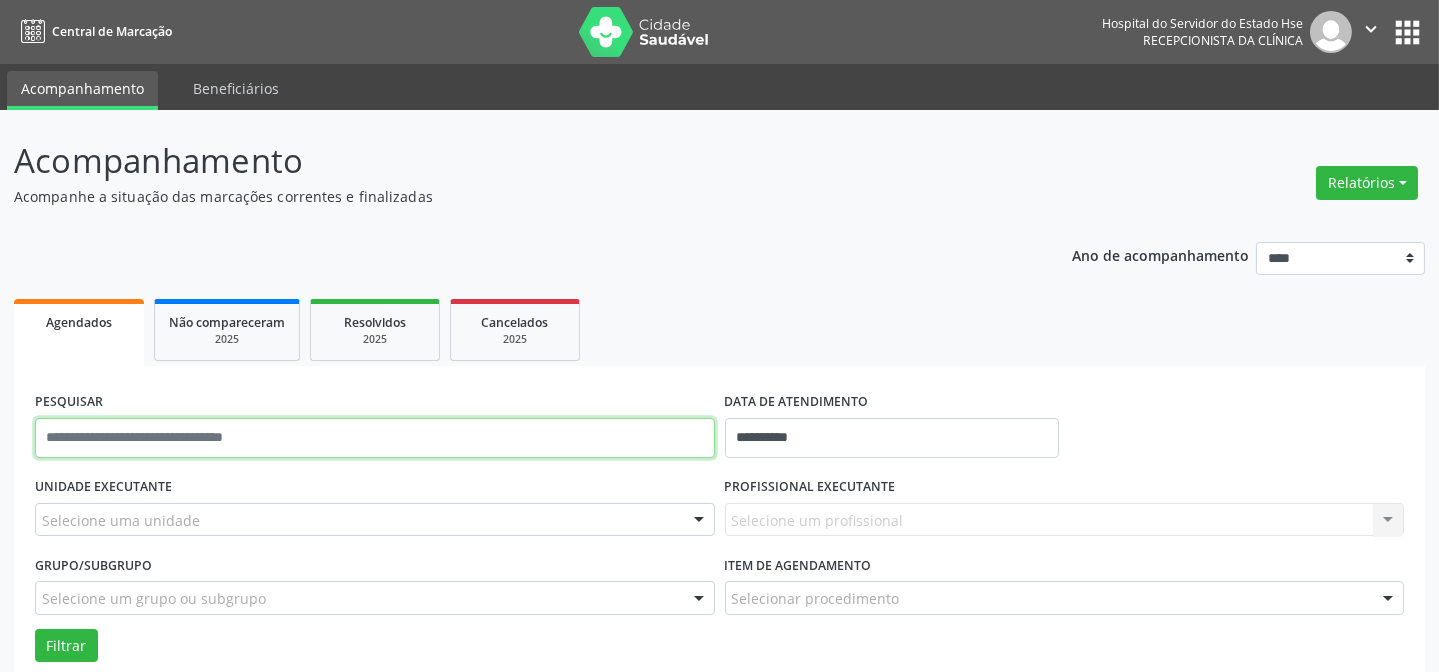 type 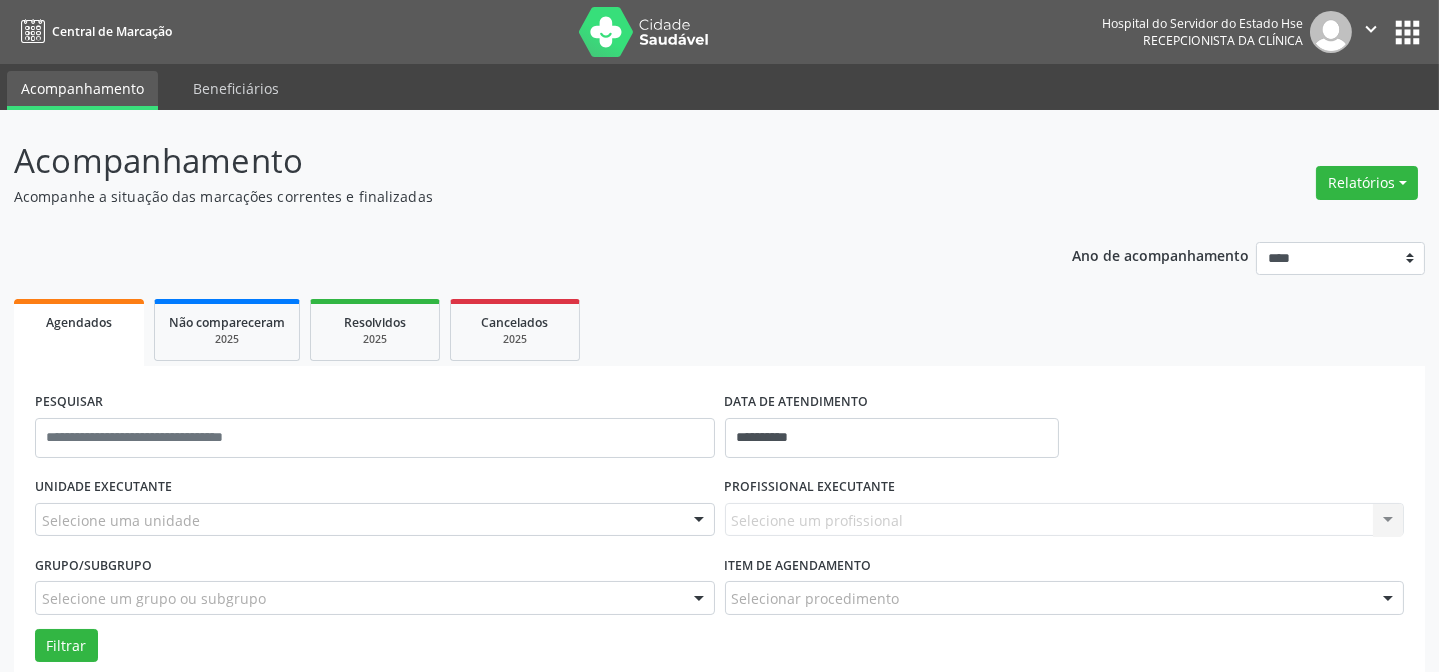 click on "Selecione um profissional
Nenhum resultado encontrado para: "   "
Não há nenhuma opção para ser exibida." at bounding box center (1065, 520) 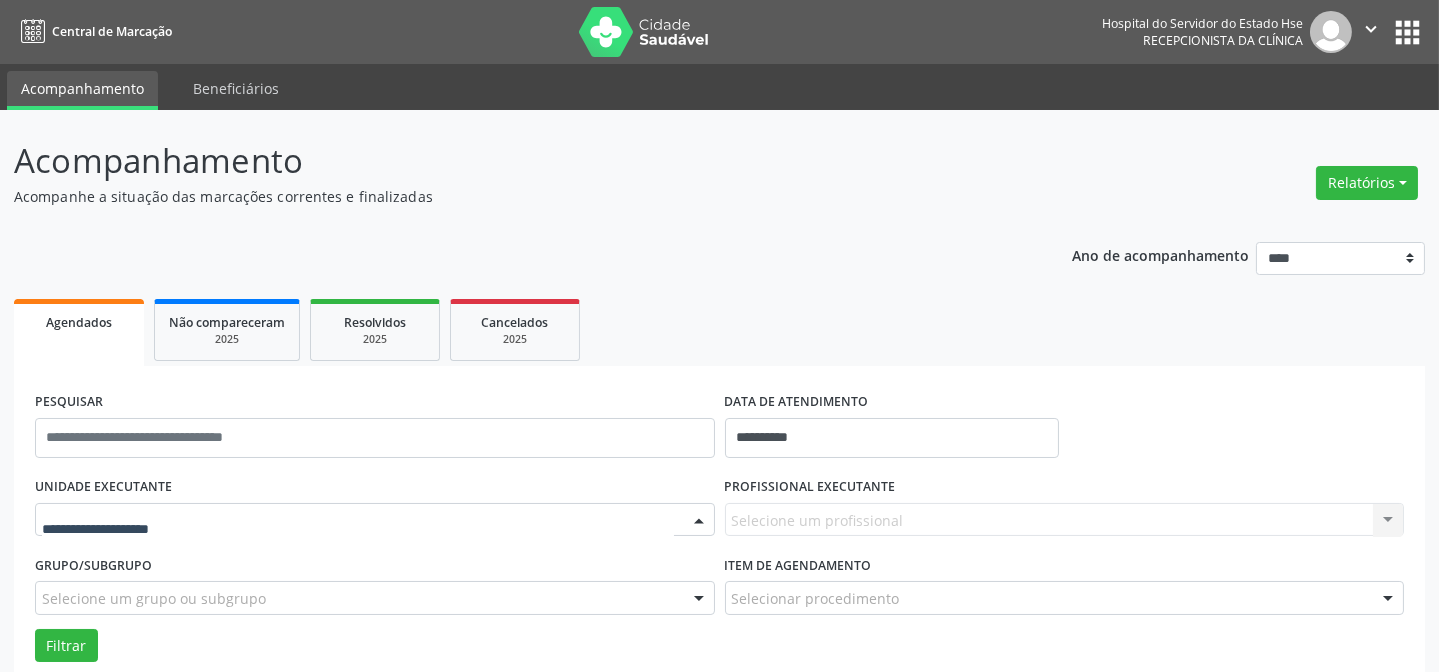 click at bounding box center (375, 520) 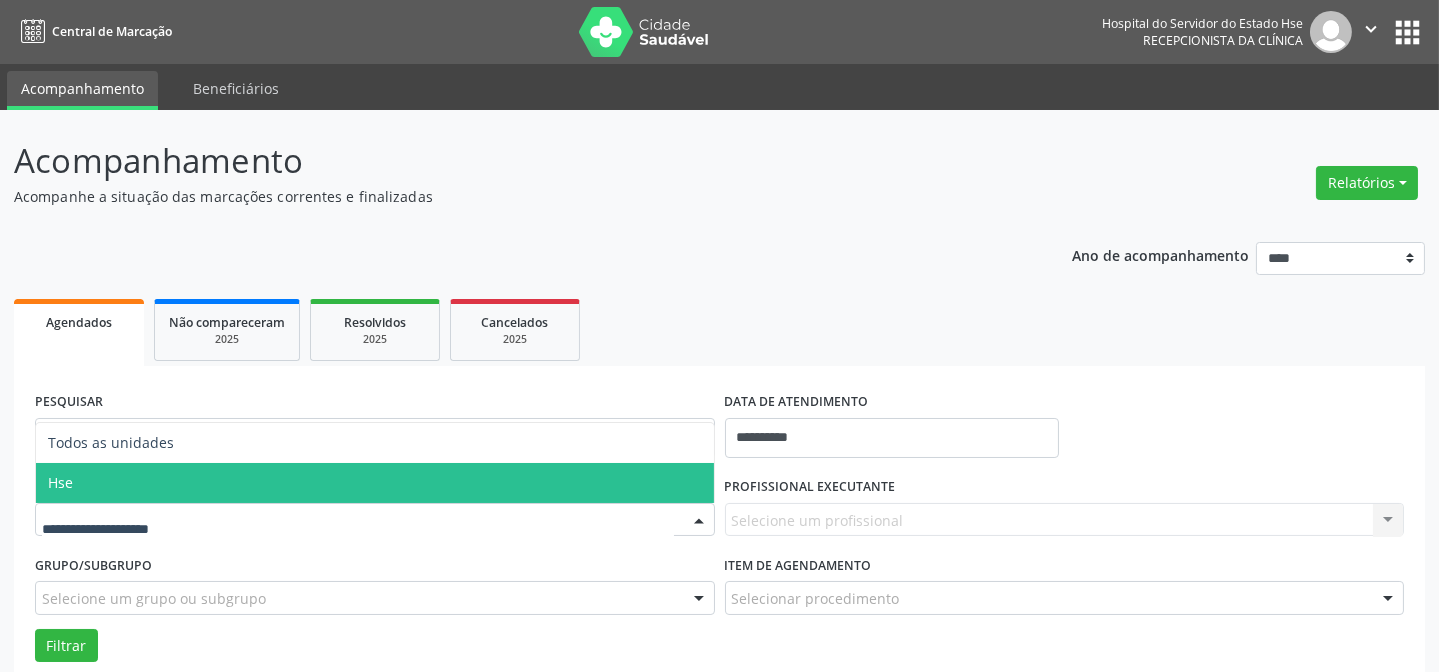 click on "Hse" at bounding box center [375, 483] 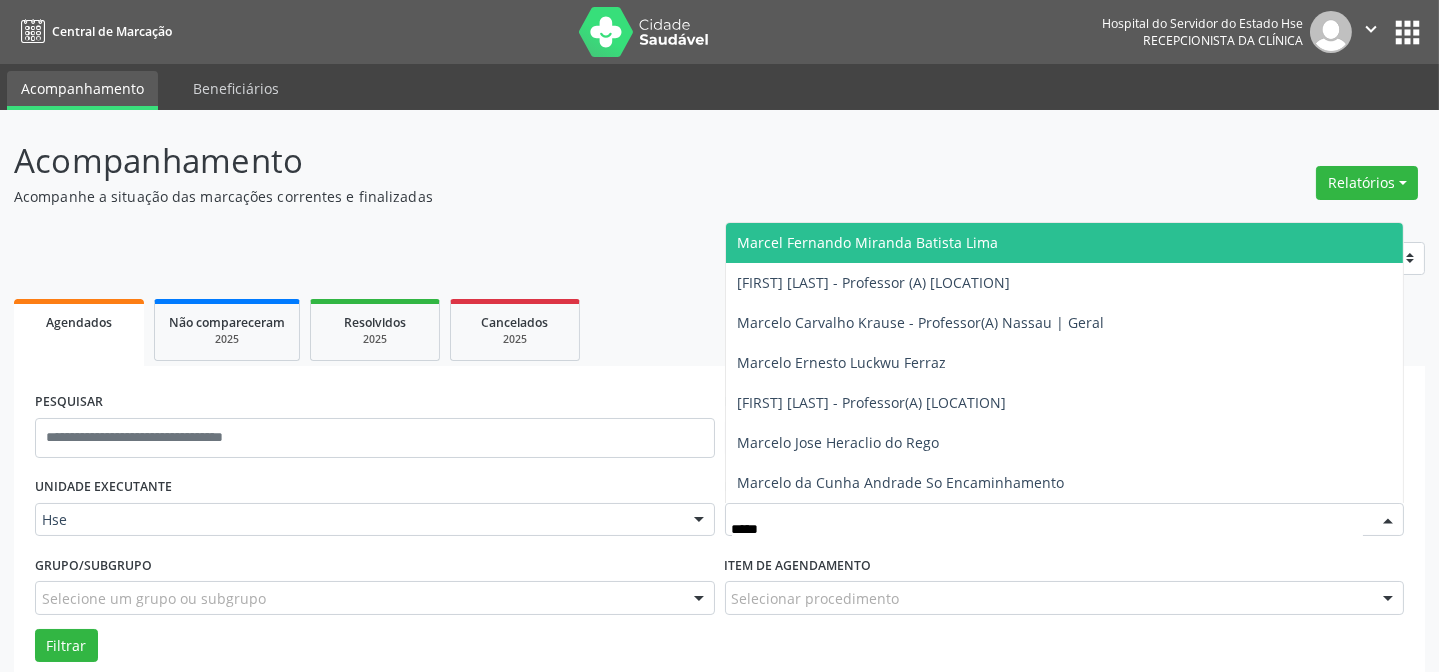 type on "******" 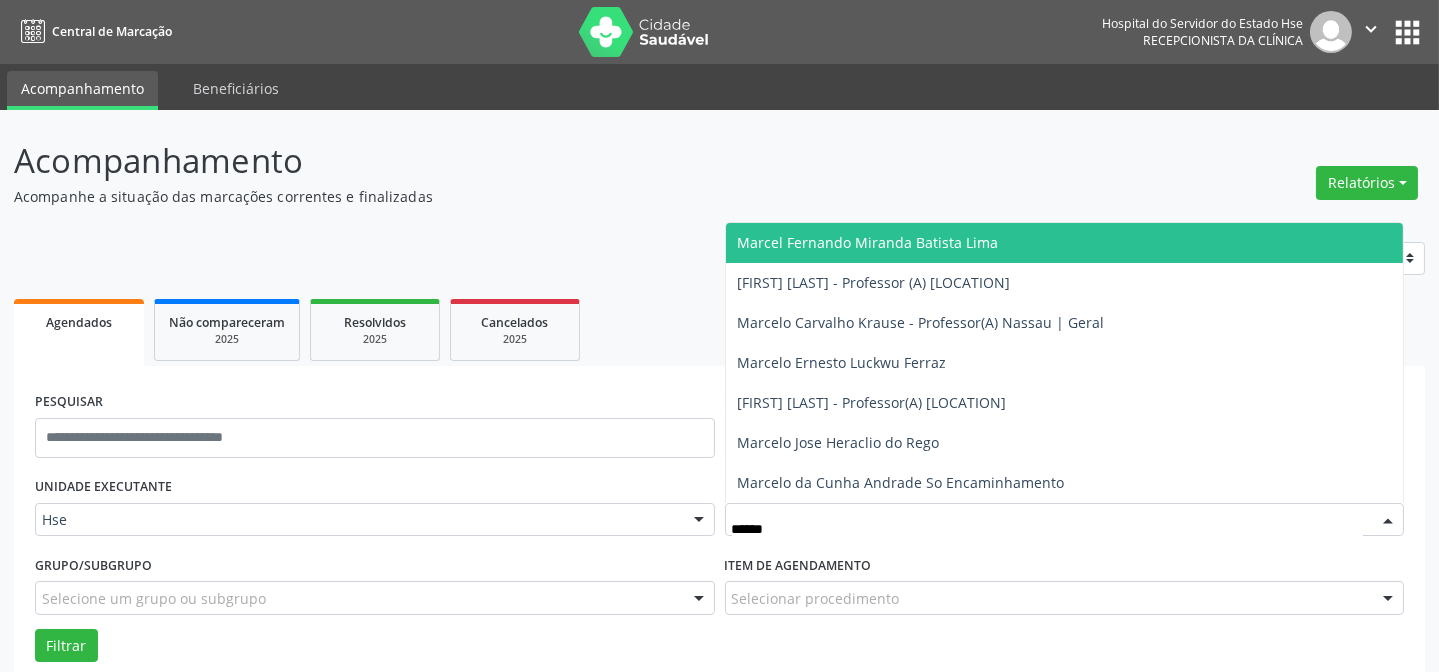 click on "Marcel Fernando Miranda Batista Lima" at bounding box center (868, 242) 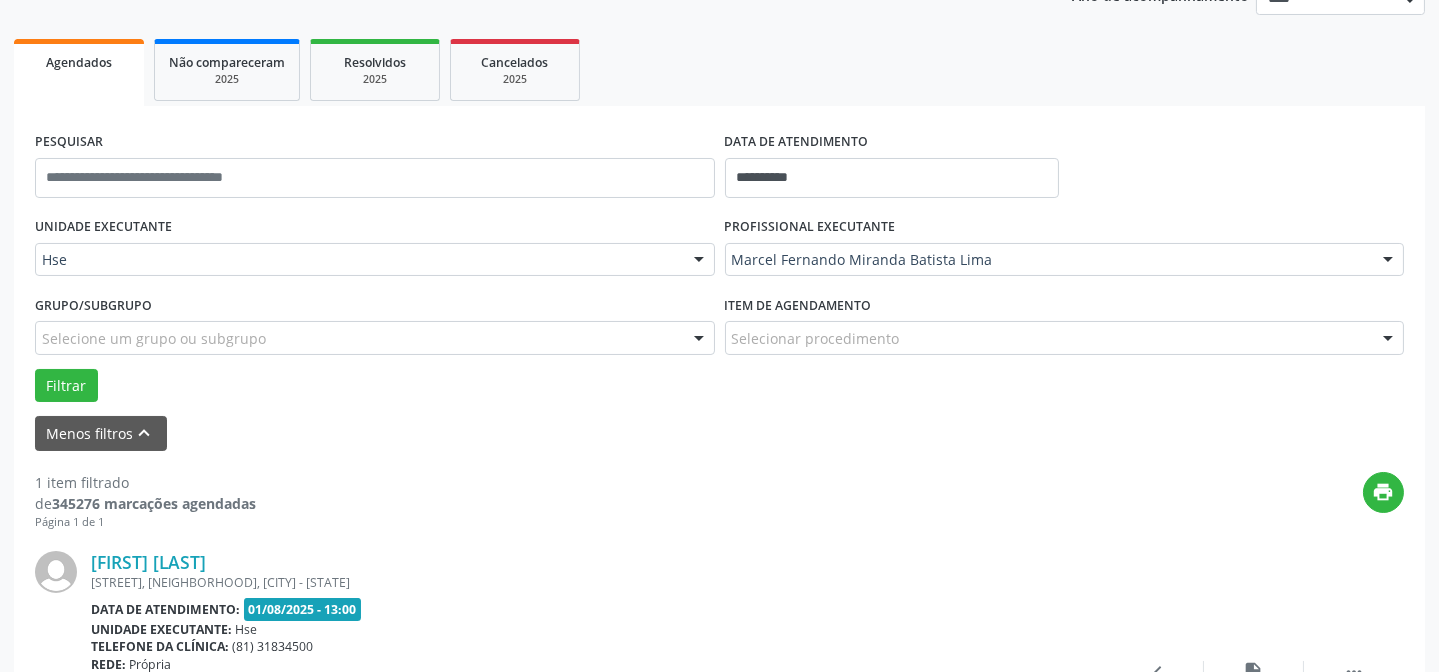 scroll, scrollTop: 272, scrollLeft: 0, axis: vertical 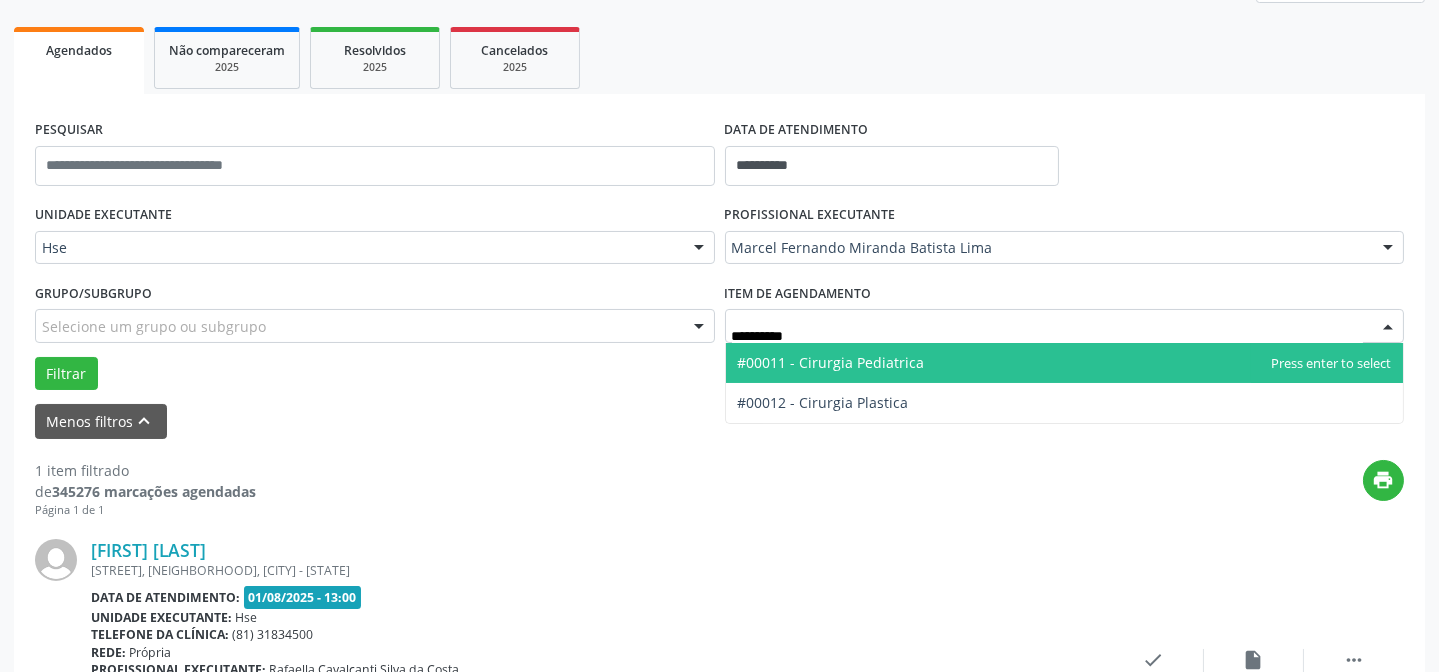 type on "**********" 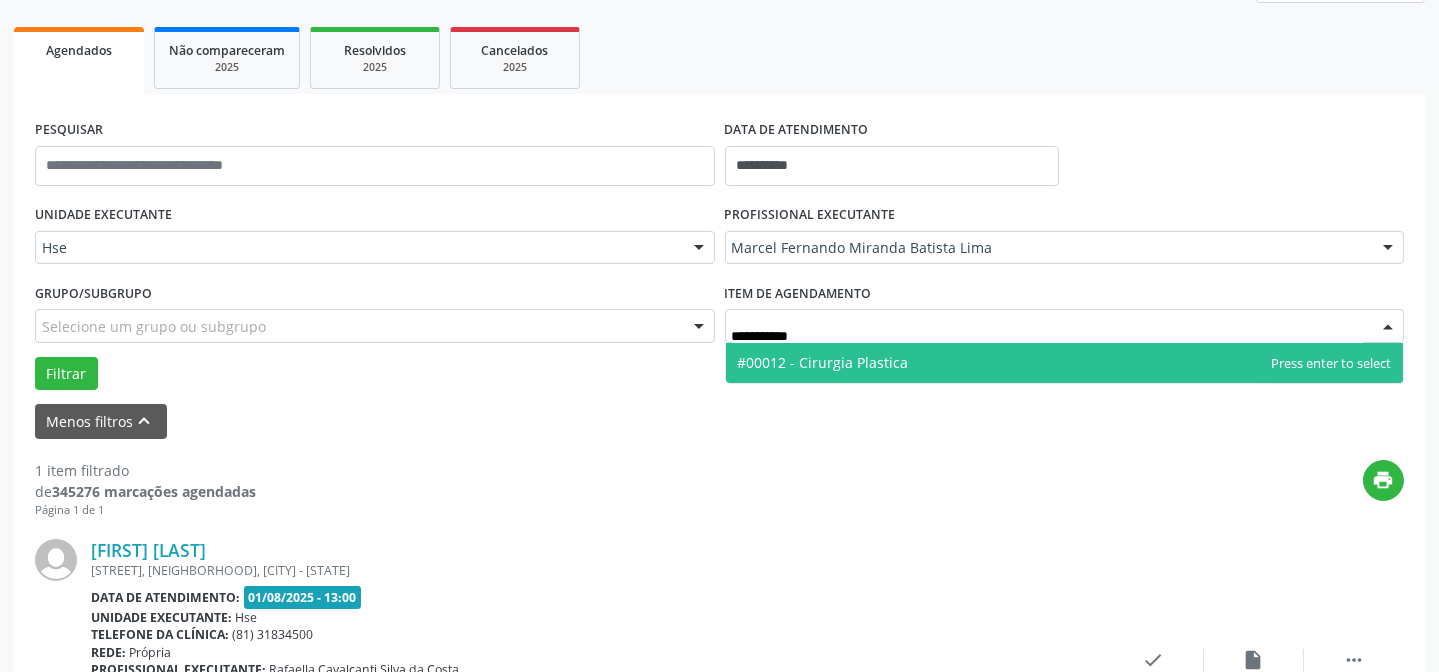 click on "#00012 - Cirurgia Plastica" at bounding box center [823, 362] 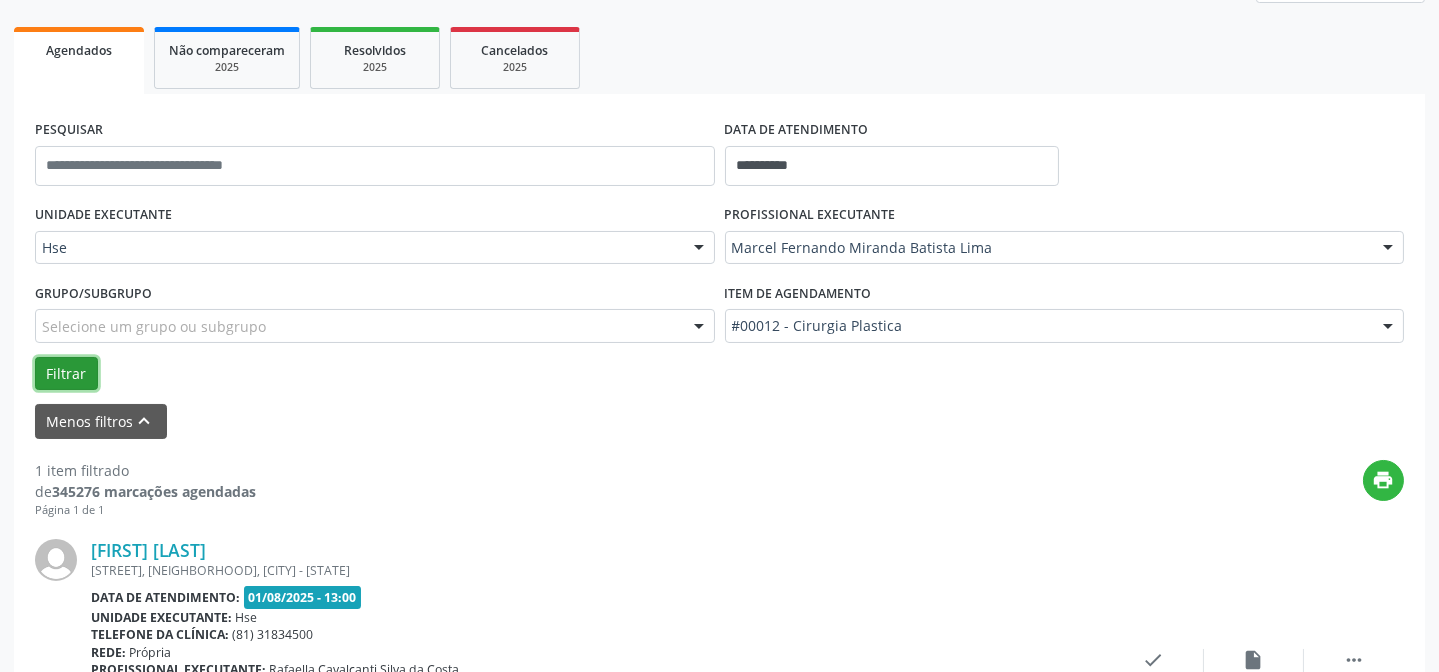 click on "Filtrar" at bounding box center (66, 374) 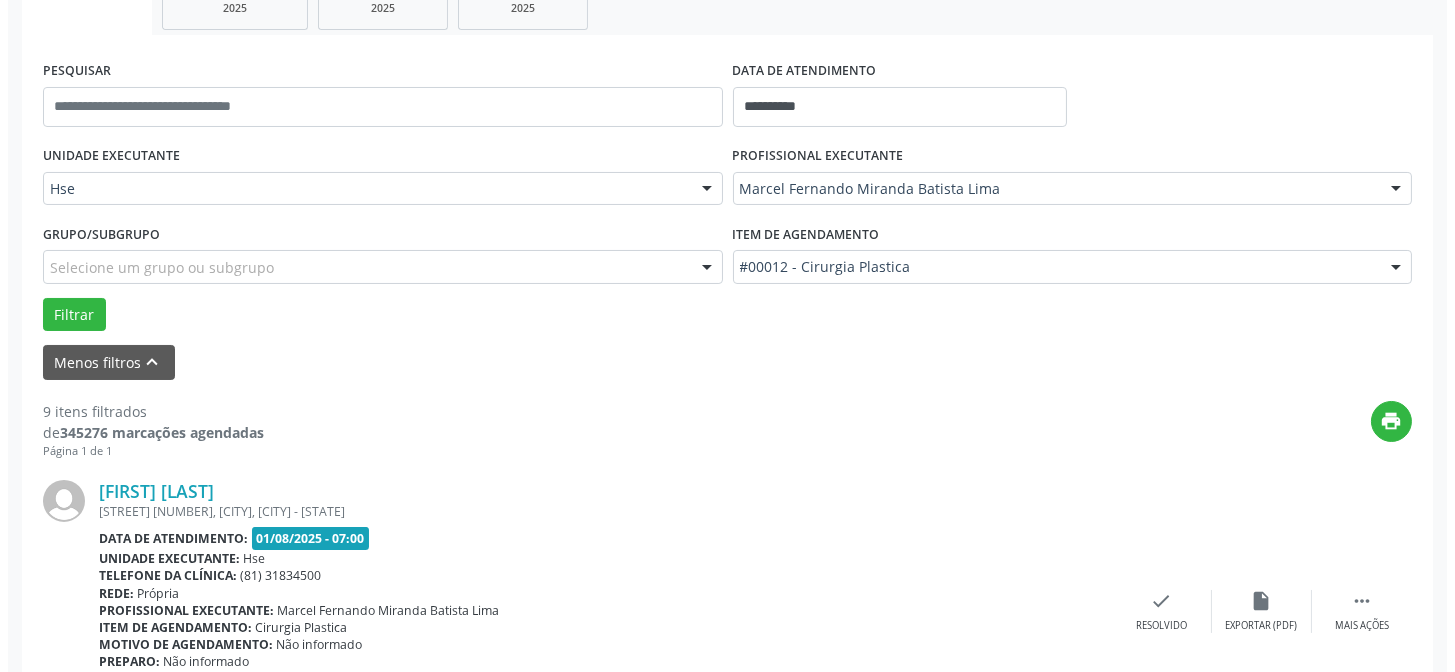 scroll, scrollTop: 363, scrollLeft: 0, axis: vertical 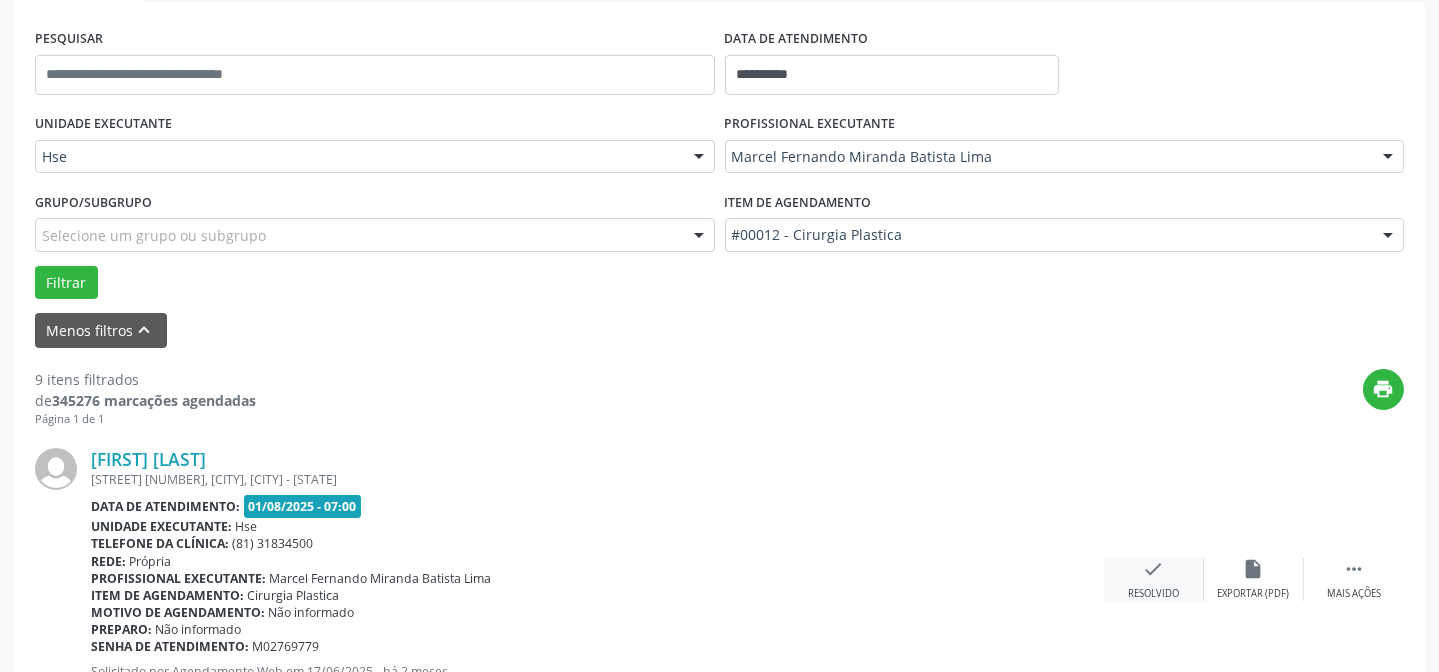 click on "check" at bounding box center [1154, 569] 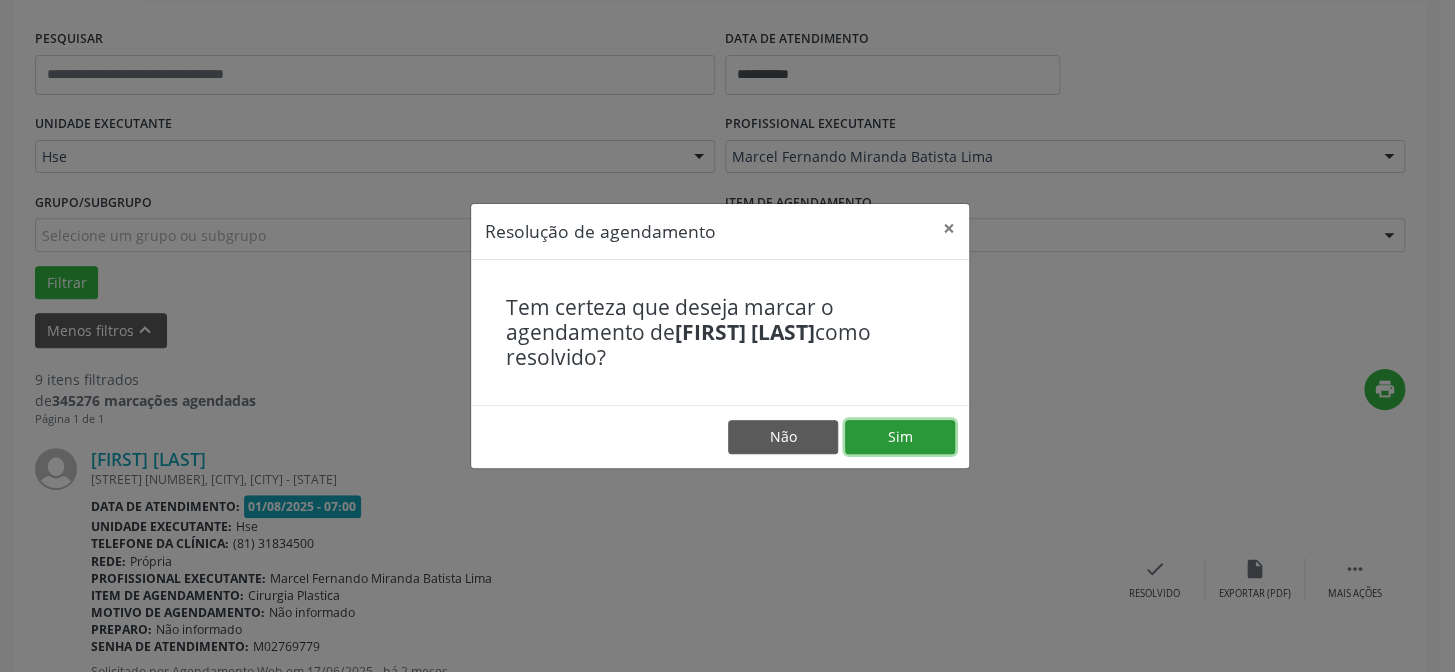 click on "Sim" at bounding box center [900, 437] 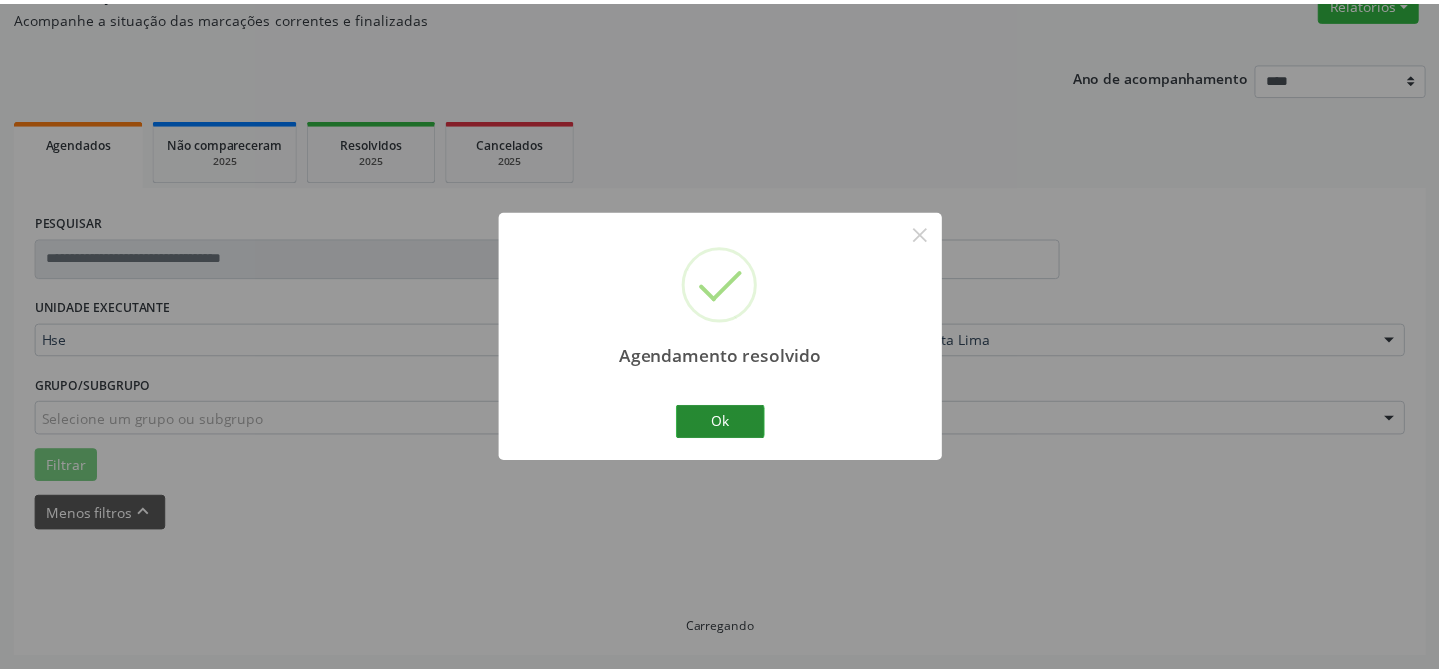 scroll, scrollTop: 179, scrollLeft: 0, axis: vertical 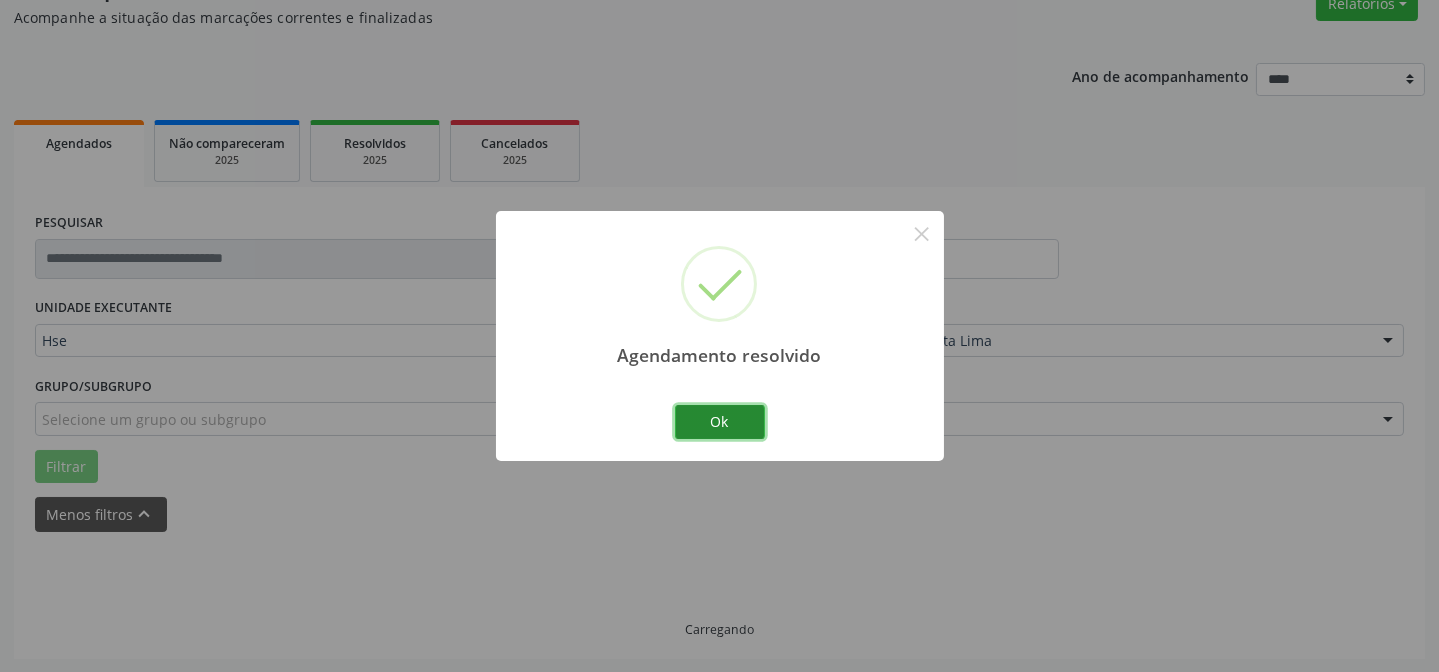 click on "Ok" at bounding box center [720, 422] 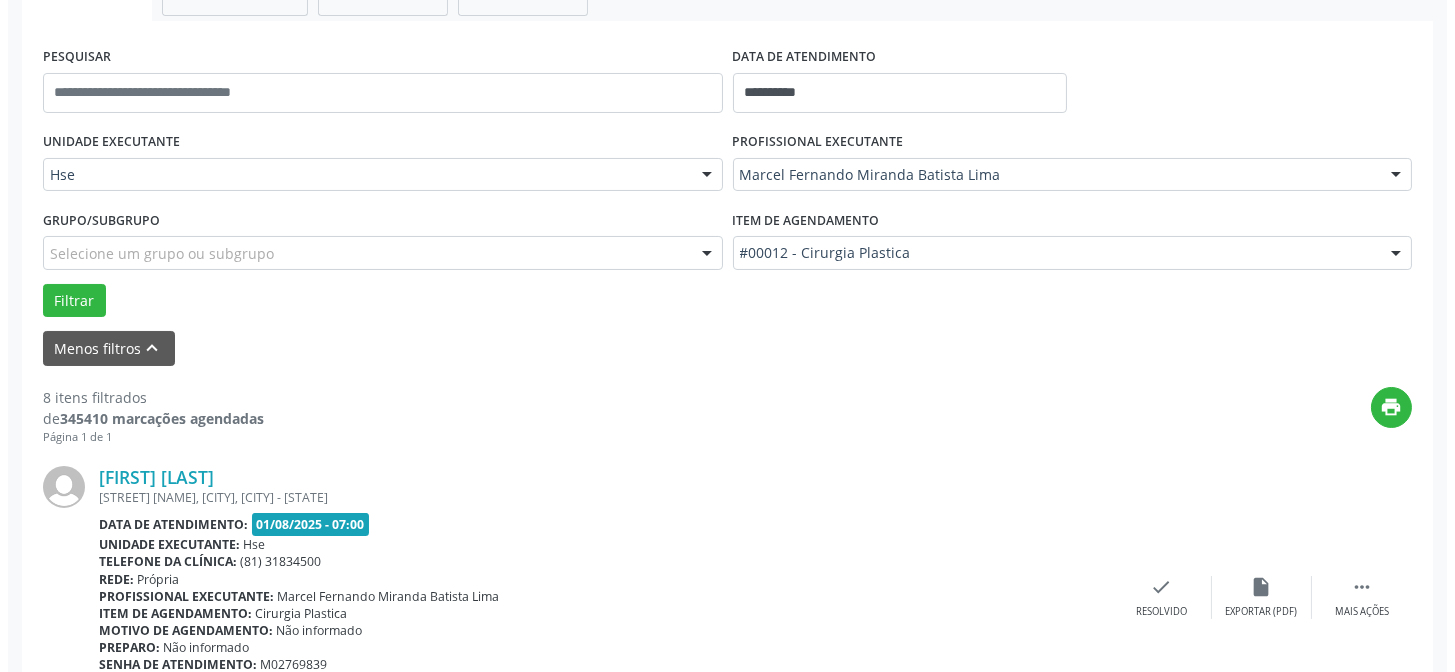 scroll, scrollTop: 360, scrollLeft: 0, axis: vertical 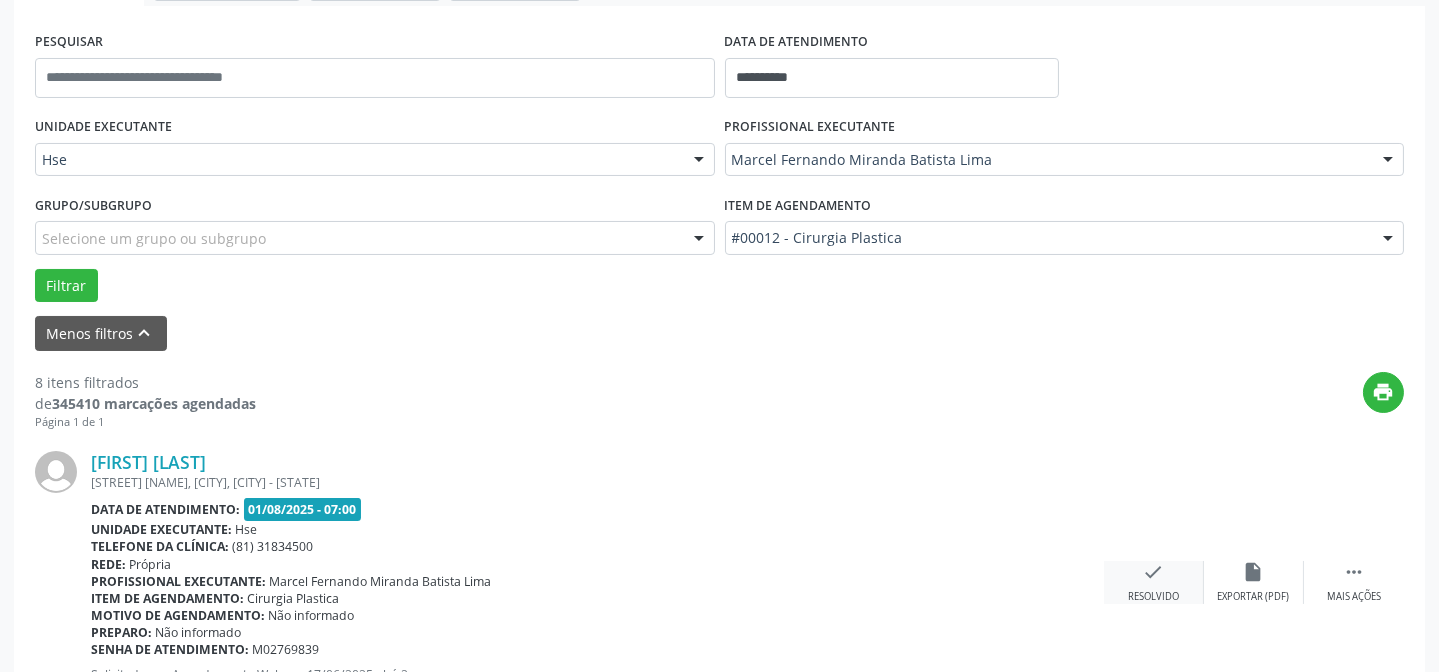 click on "check" at bounding box center (1154, 572) 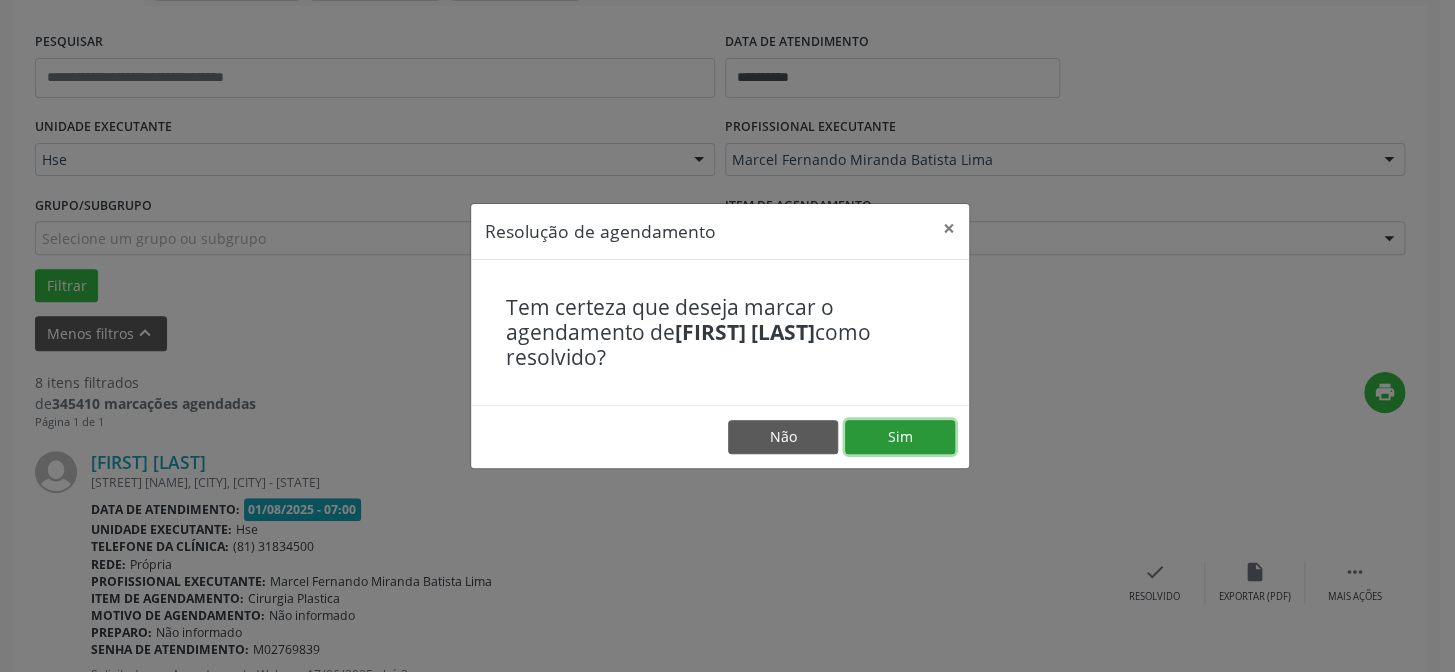 click on "Sim" at bounding box center (900, 437) 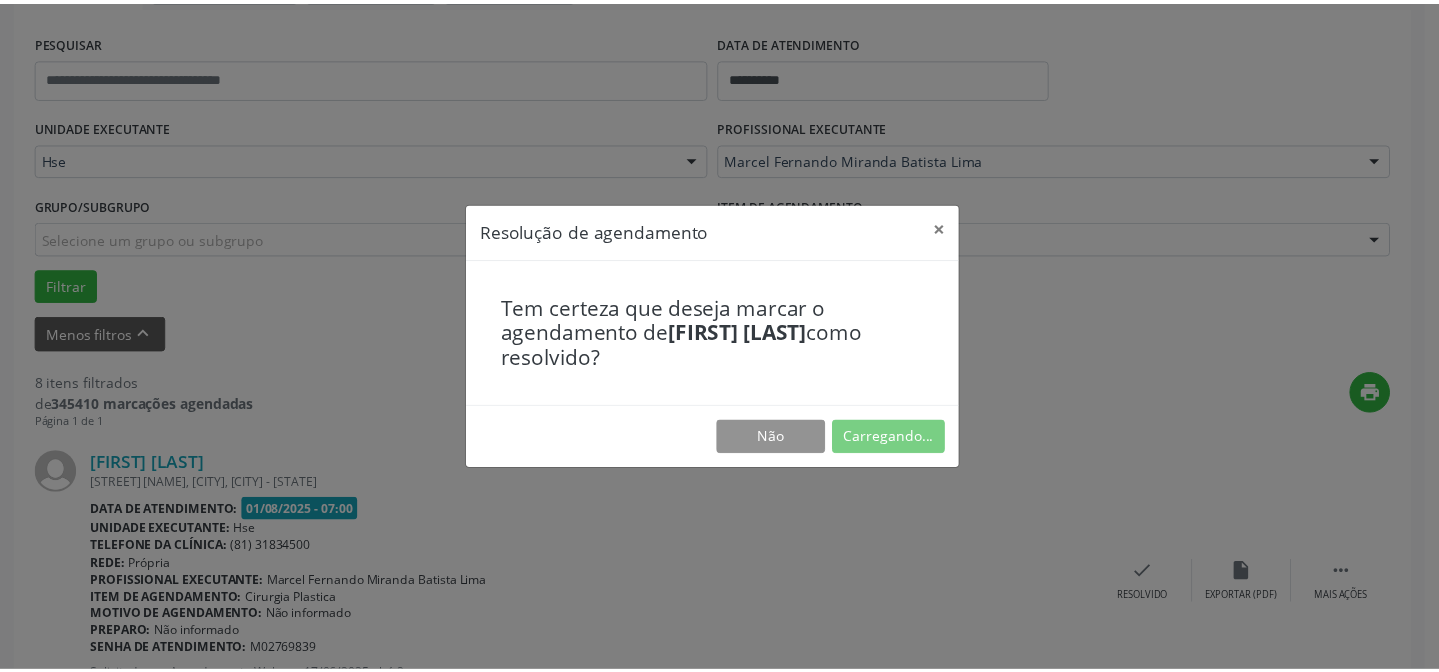 scroll, scrollTop: 179, scrollLeft: 0, axis: vertical 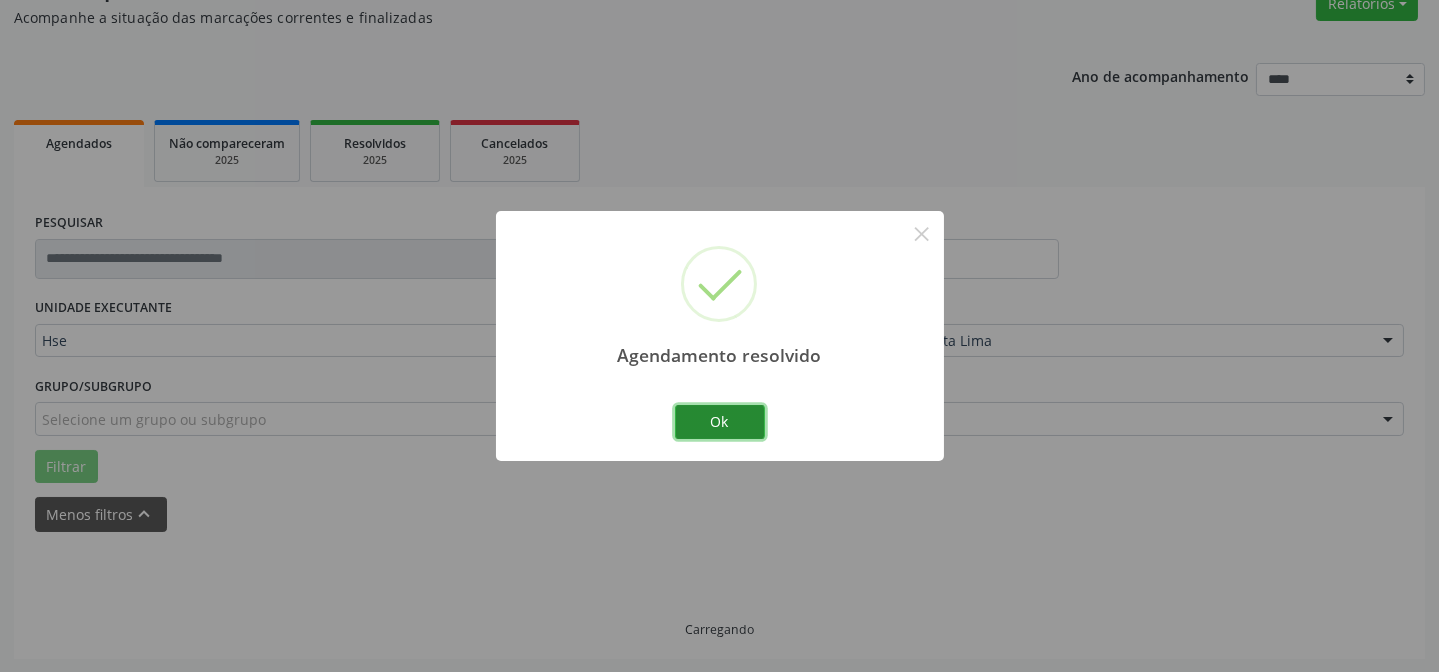 click on "Ok" at bounding box center (720, 422) 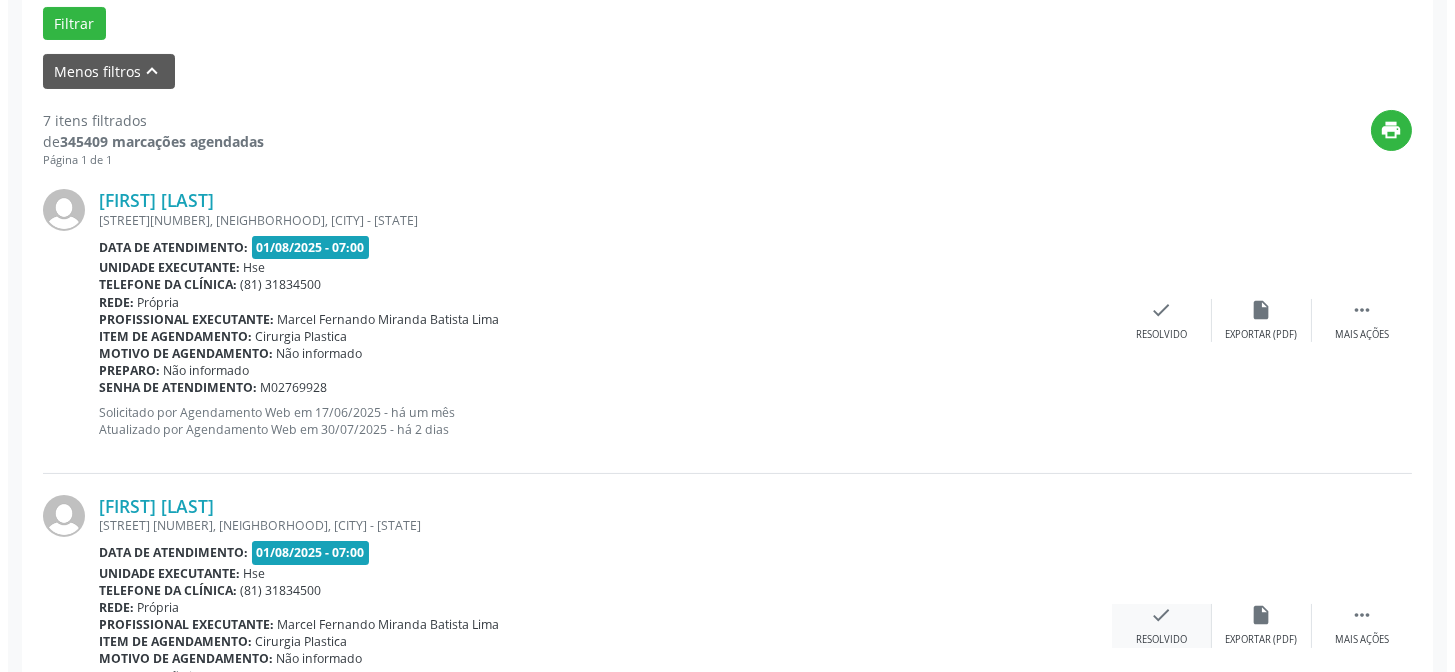 scroll, scrollTop: 654, scrollLeft: 0, axis: vertical 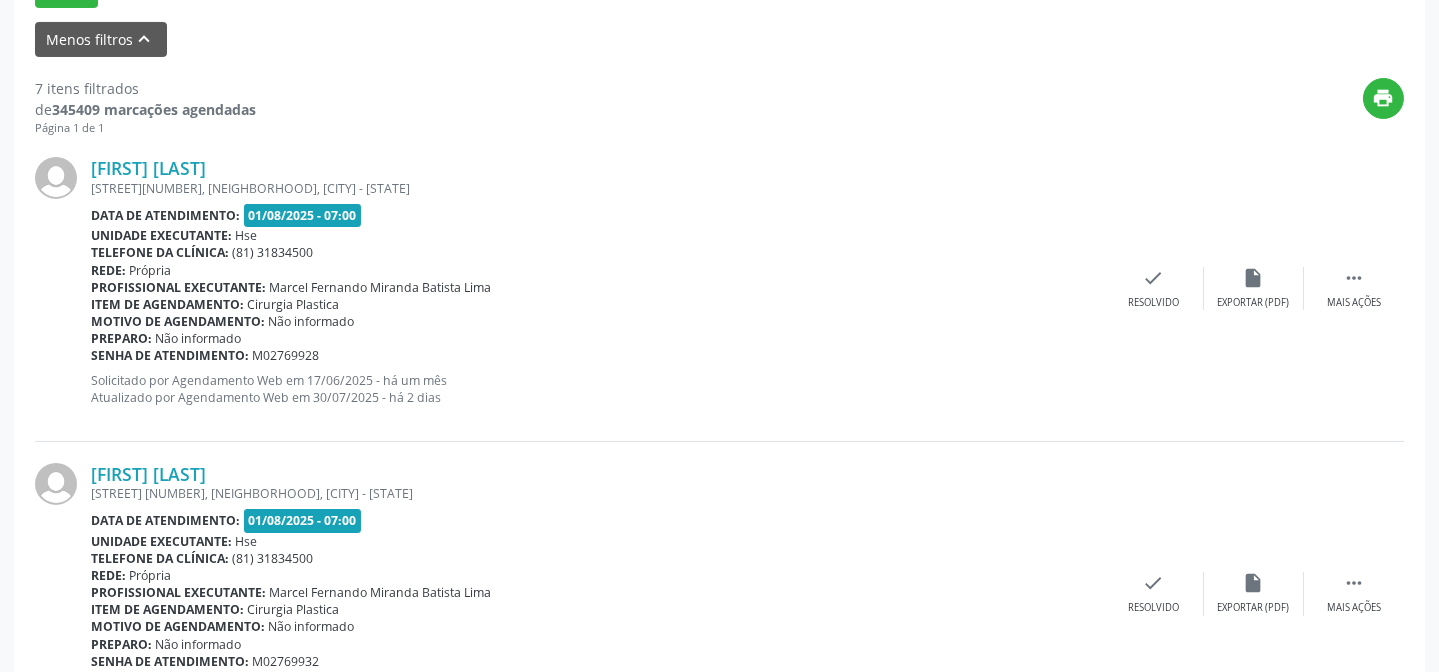 click on "[FIRST] [LAST]
[STREET], [NUMBER], [NEIGHBORHOOD], [CITY] - [STATE]
Data de atendimento:
01/08/2025 - 07:00
Unidade executante:
Hse
Telefone da clínica:
[PHONE]
Rede:
Própria
Profissional executante:
[FIRST] [LAST]
Item de agendamento:
Cirurgia Plastica
Motivo de agendamento:
Não informado
Preparo:
Não informado
Senha de atendimento:
[ID]
Solicitado por Agendamento Web em 17/06/2025 - há um mês
Atualizado por Agendamento Web em 30/07/2025 - há 2 dias

Mais ações
insert_drive_file
Exportar (PDF)
check
Resolvido" at bounding box center [719, 594] 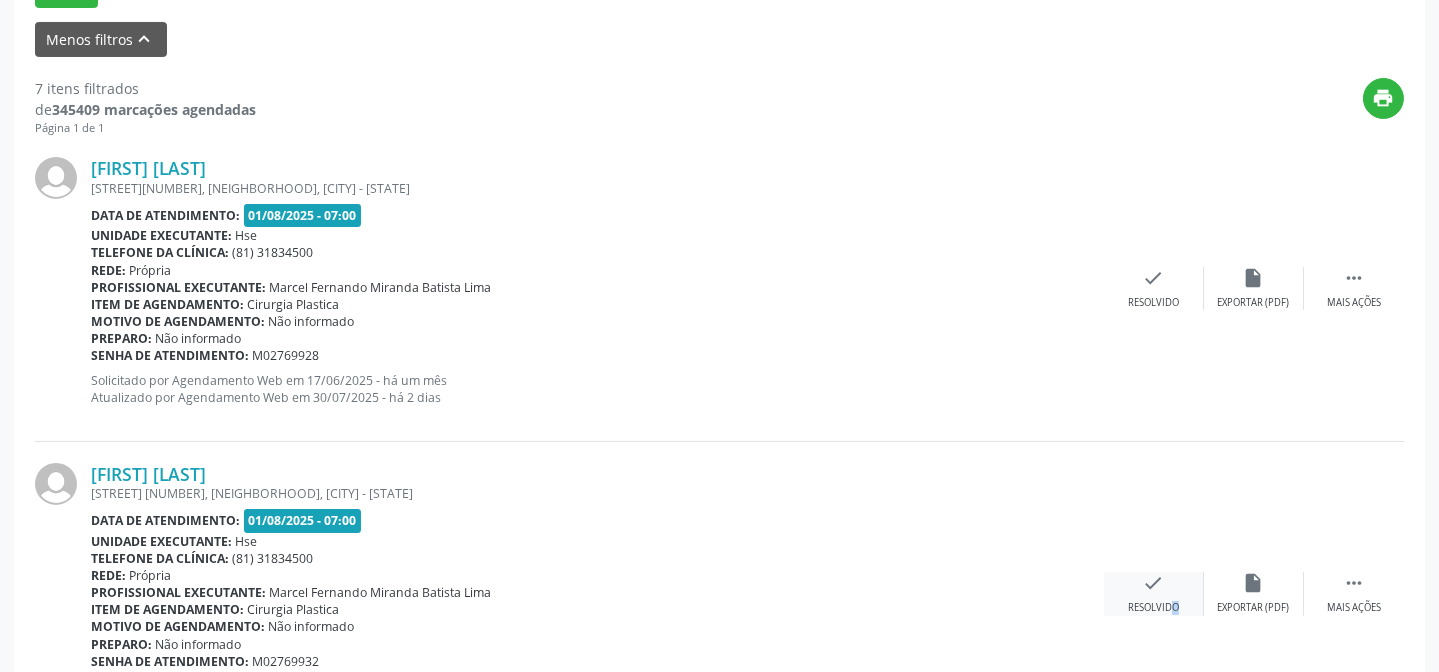 click on "Resolvido" at bounding box center (1153, 608) 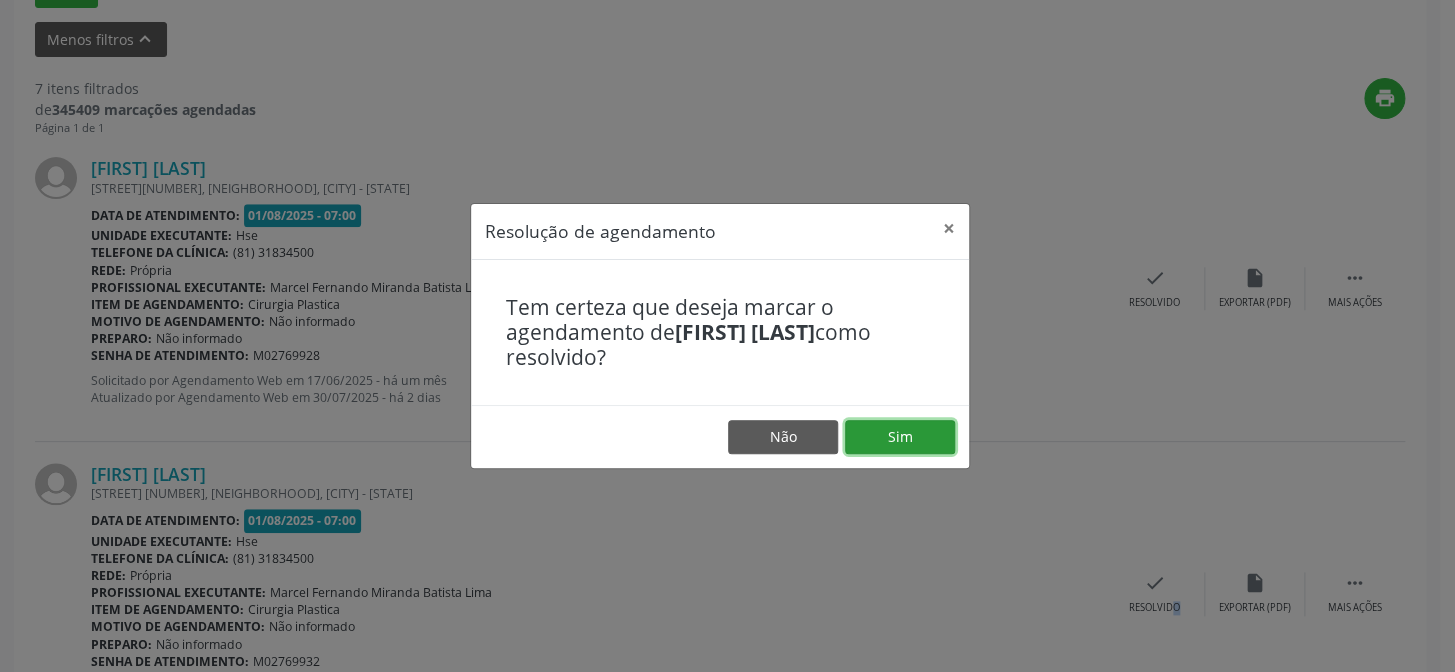 click on "Sim" at bounding box center (900, 437) 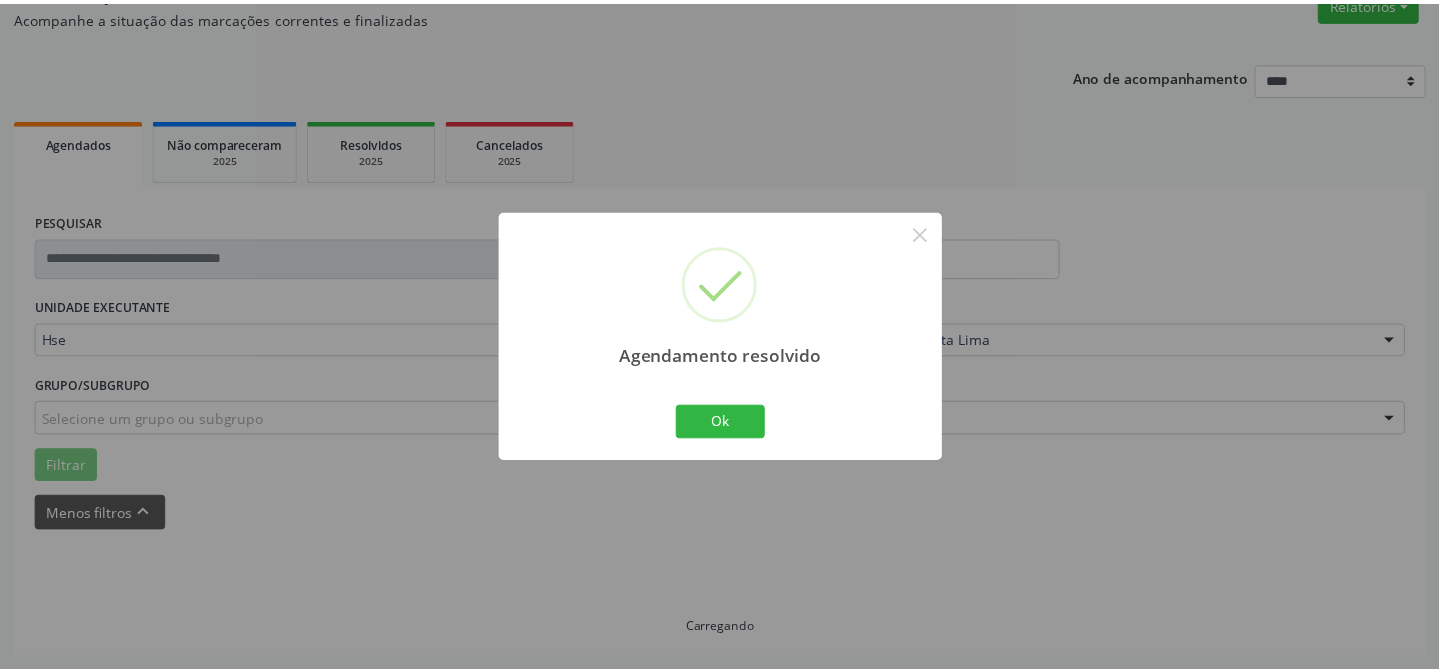 scroll, scrollTop: 179, scrollLeft: 0, axis: vertical 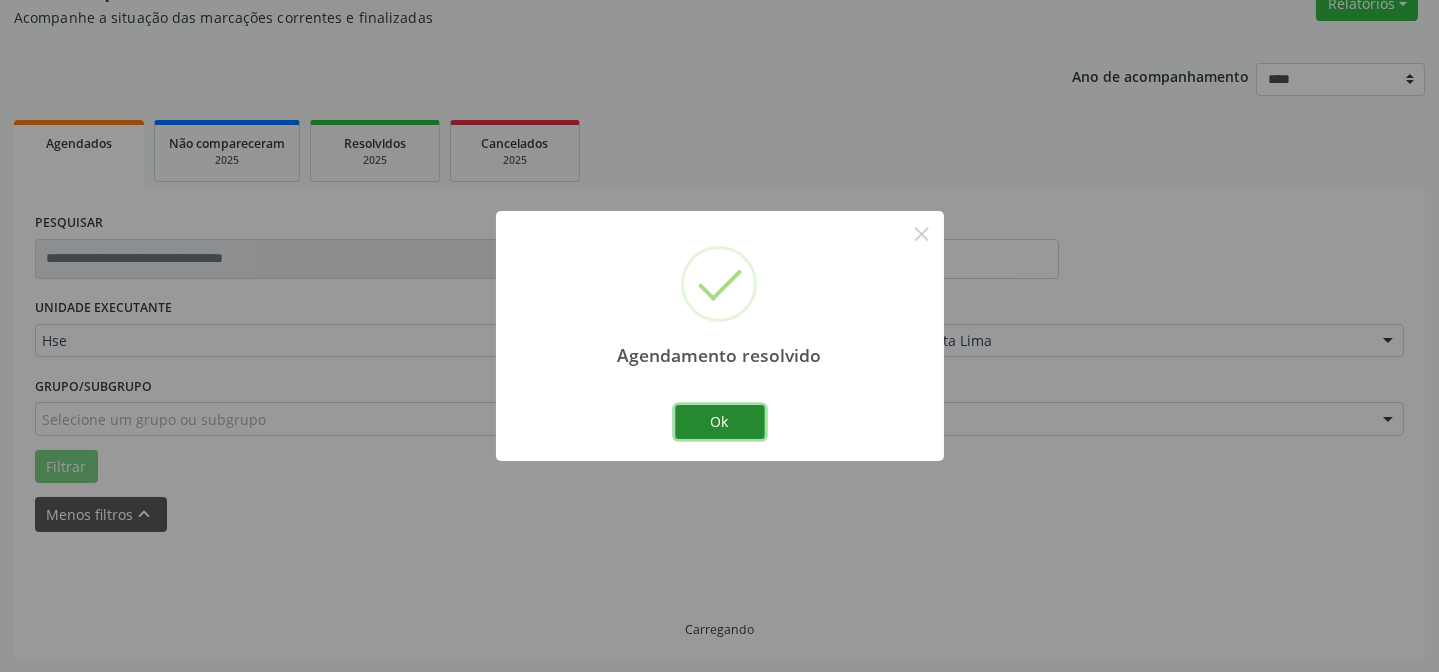 drag, startPoint x: 721, startPoint y: 410, endPoint x: 738, endPoint y: 441, distance: 35.35534 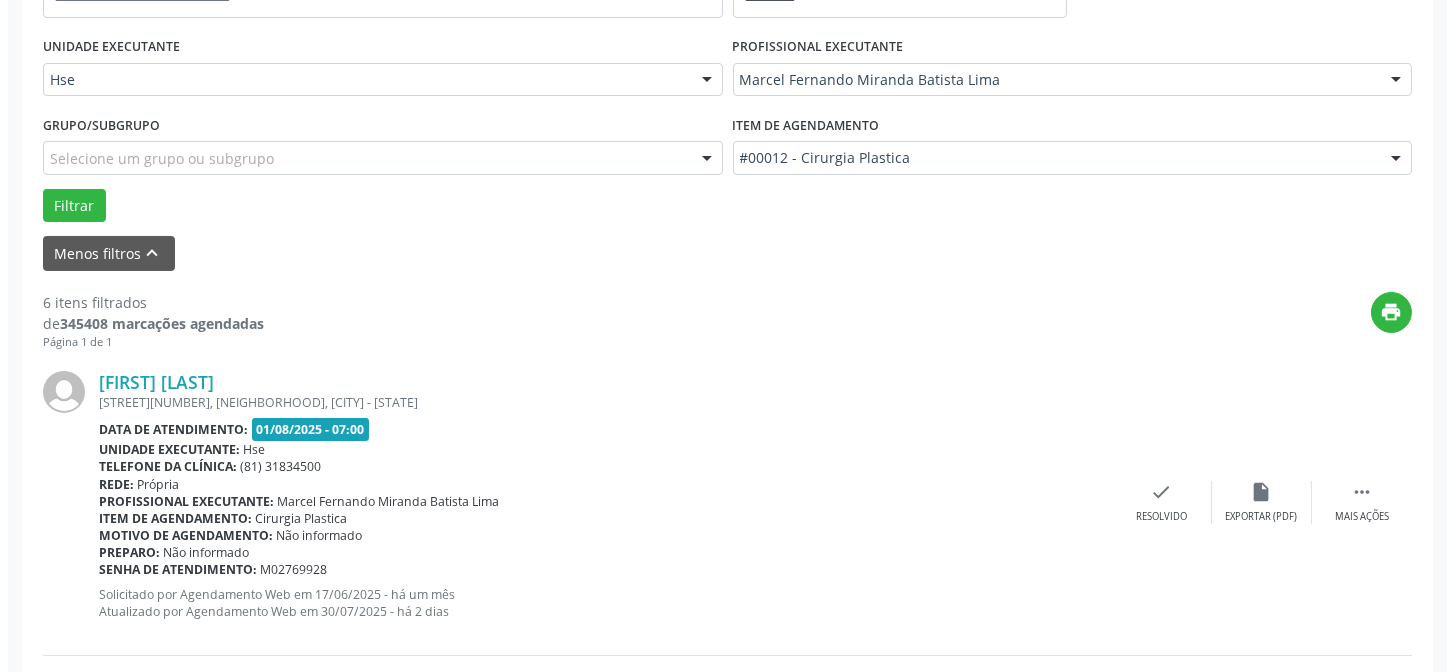 scroll, scrollTop: 472, scrollLeft: 0, axis: vertical 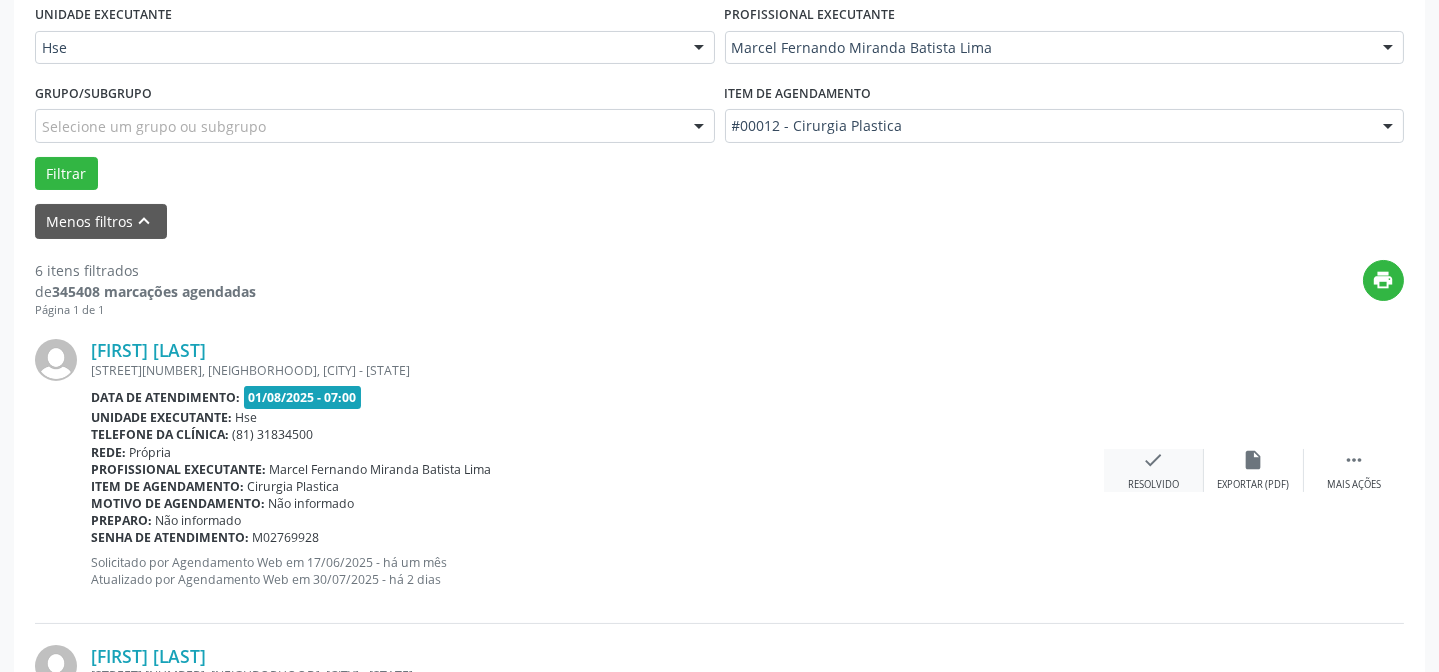 click on "check
Resolvido" at bounding box center (1154, 470) 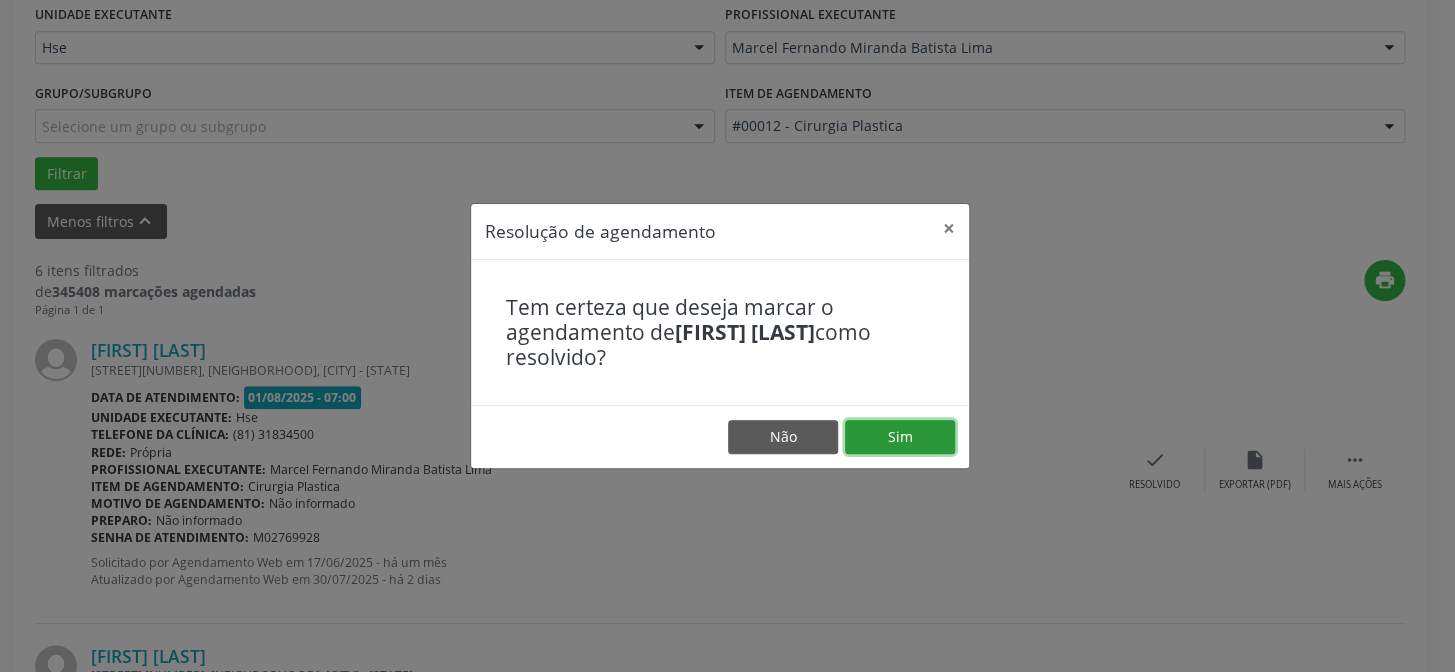 click on "Sim" at bounding box center [900, 437] 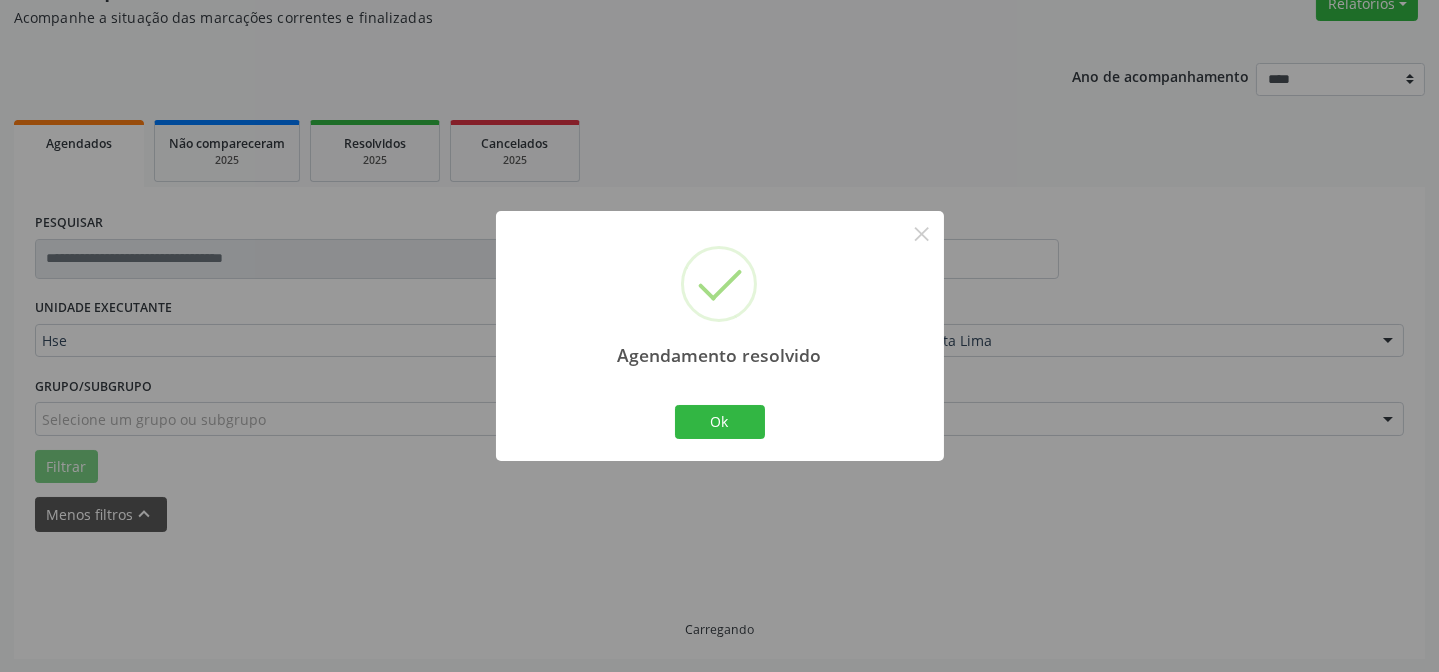 scroll, scrollTop: 472, scrollLeft: 0, axis: vertical 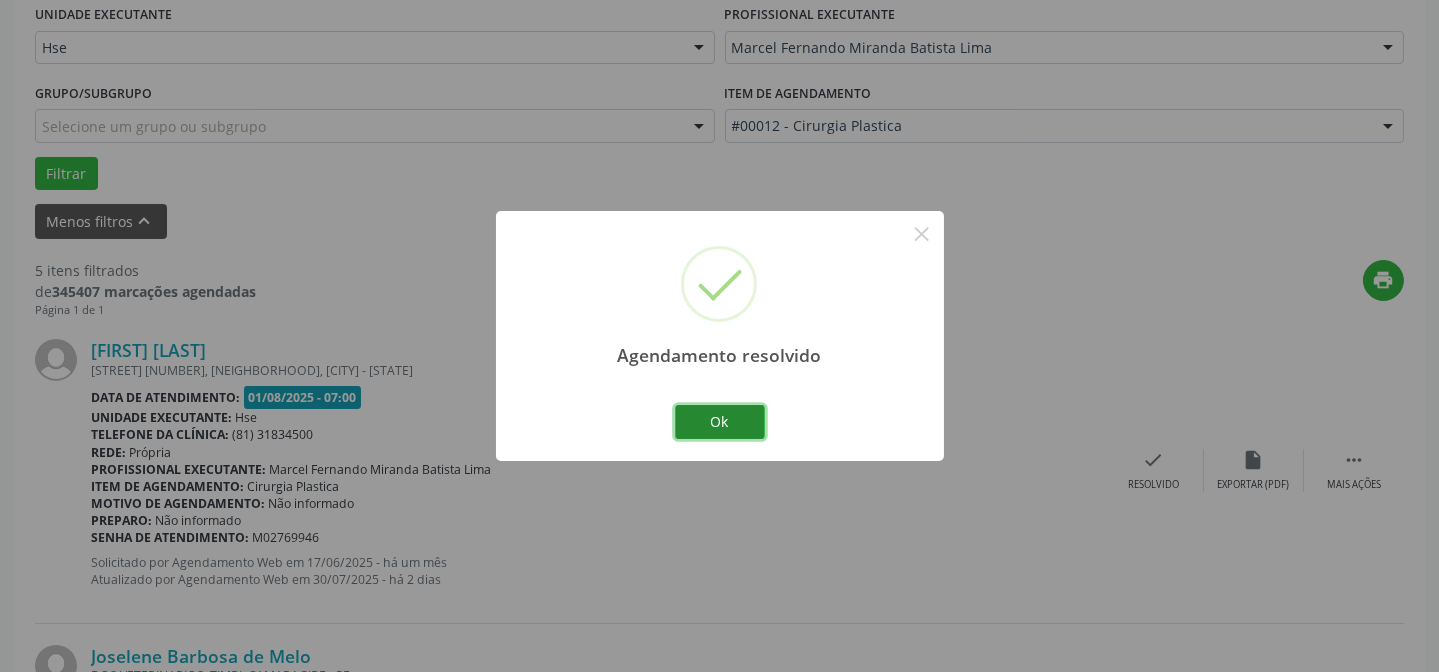 click on "Ok" at bounding box center [720, 422] 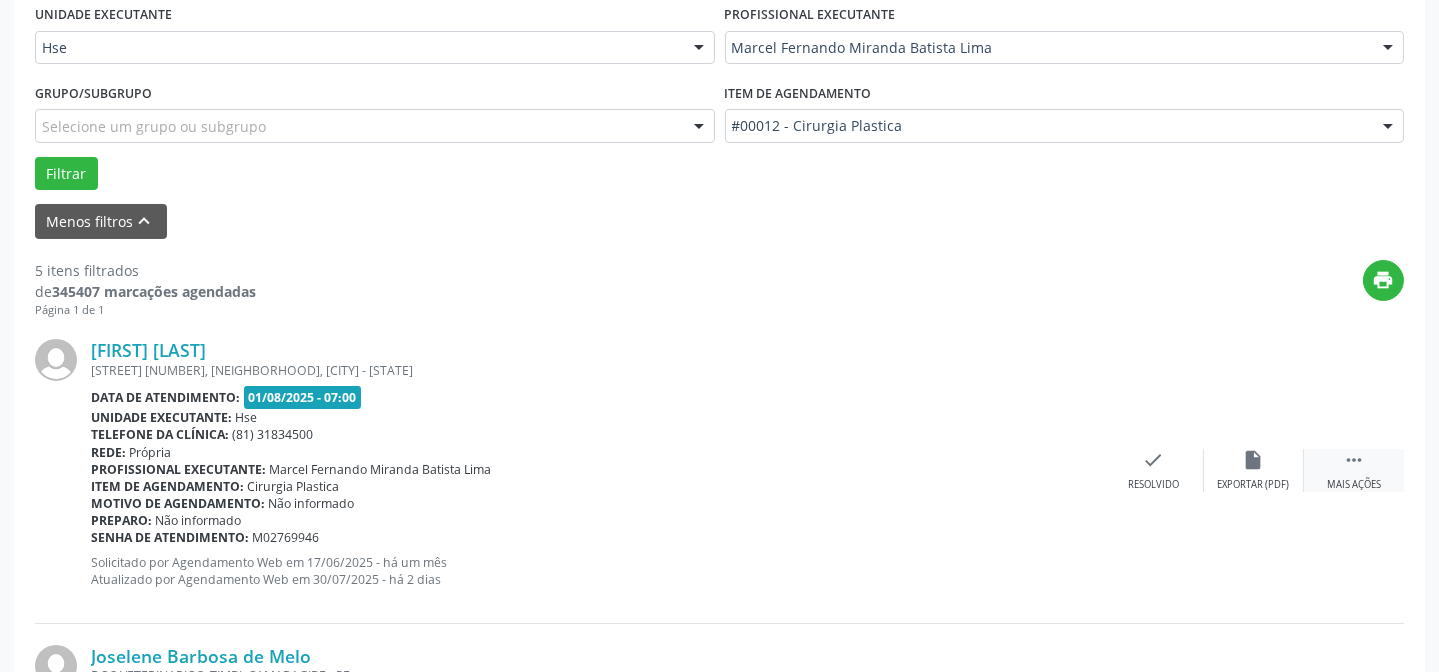 click on "" at bounding box center [1354, 460] 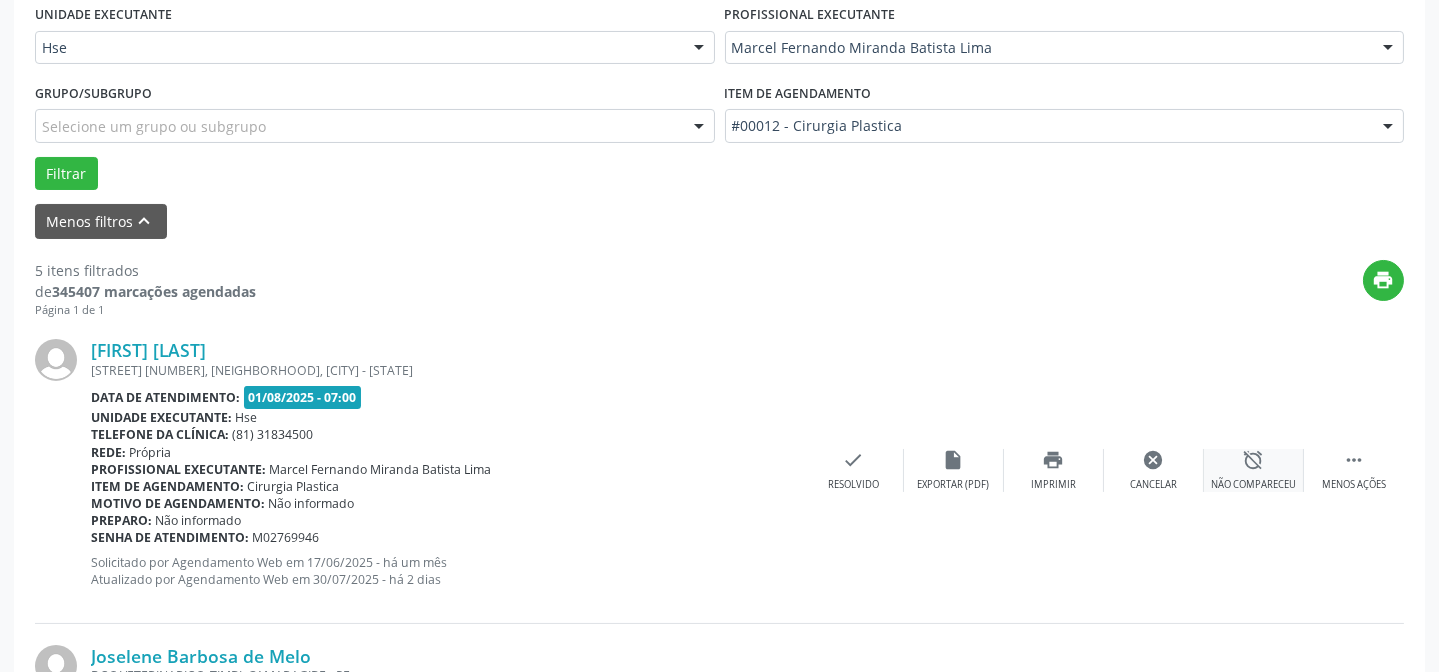 click on "alarm_off
Não compareceu" at bounding box center (1254, 470) 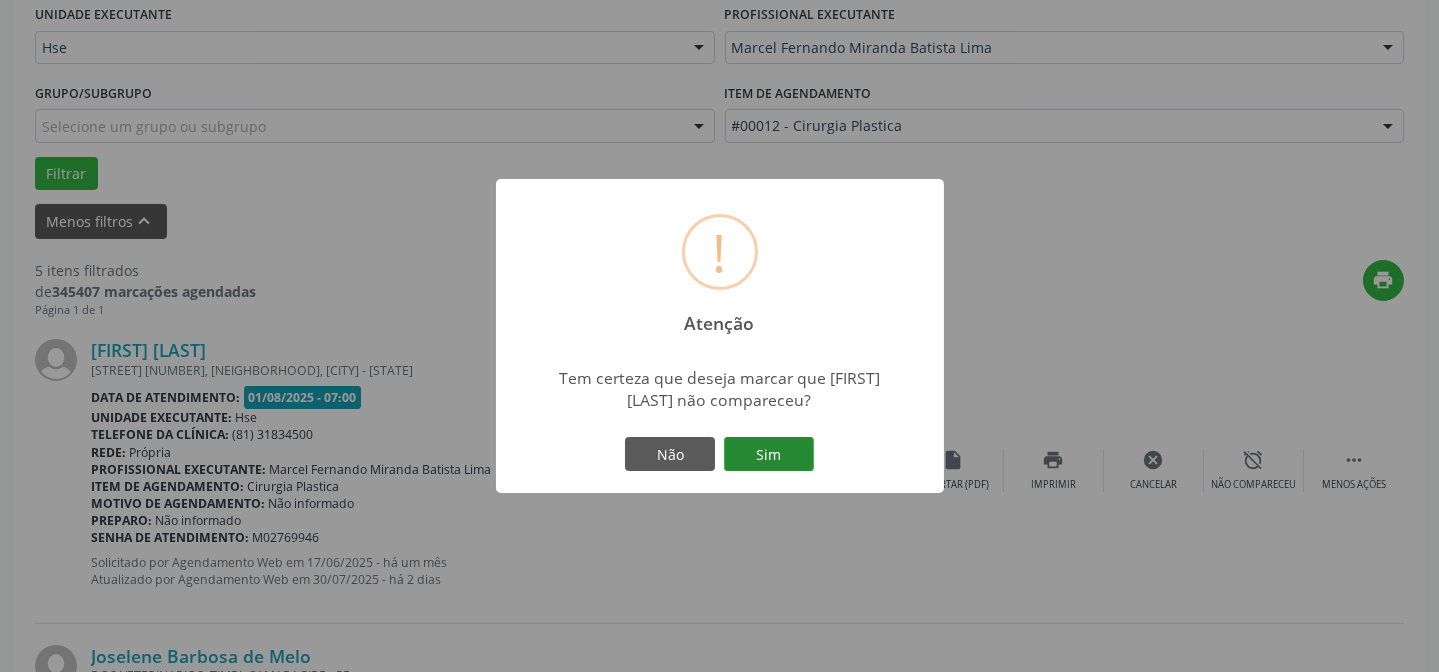 click on "Sim" at bounding box center [769, 454] 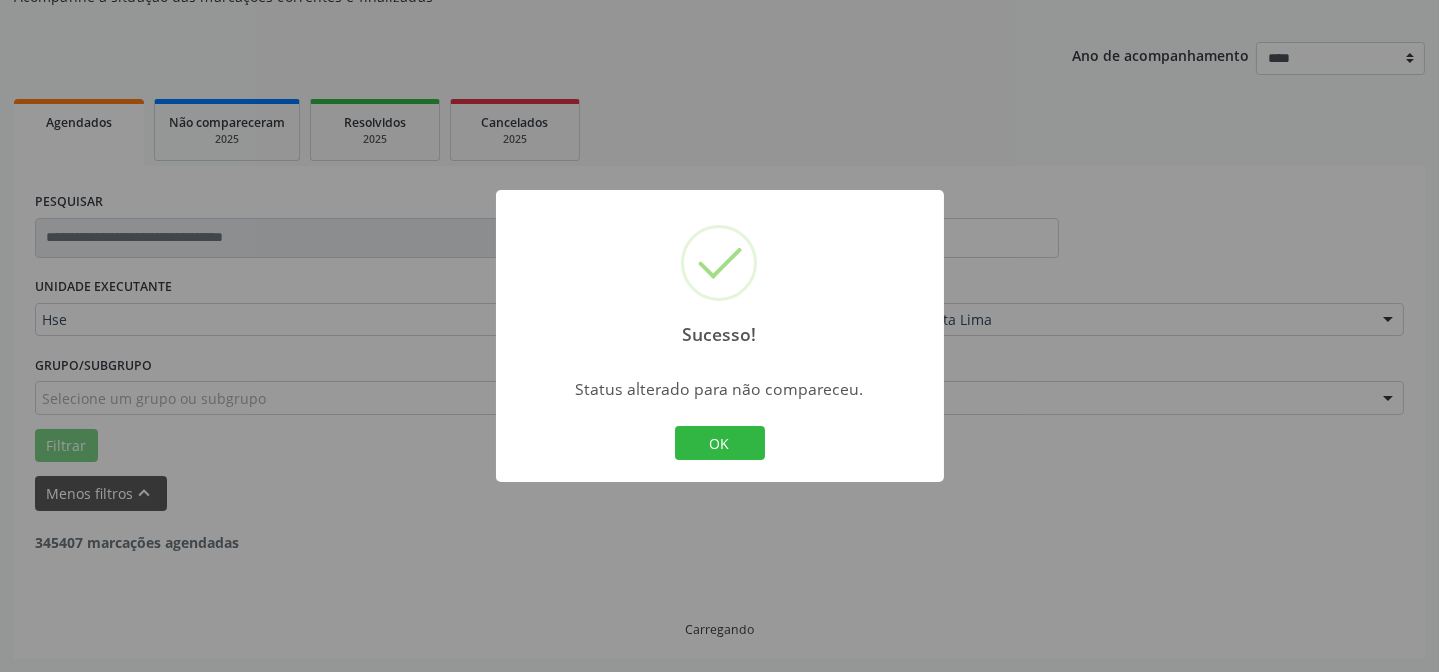 scroll, scrollTop: 472, scrollLeft: 0, axis: vertical 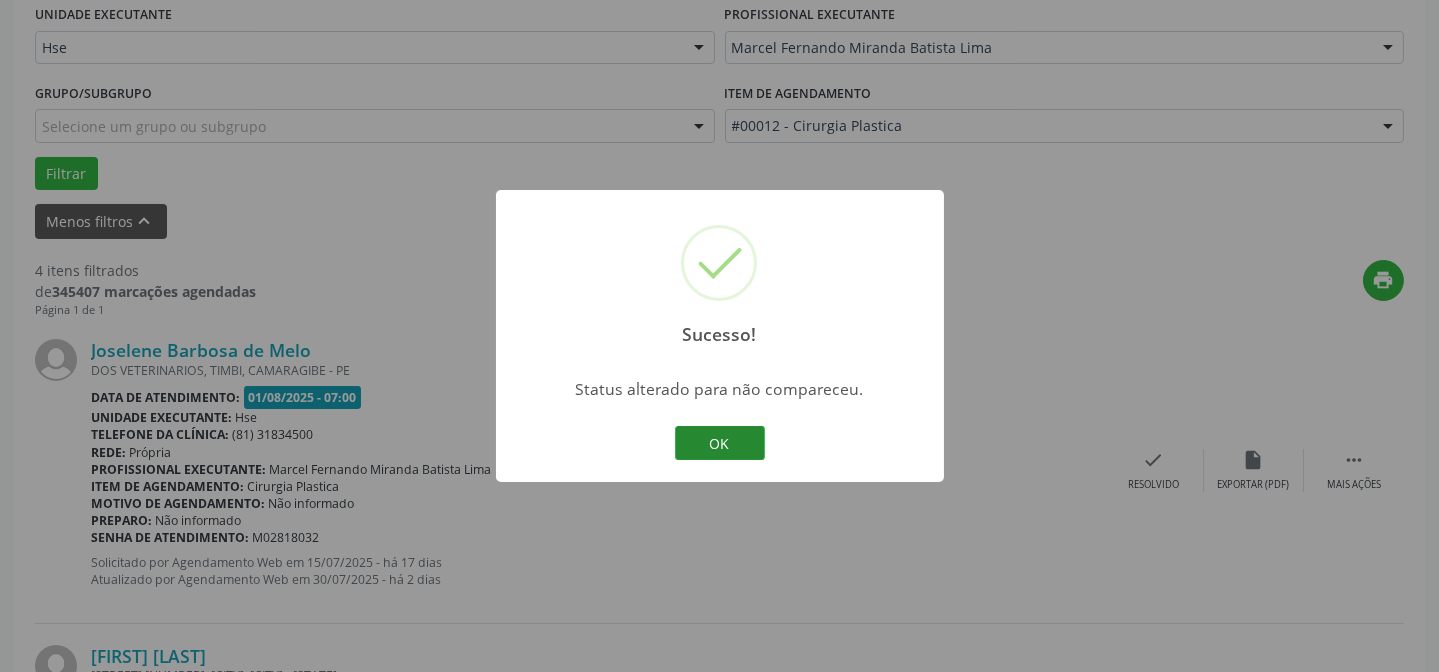 click on "OK" at bounding box center [720, 443] 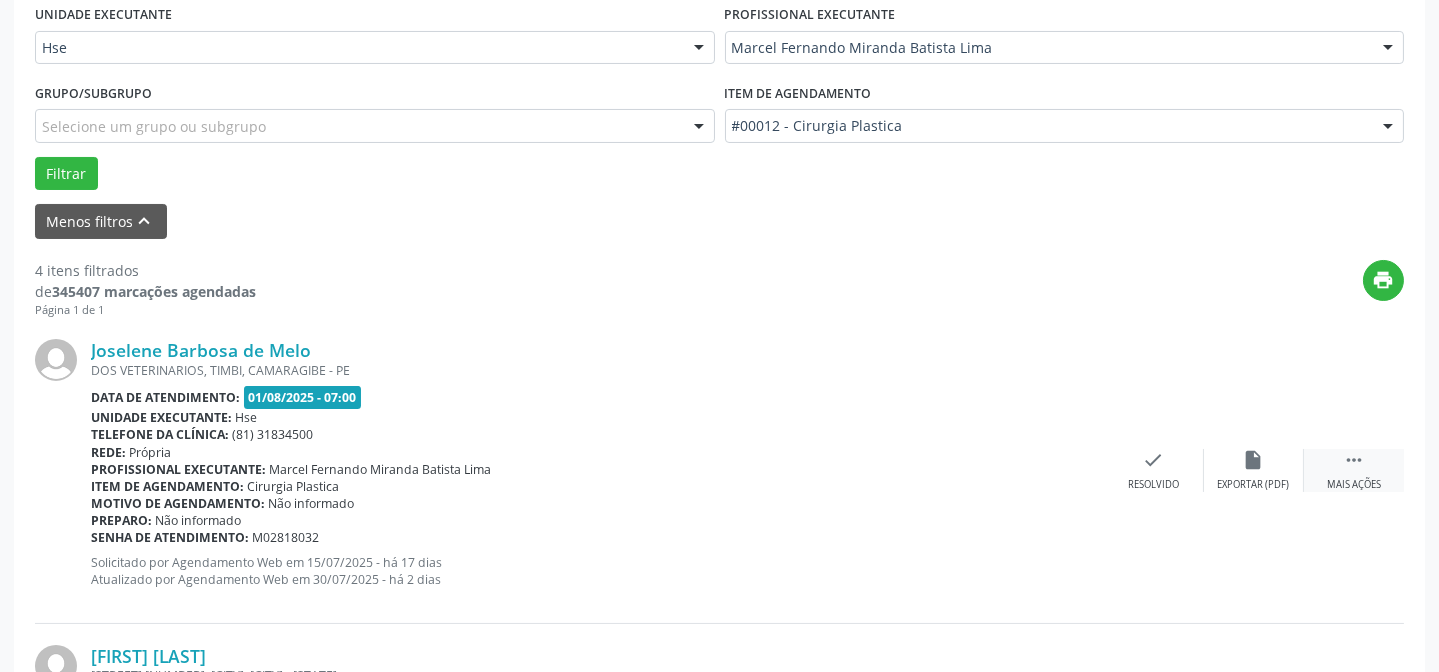 click on "
Mais ações" at bounding box center [1354, 470] 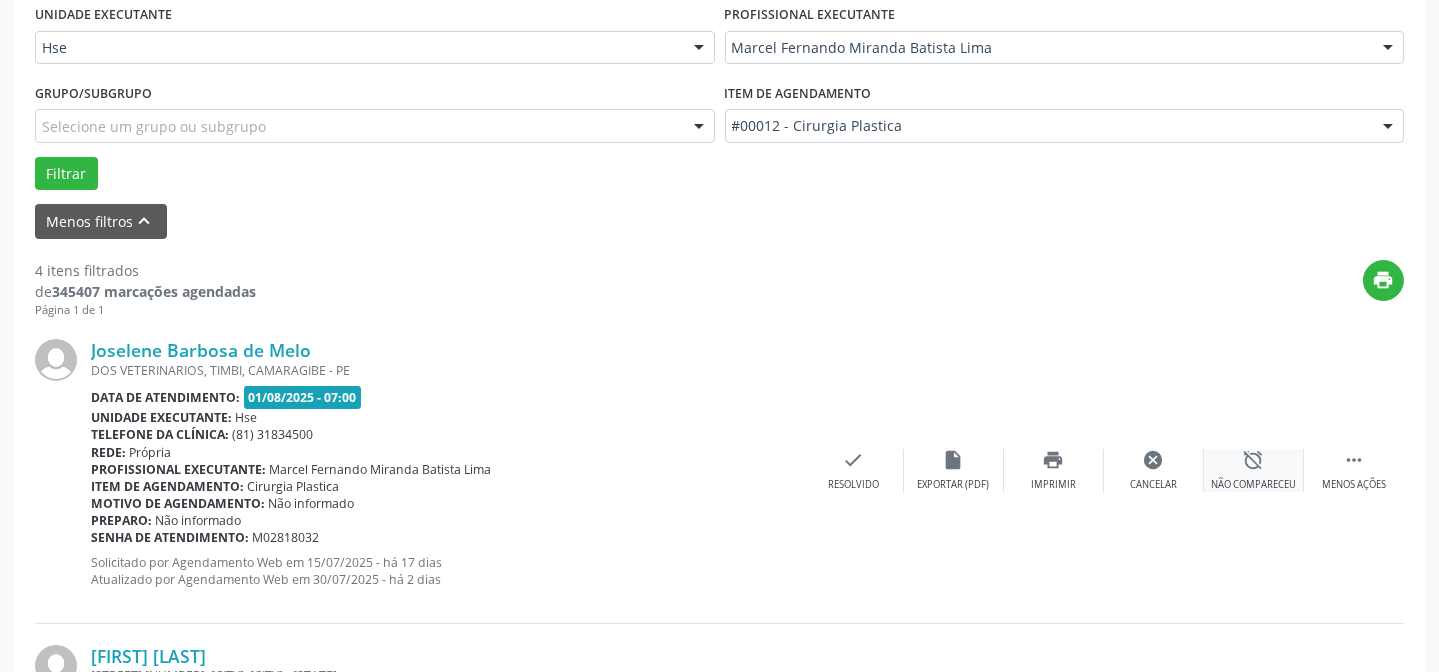 click on "alarm_off
Não compareceu" at bounding box center [1254, 470] 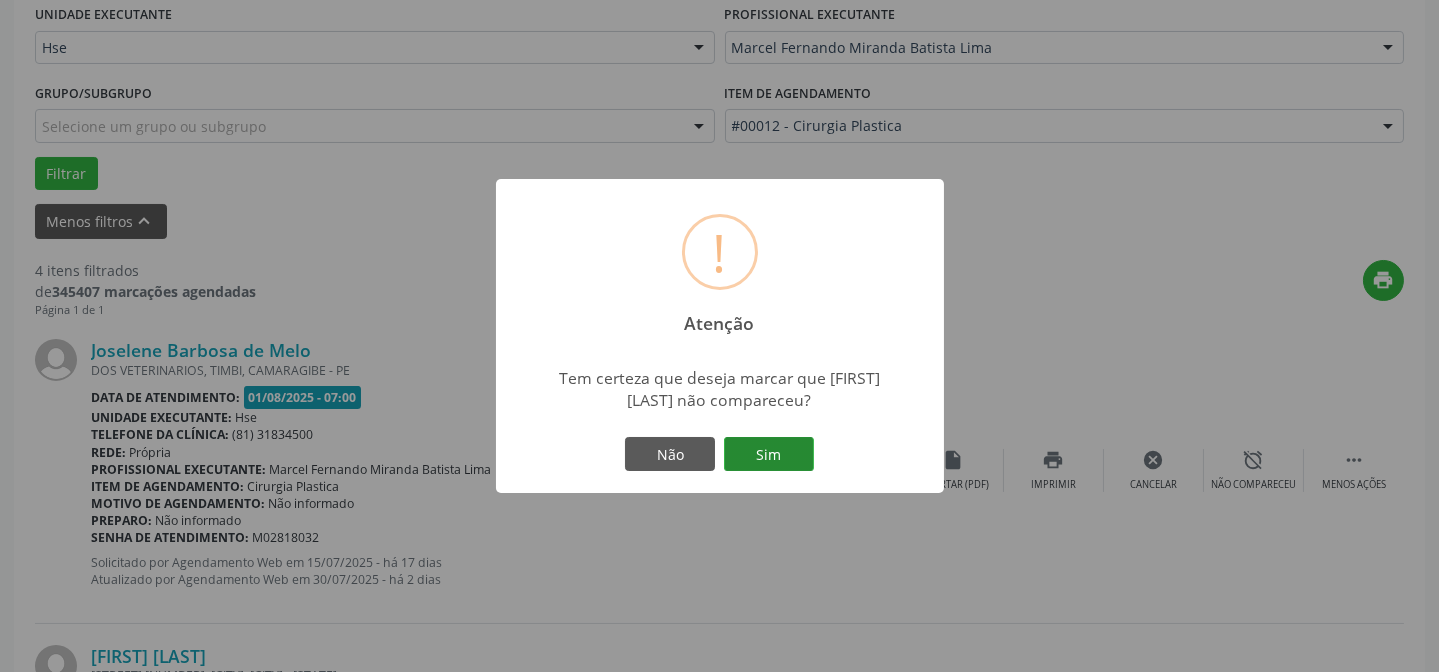 drag, startPoint x: 837, startPoint y: 472, endPoint x: 760, endPoint y: 453, distance: 79.30952 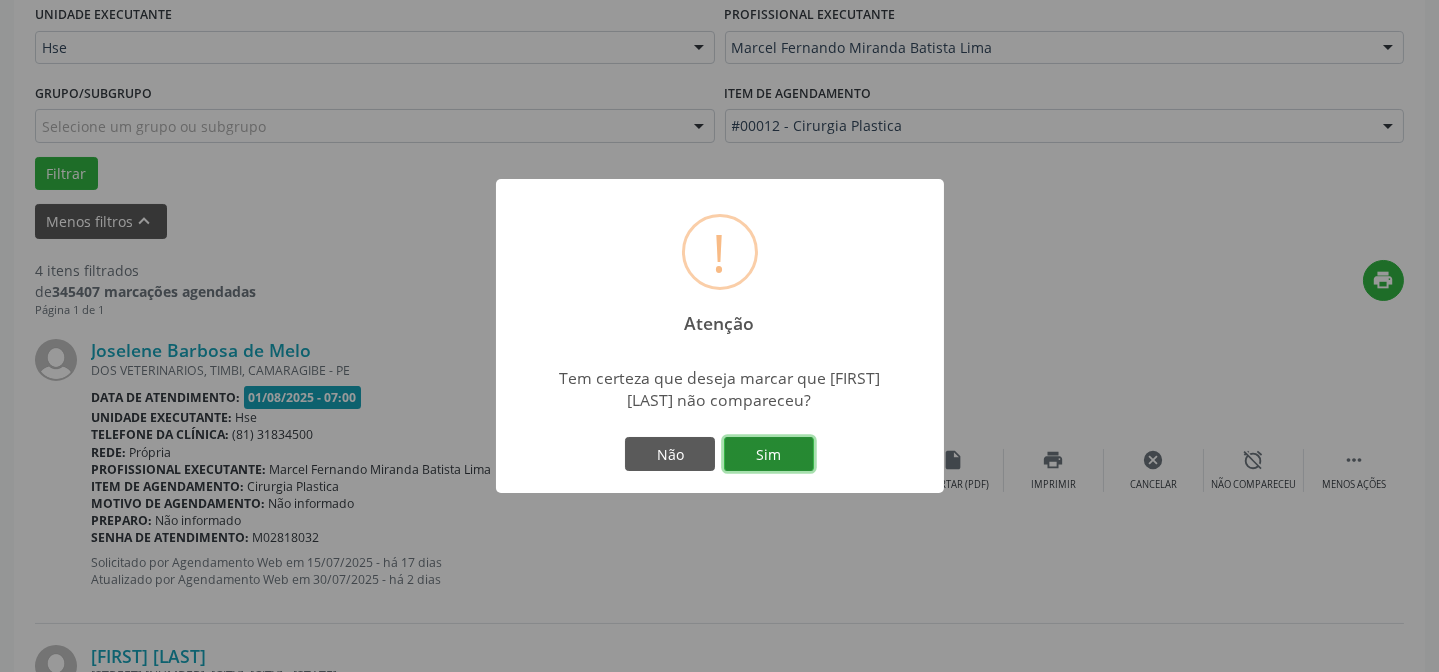 click on "Sim" at bounding box center (769, 454) 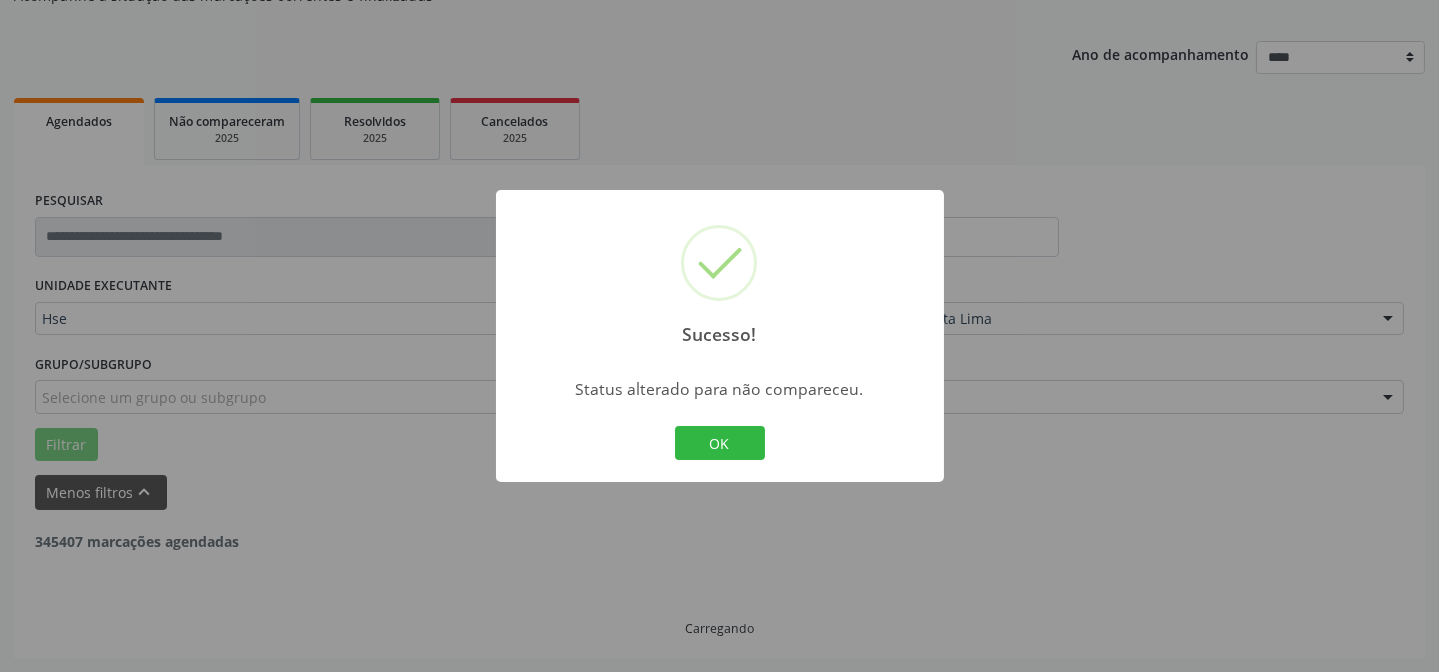 scroll, scrollTop: 200, scrollLeft: 0, axis: vertical 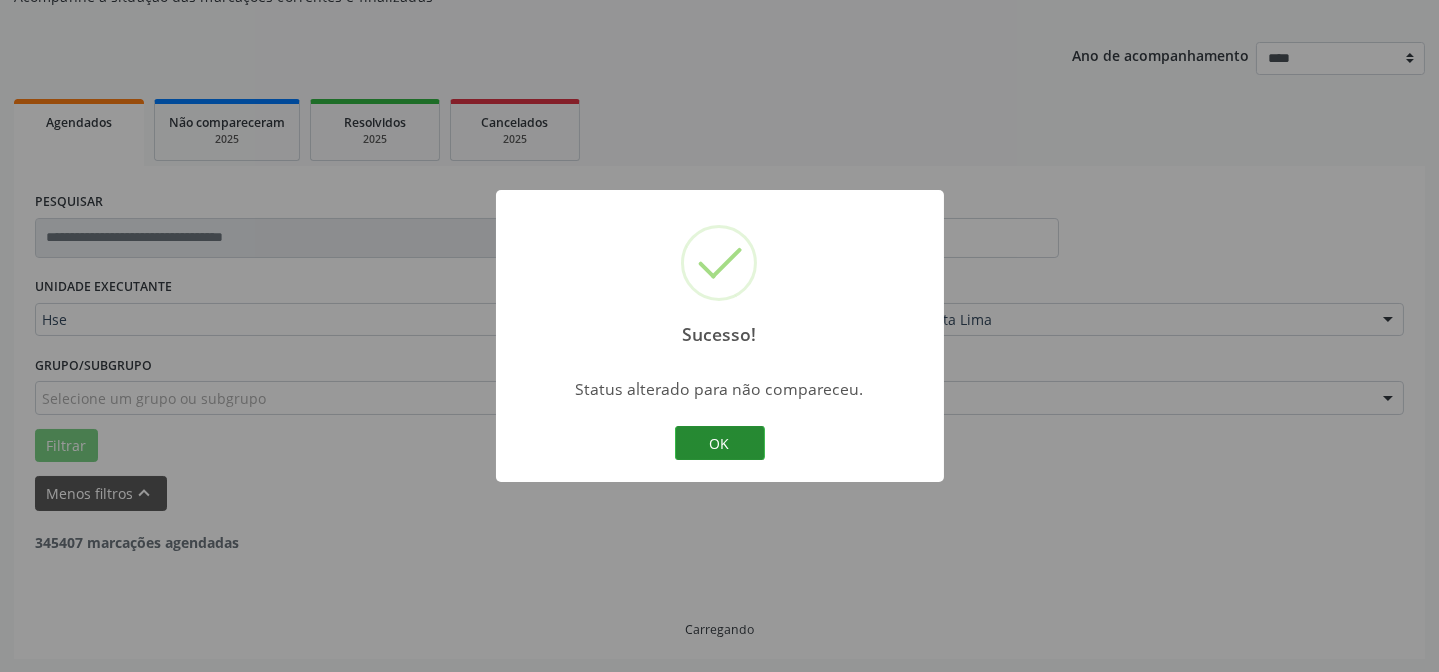 click on "OK" at bounding box center [720, 443] 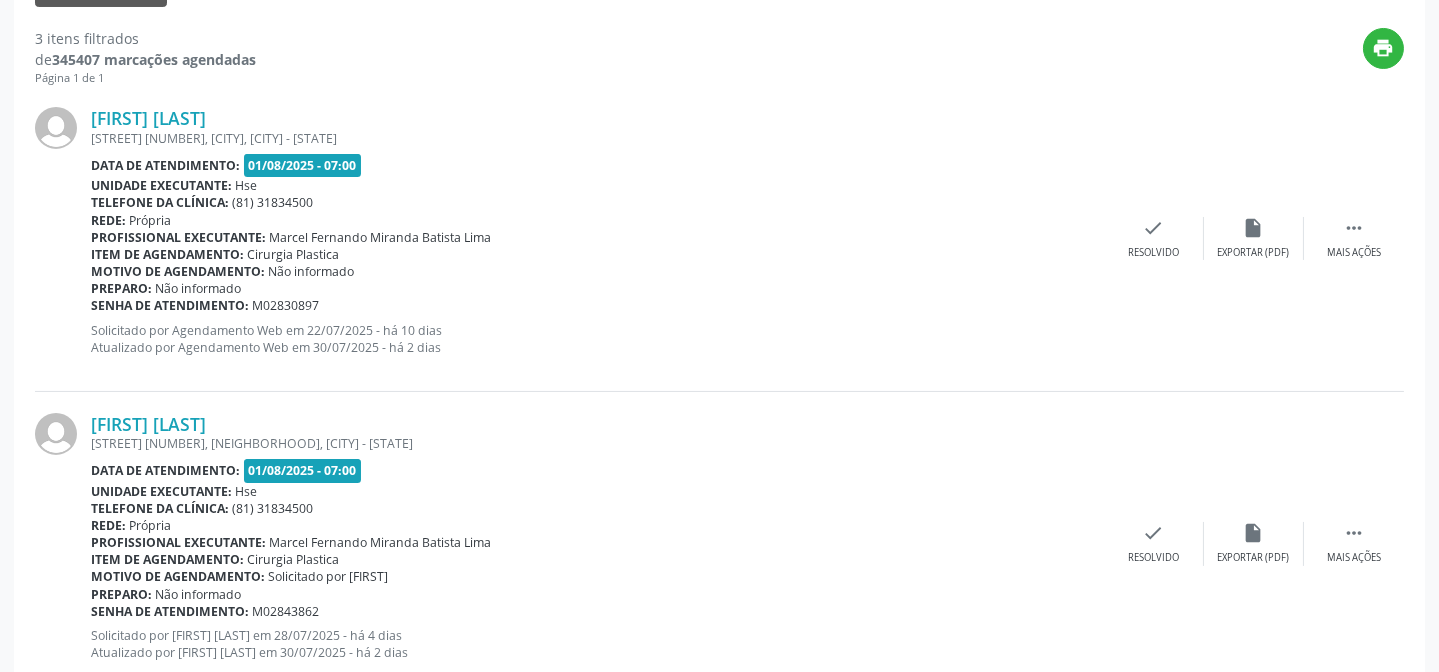 scroll, scrollTop: 745, scrollLeft: 0, axis: vertical 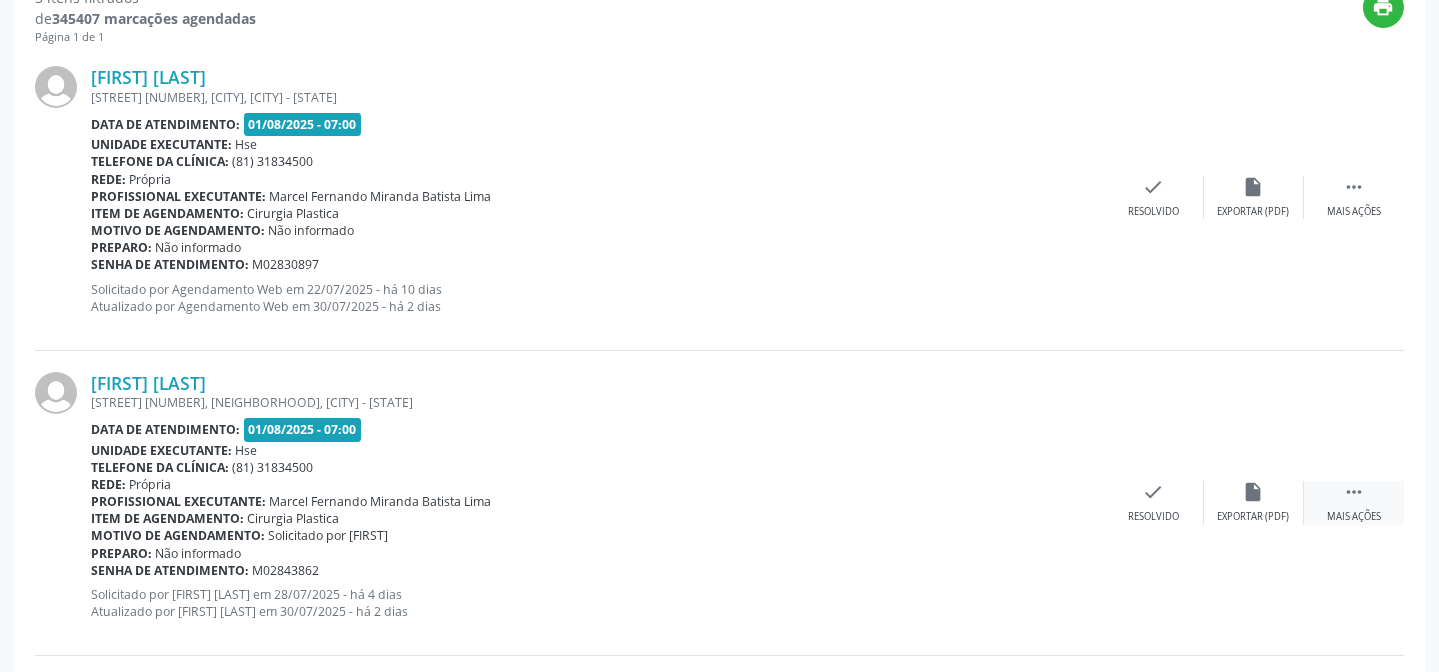 click on "
Mais ações" at bounding box center [1354, 502] 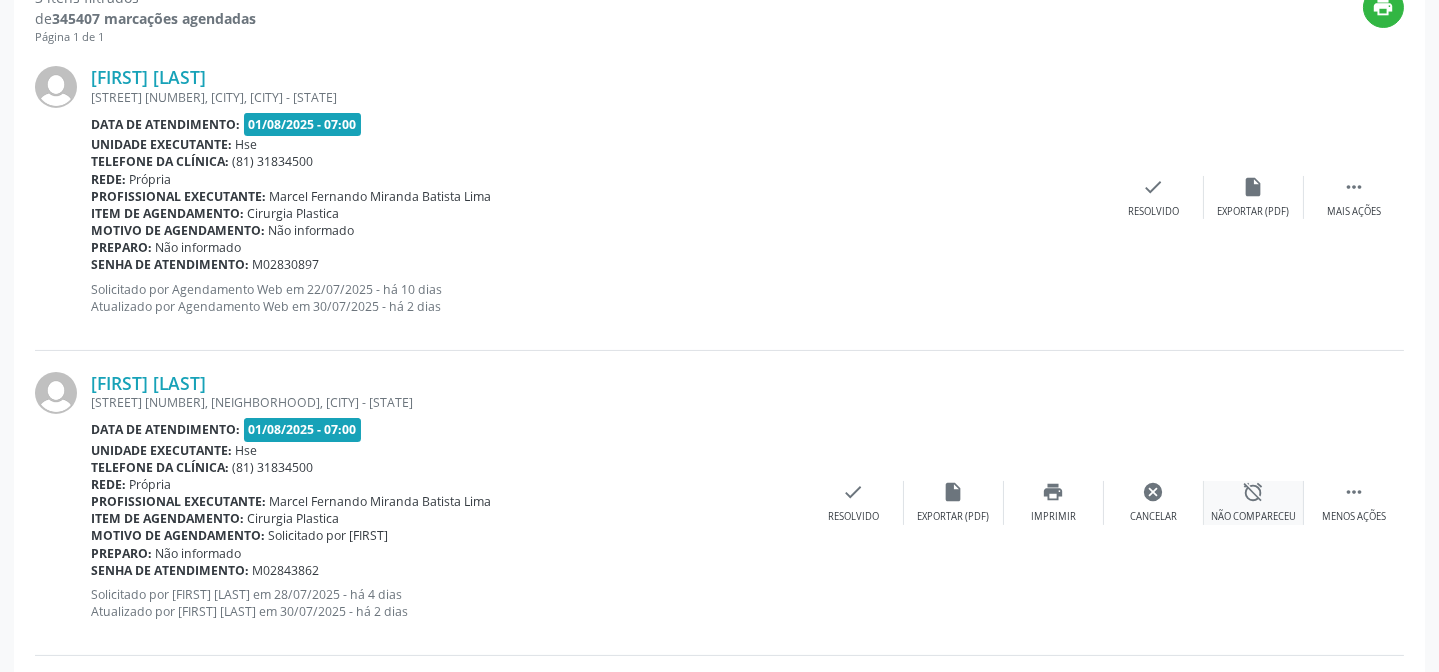 click on "Não compareceu" at bounding box center (1253, 517) 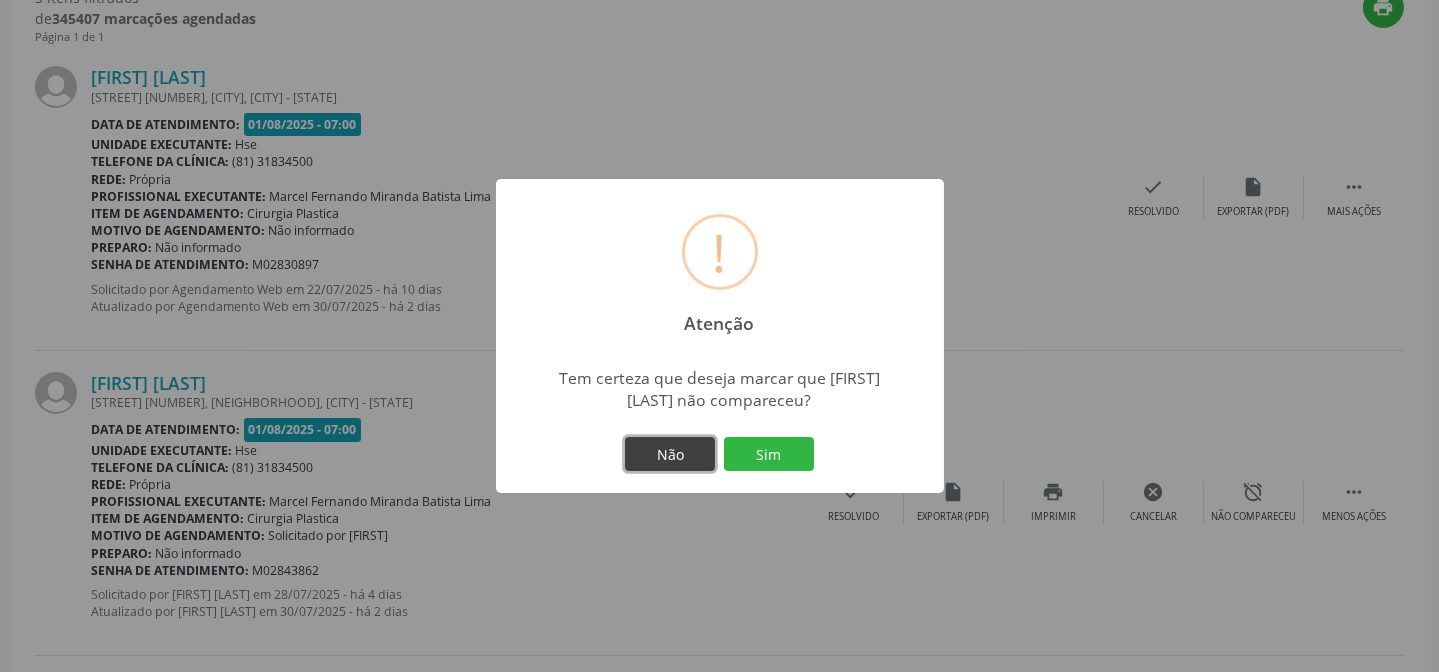 click on "Não" at bounding box center [670, 454] 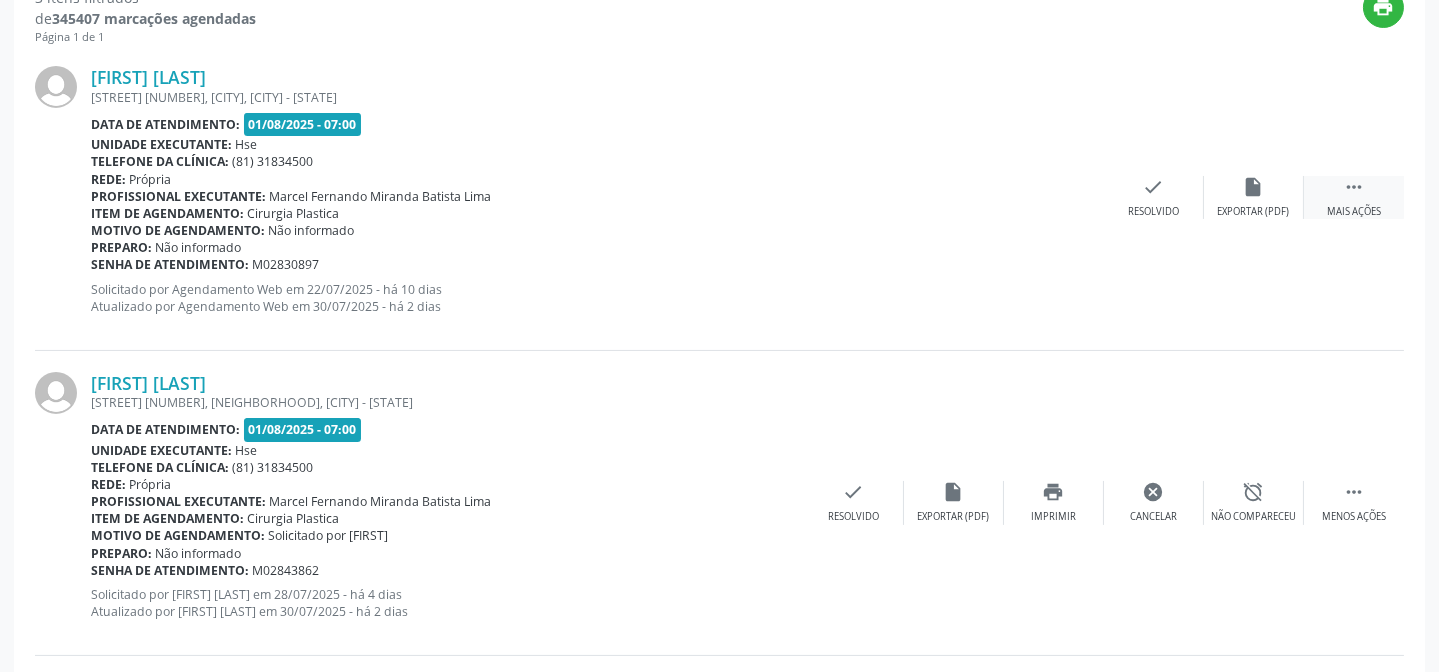 click on "Mais ações" at bounding box center [1354, 212] 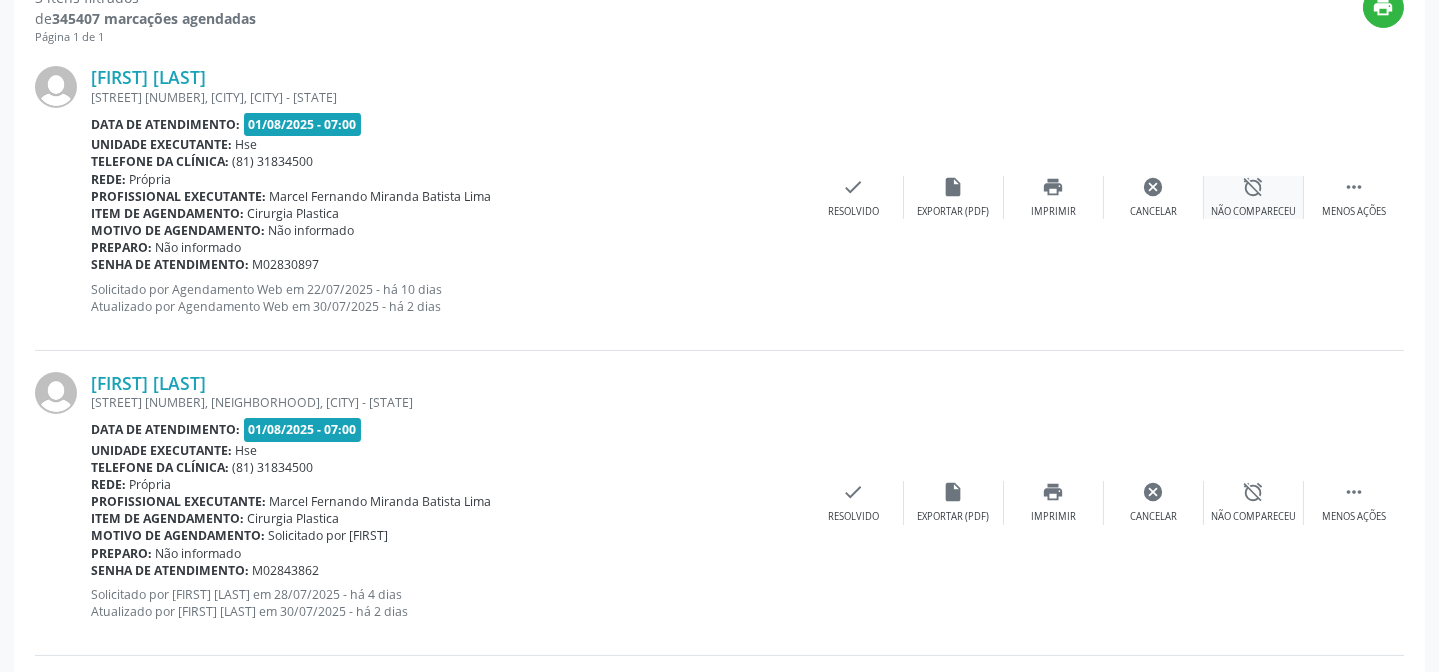 click on "alarm_off
Não compareceu" at bounding box center (1254, 197) 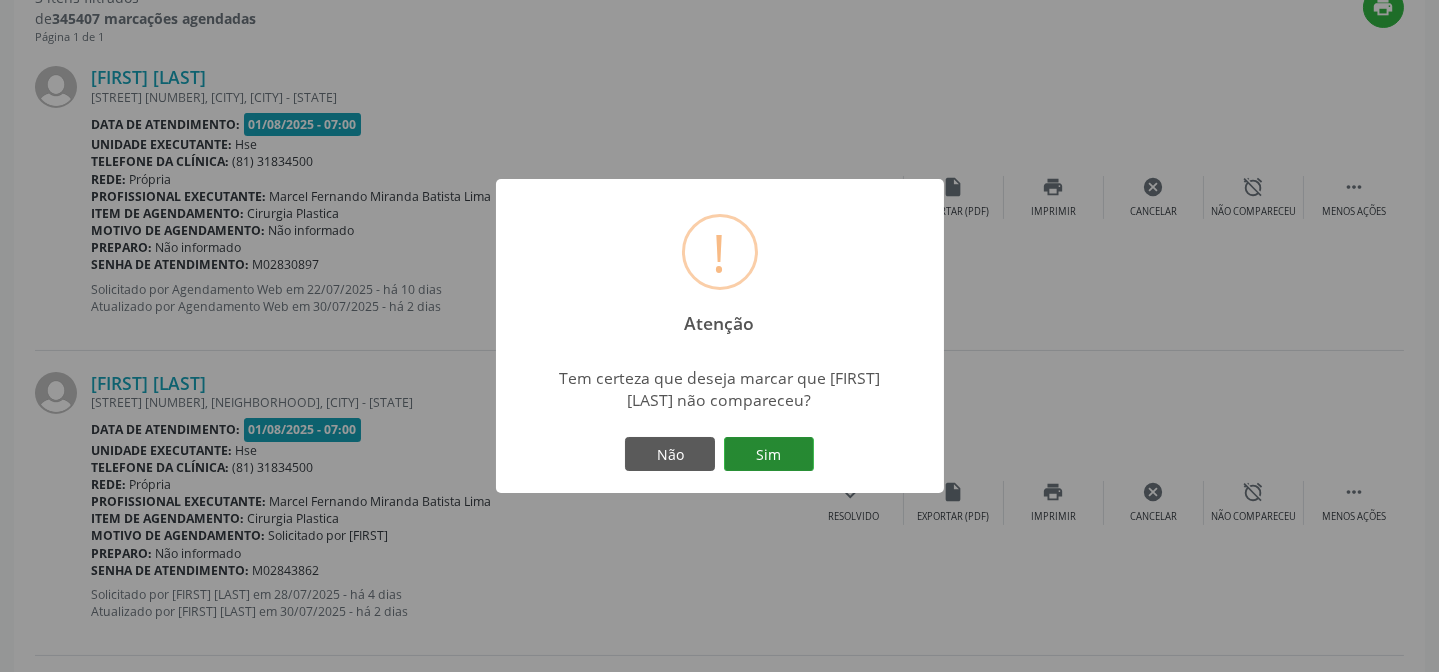 click on "Sim" at bounding box center (769, 454) 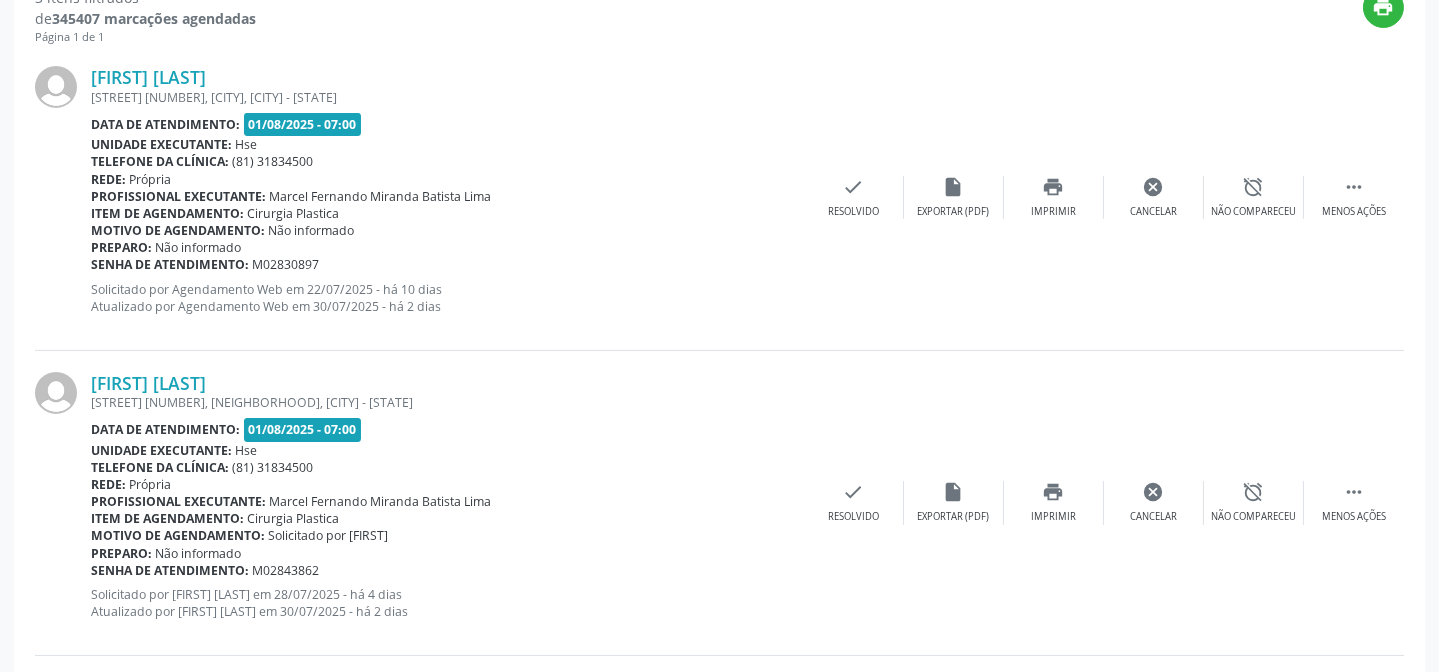 scroll, scrollTop: 200, scrollLeft: 0, axis: vertical 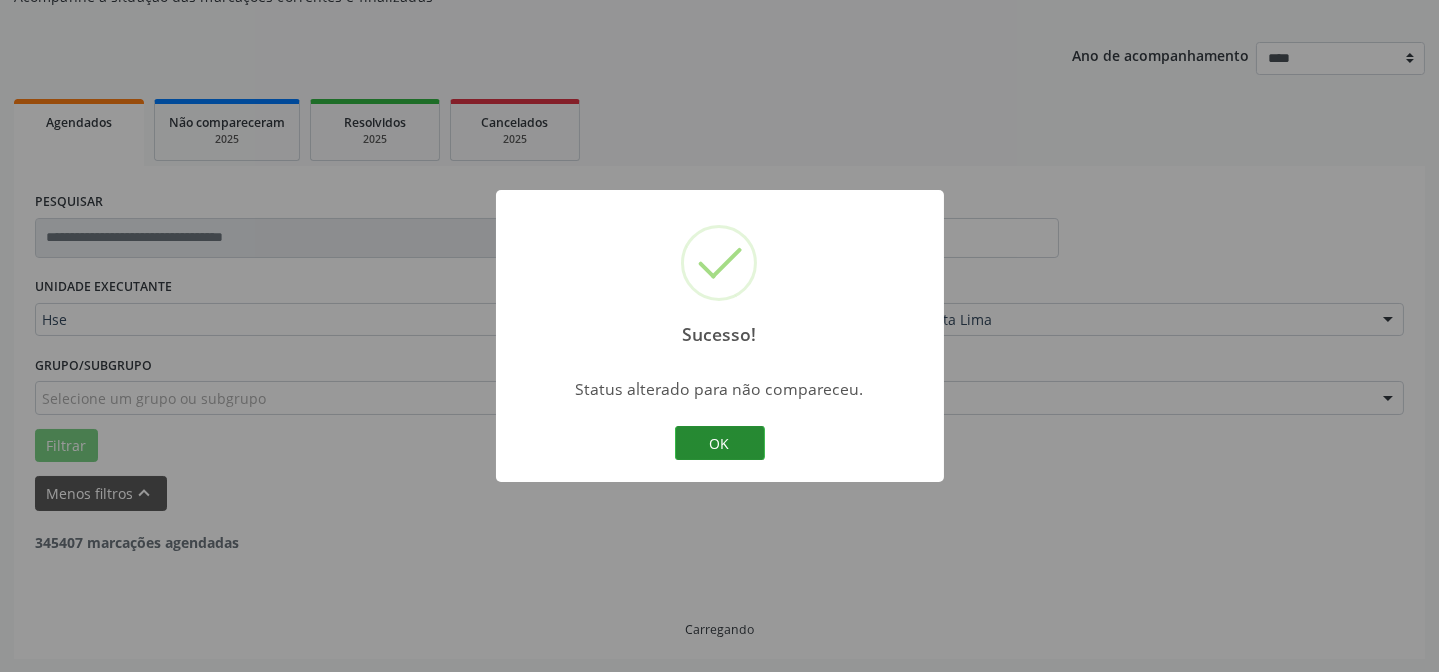 click on "OK" at bounding box center (720, 443) 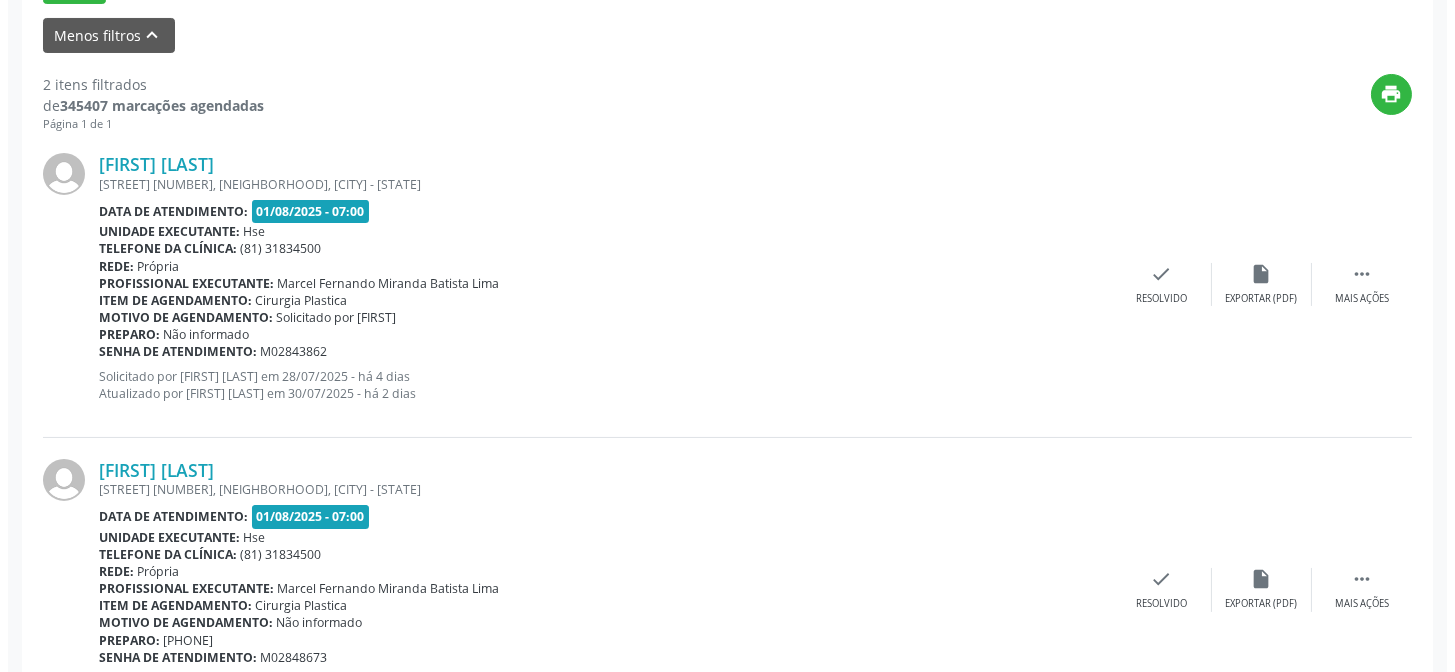 scroll, scrollTop: 489, scrollLeft: 0, axis: vertical 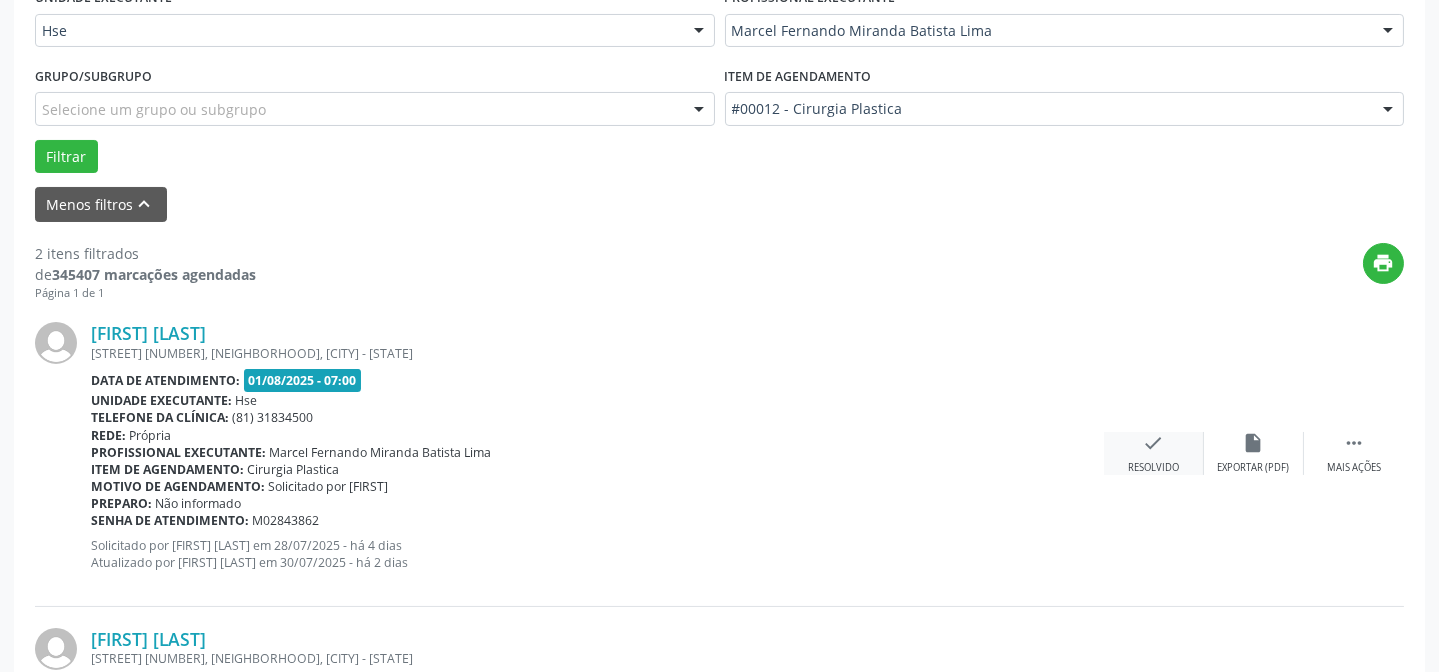 click on "check
Resolvido" at bounding box center [1154, 453] 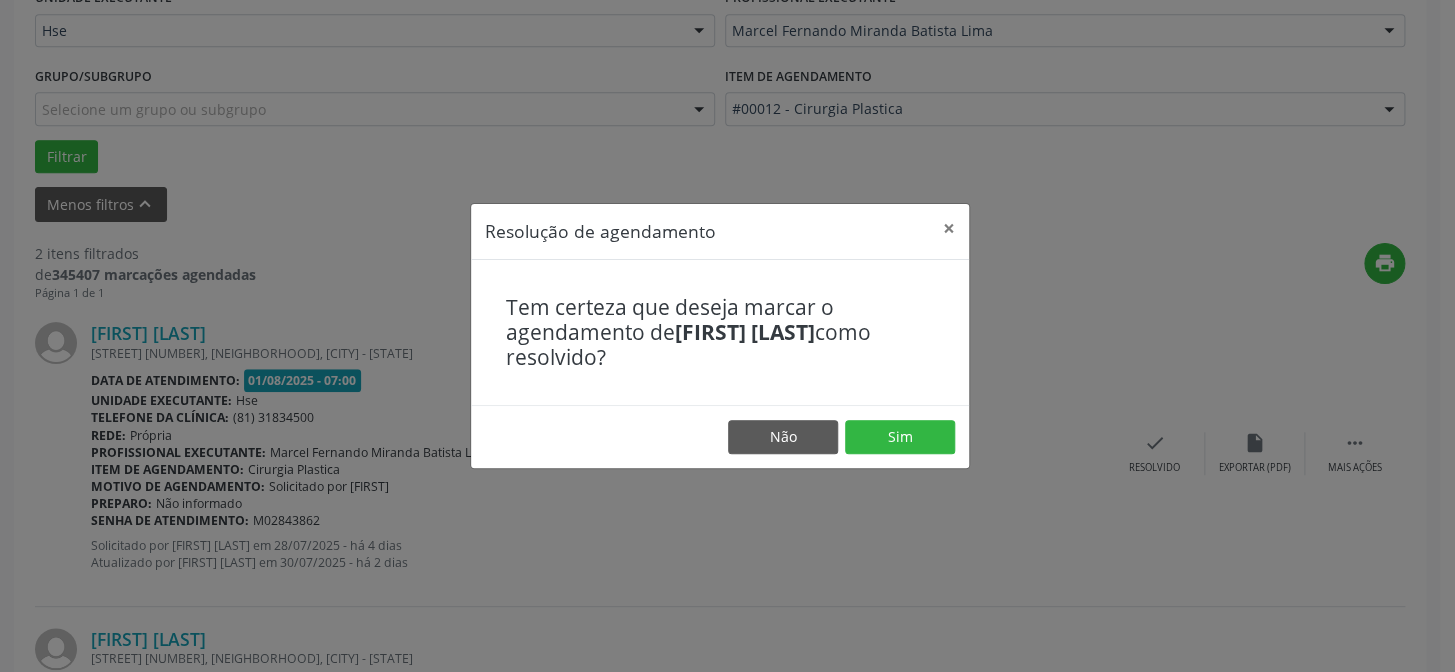 click on "Não Sim" at bounding box center [720, 436] 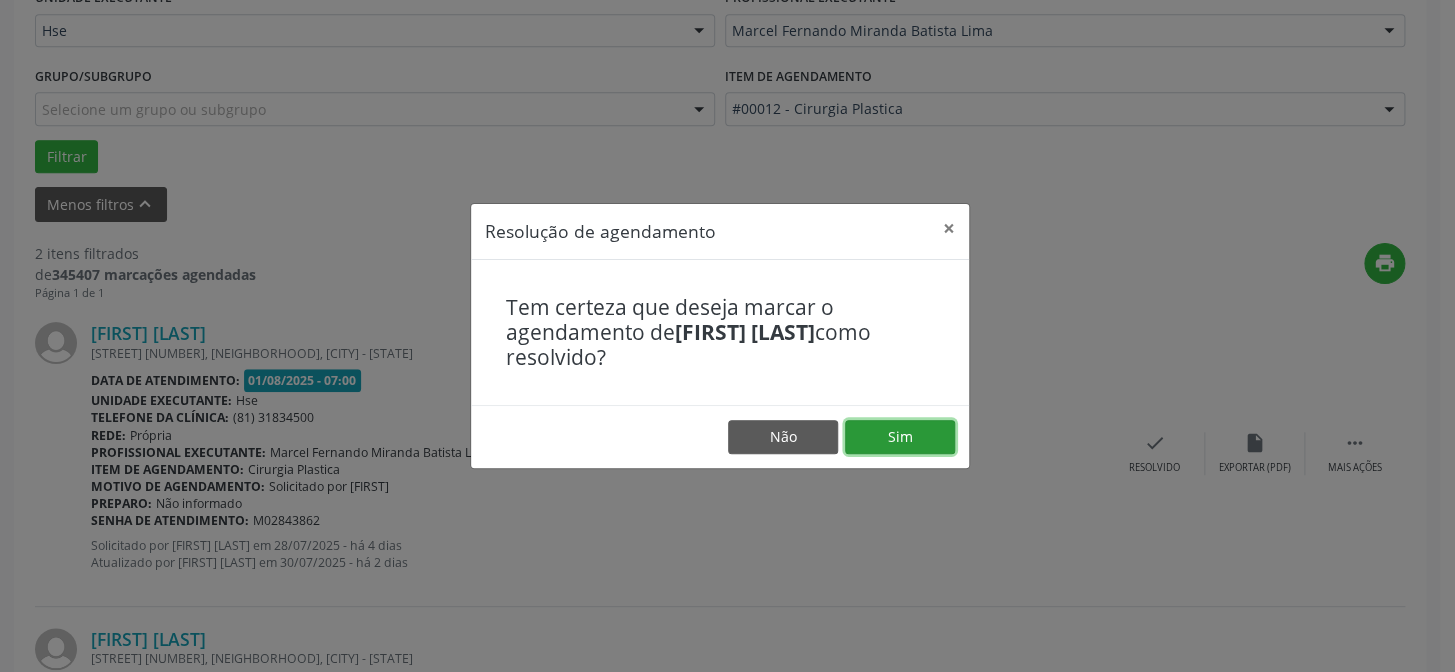 click on "Sim" at bounding box center [900, 437] 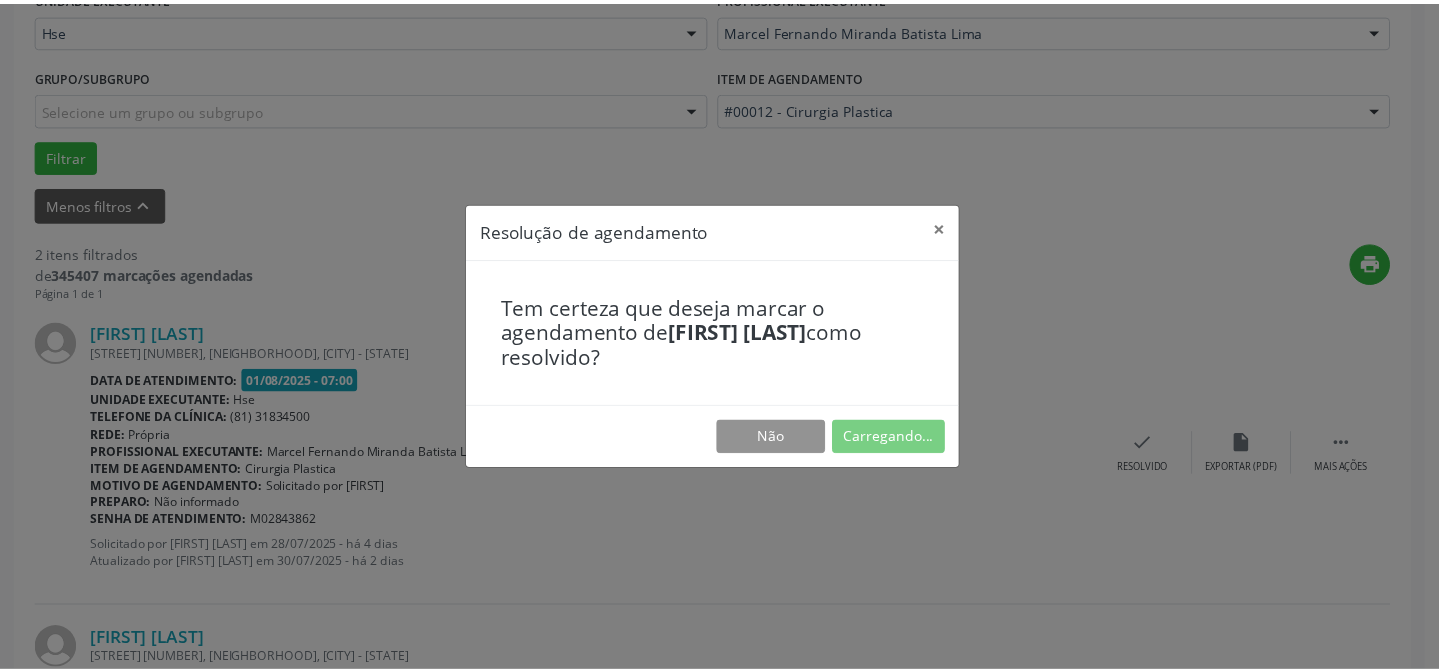 scroll, scrollTop: 179, scrollLeft: 0, axis: vertical 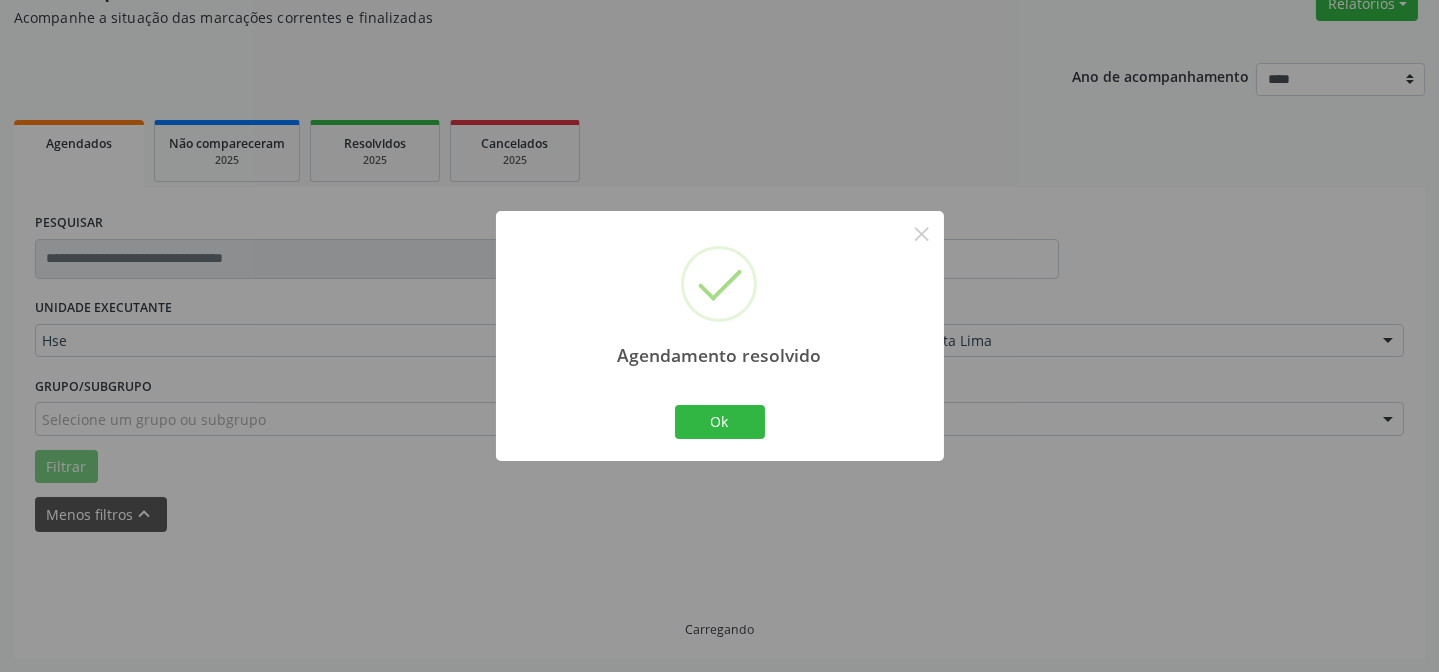 click on "Ok Cancel" at bounding box center [719, 422] 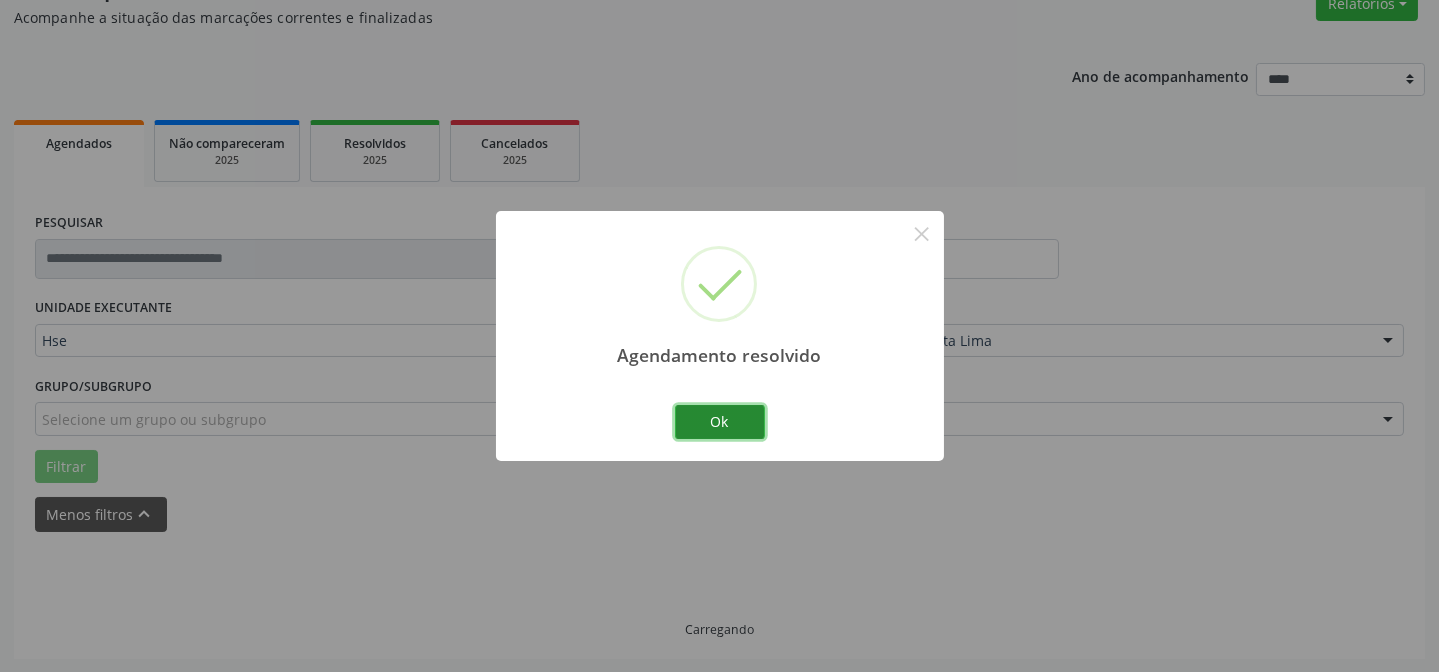 click on "Ok" at bounding box center (720, 422) 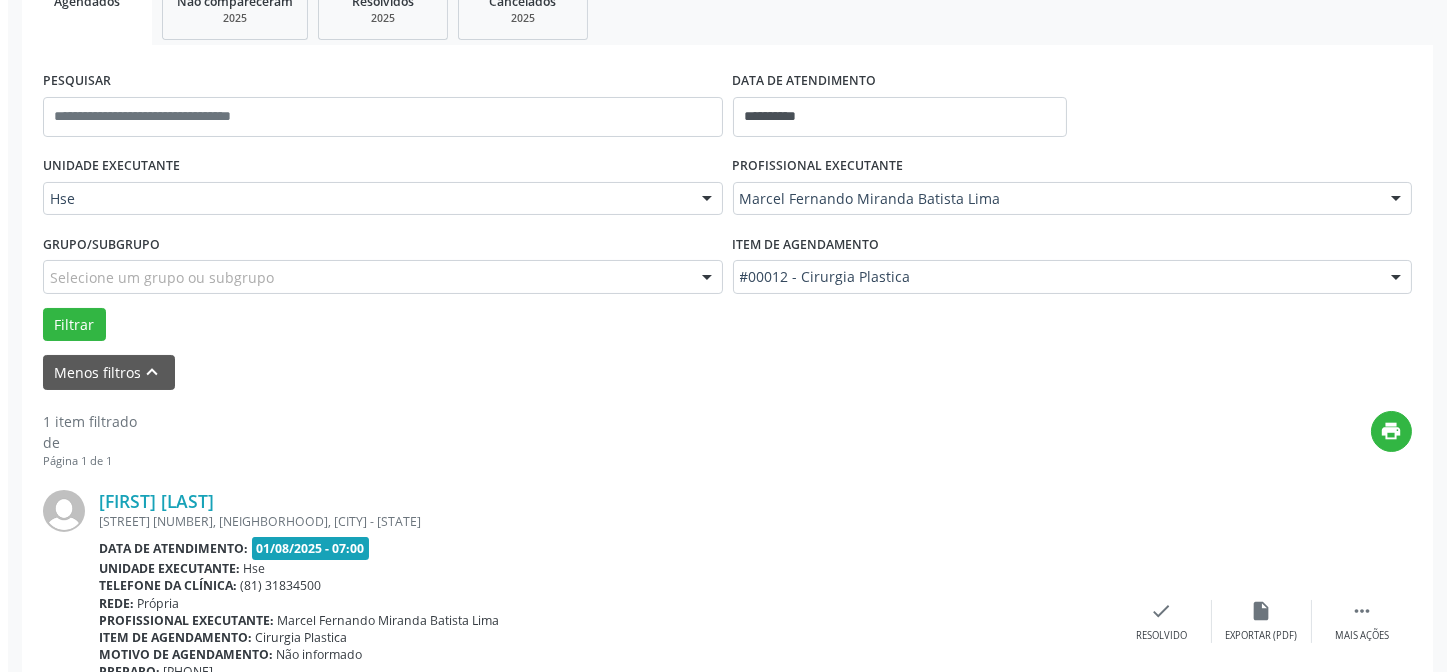 scroll, scrollTop: 457, scrollLeft: 0, axis: vertical 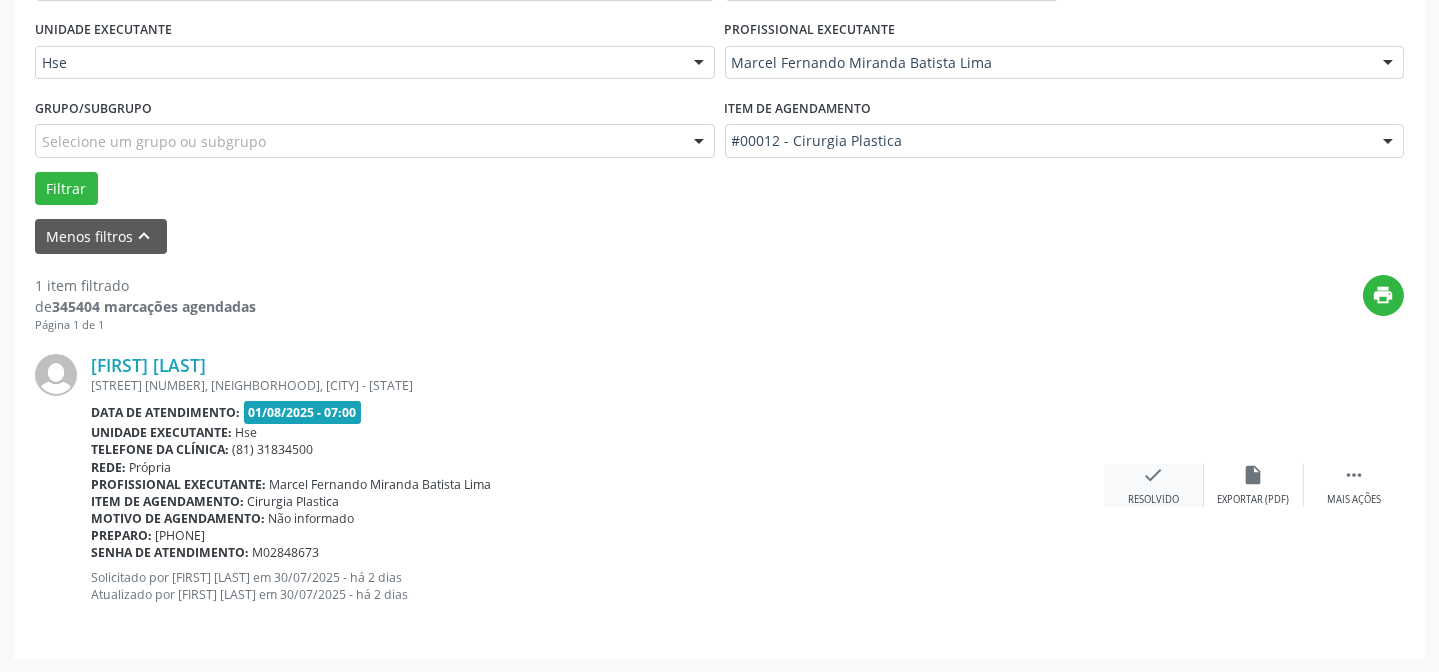click on "check
Resolvido" at bounding box center [1154, 485] 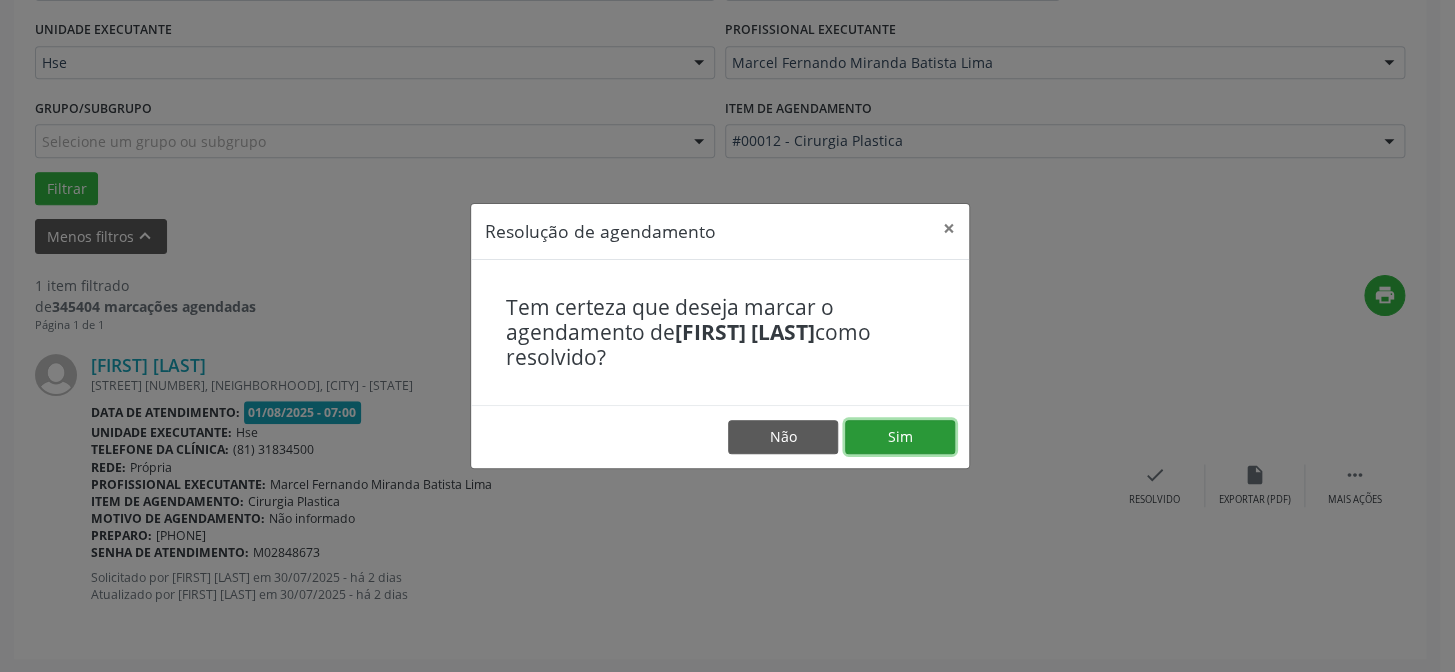 click on "Sim" at bounding box center (900, 437) 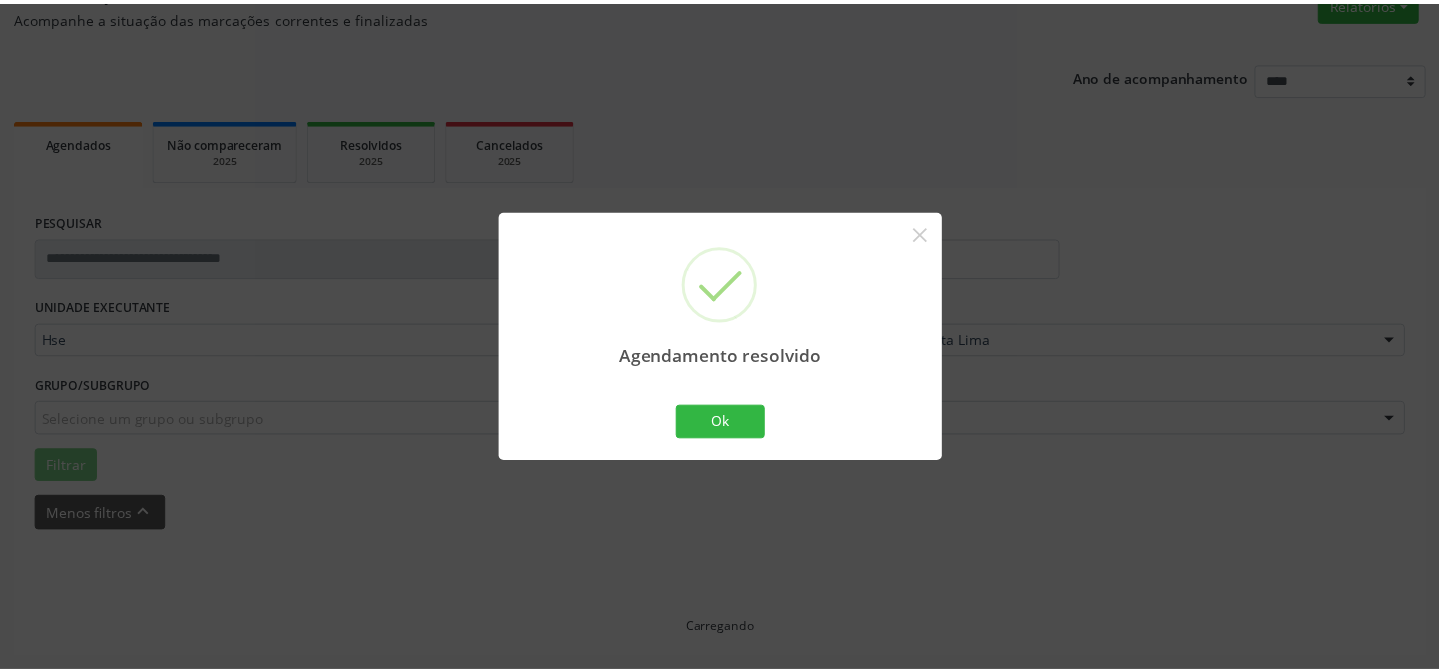 scroll, scrollTop: 179, scrollLeft: 0, axis: vertical 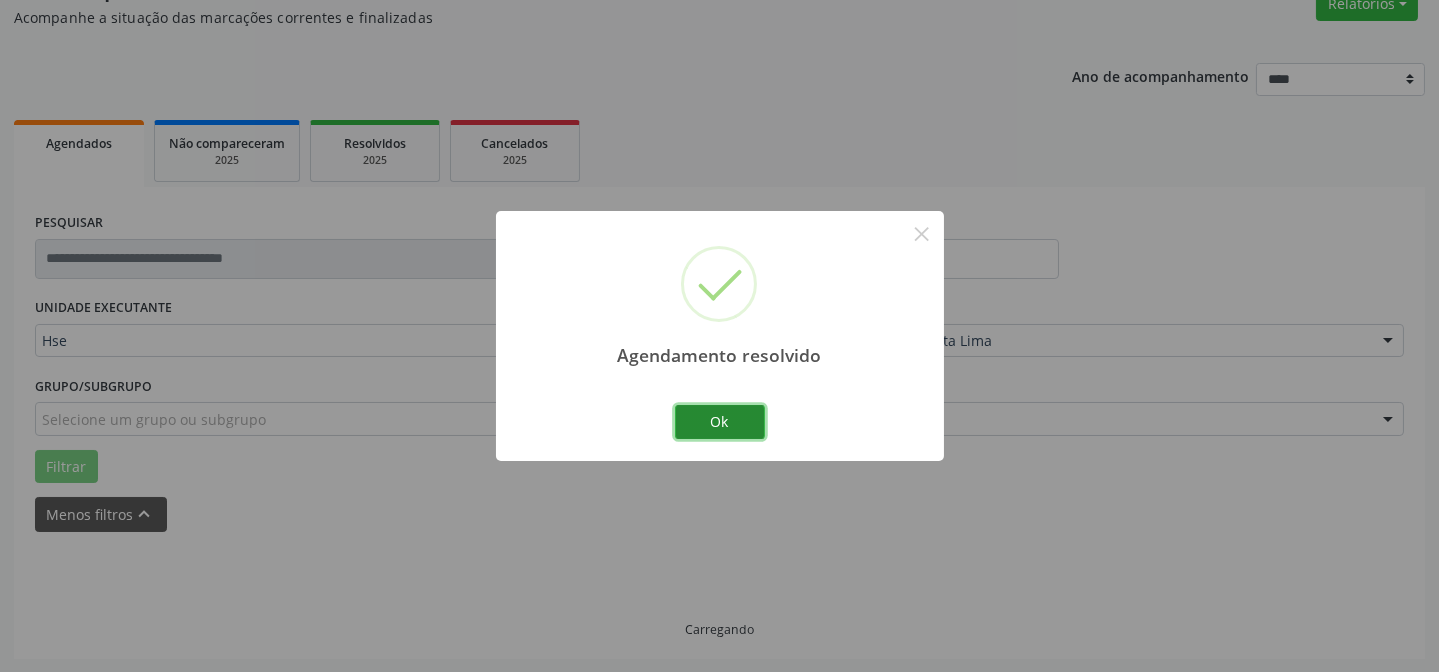 click on "Ok" at bounding box center [720, 422] 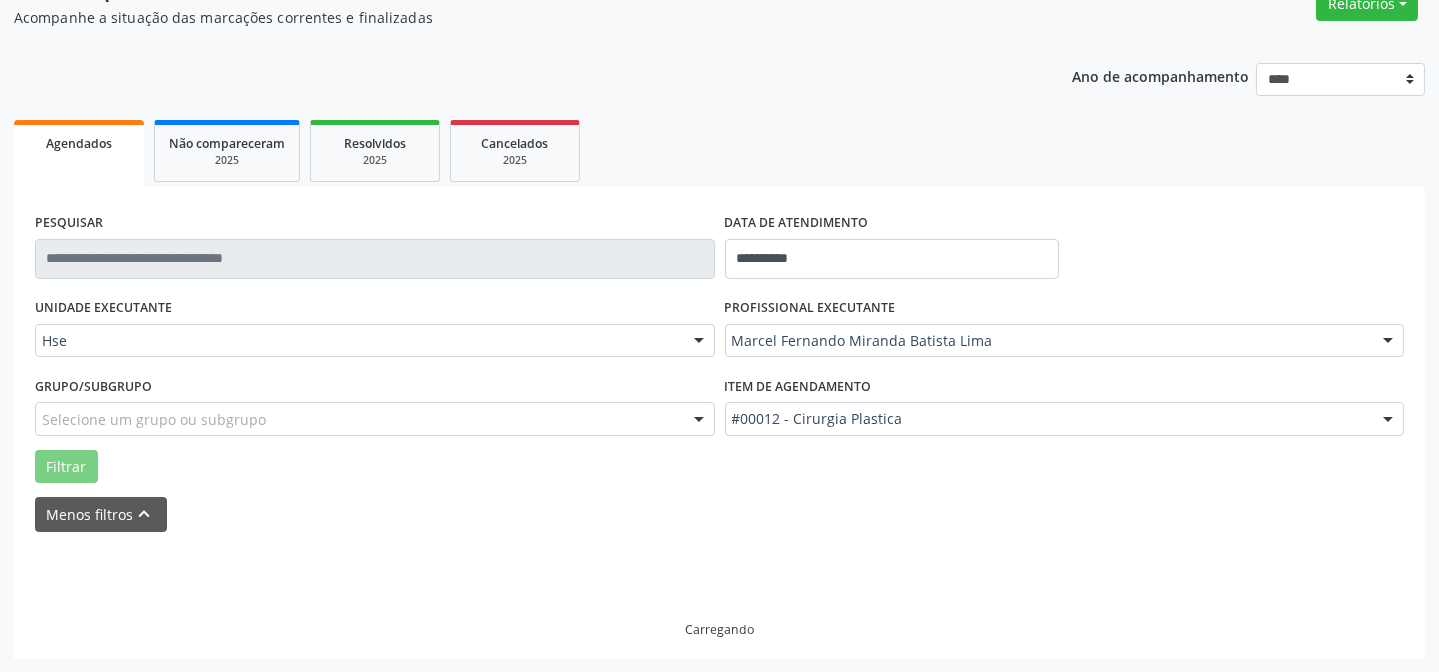 scroll, scrollTop: 135, scrollLeft: 0, axis: vertical 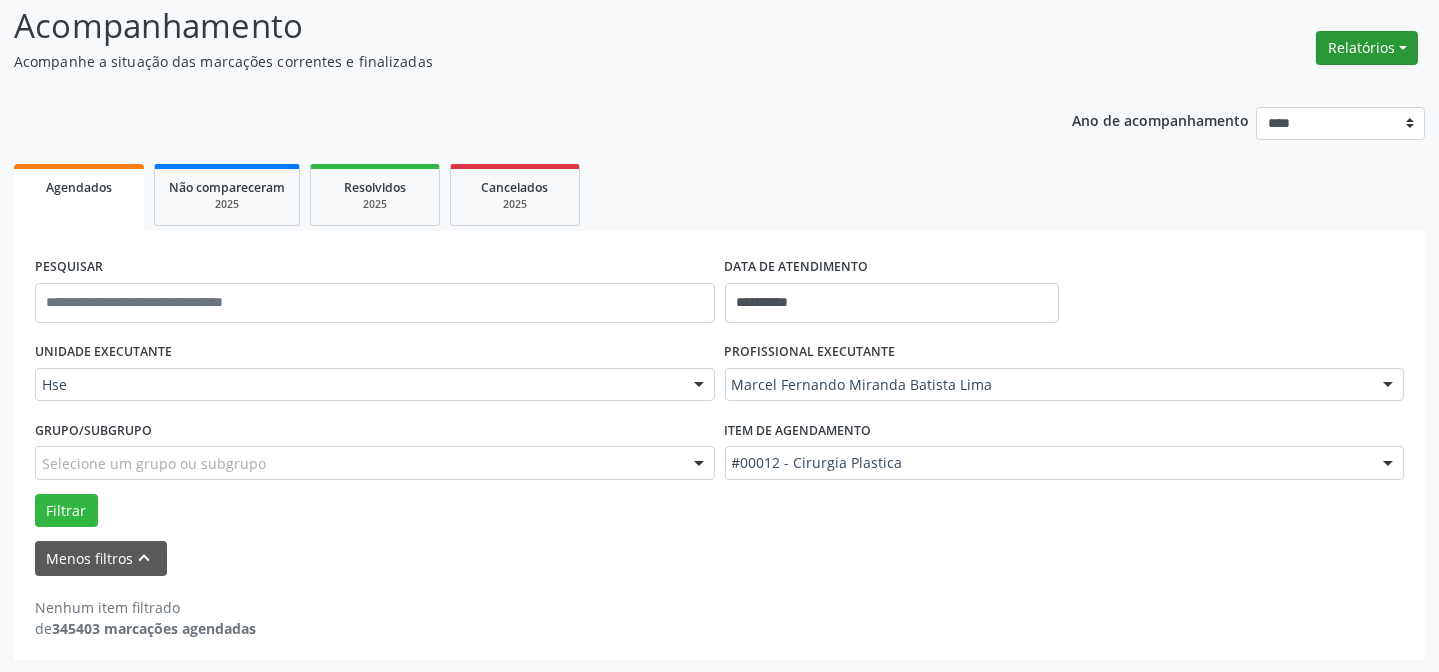 click on "Relatórios" at bounding box center [1367, 48] 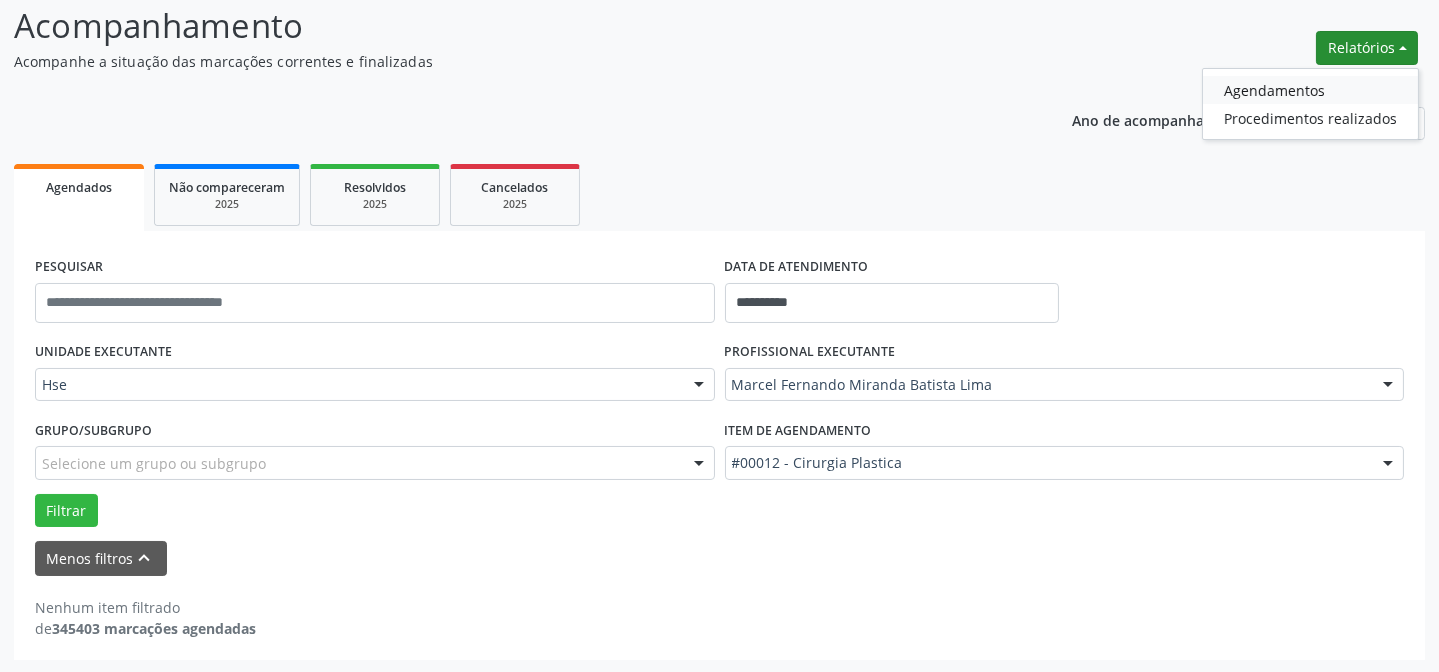 click on "Agendamentos" at bounding box center [1310, 90] 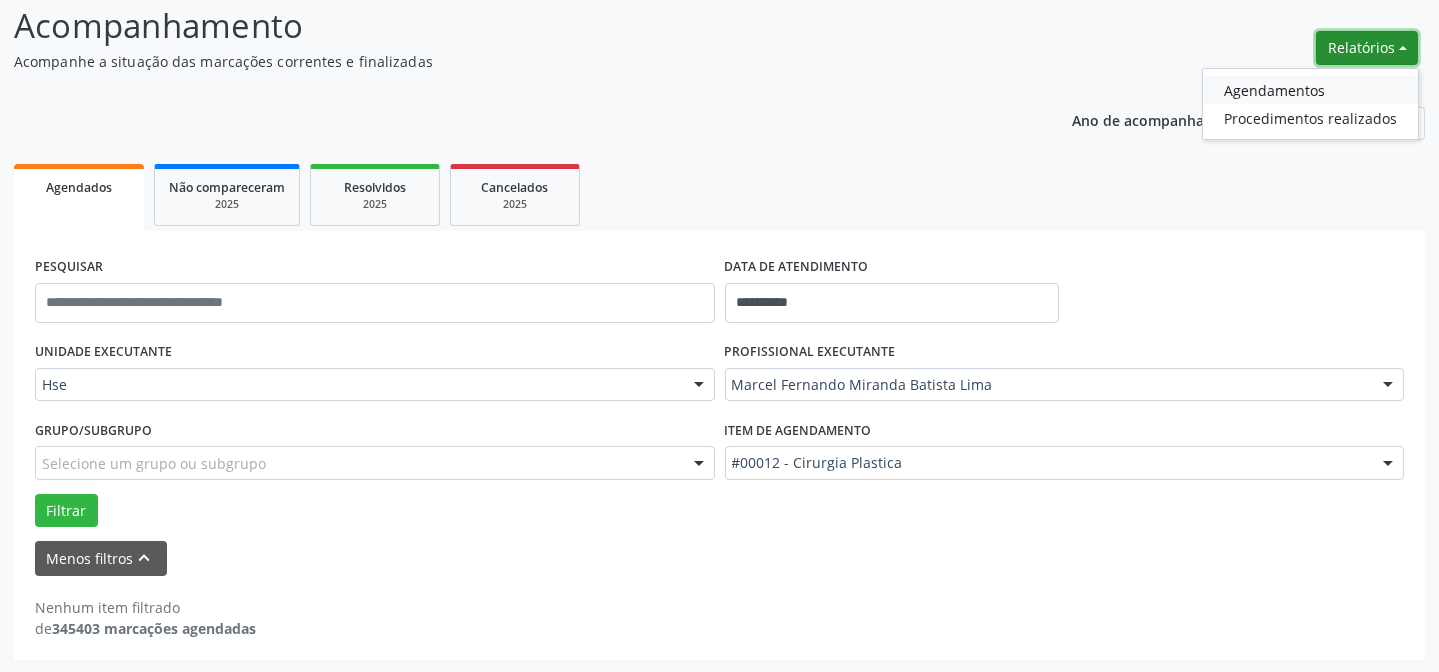 select on "*" 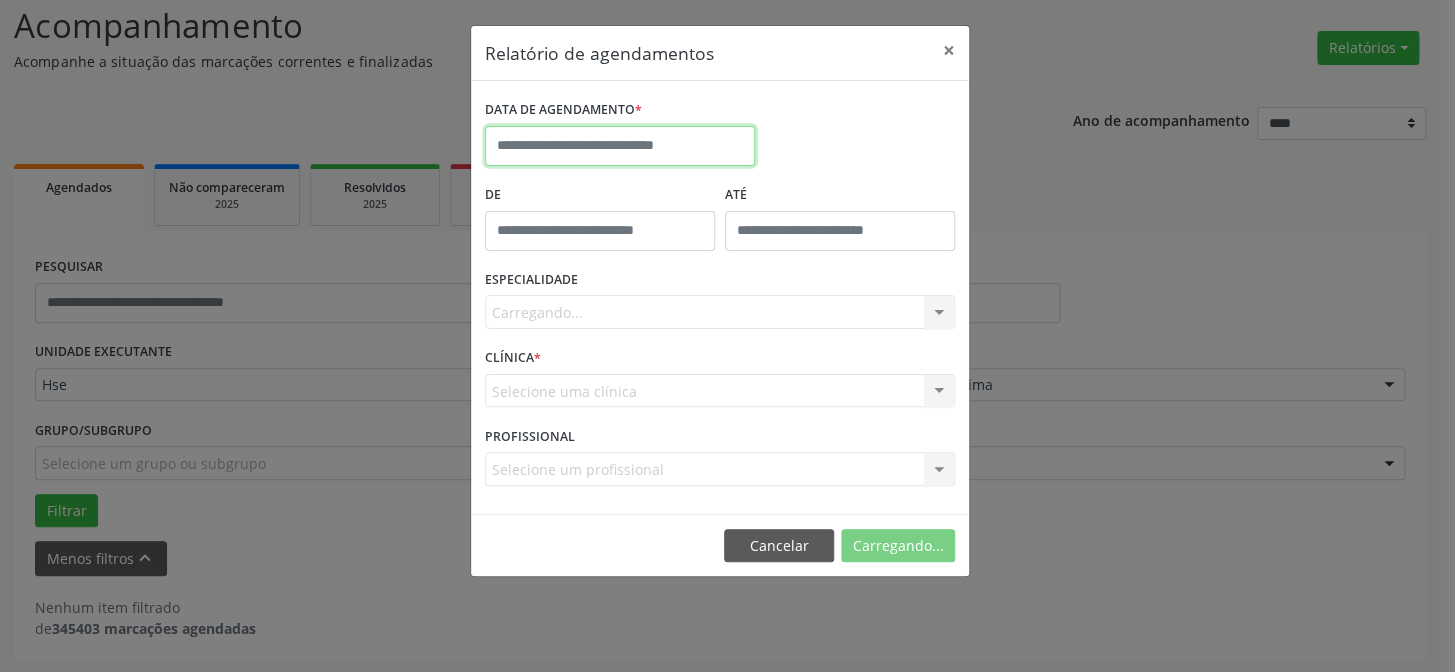 click at bounding box center [620, 146] 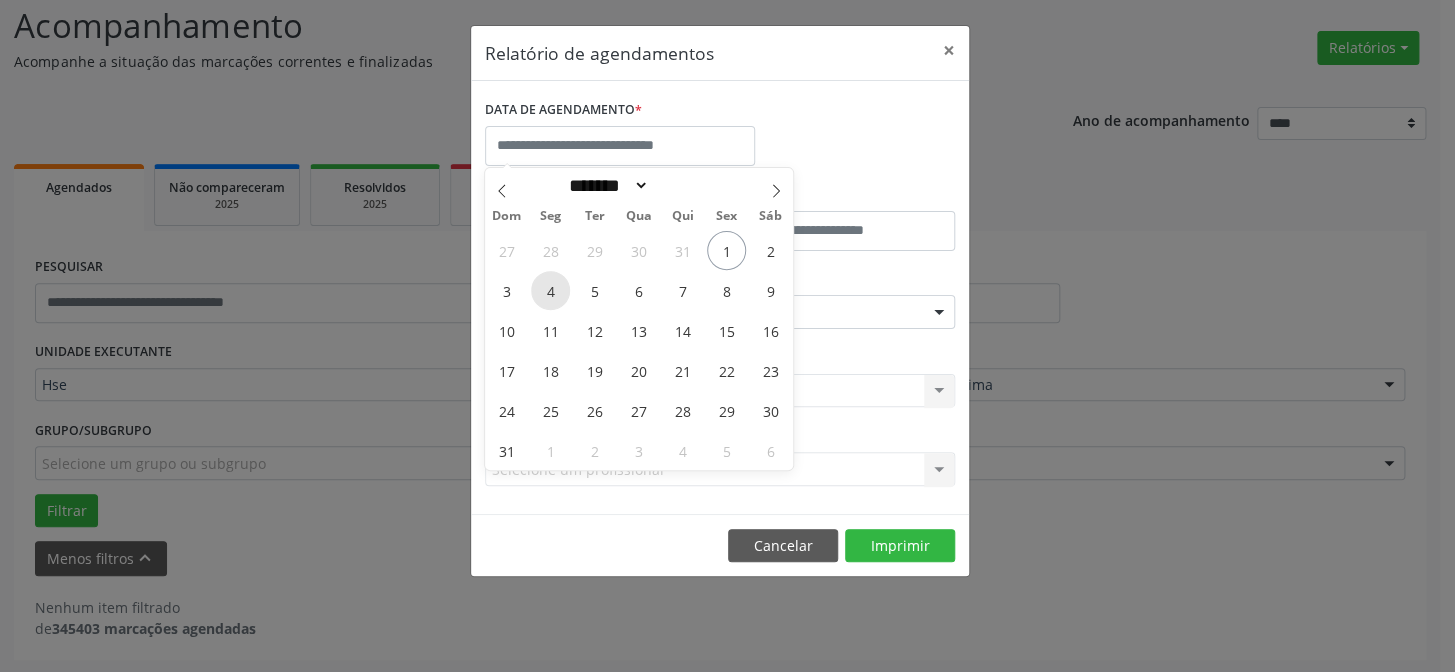 click on "4" at bounding box center [550, 290] 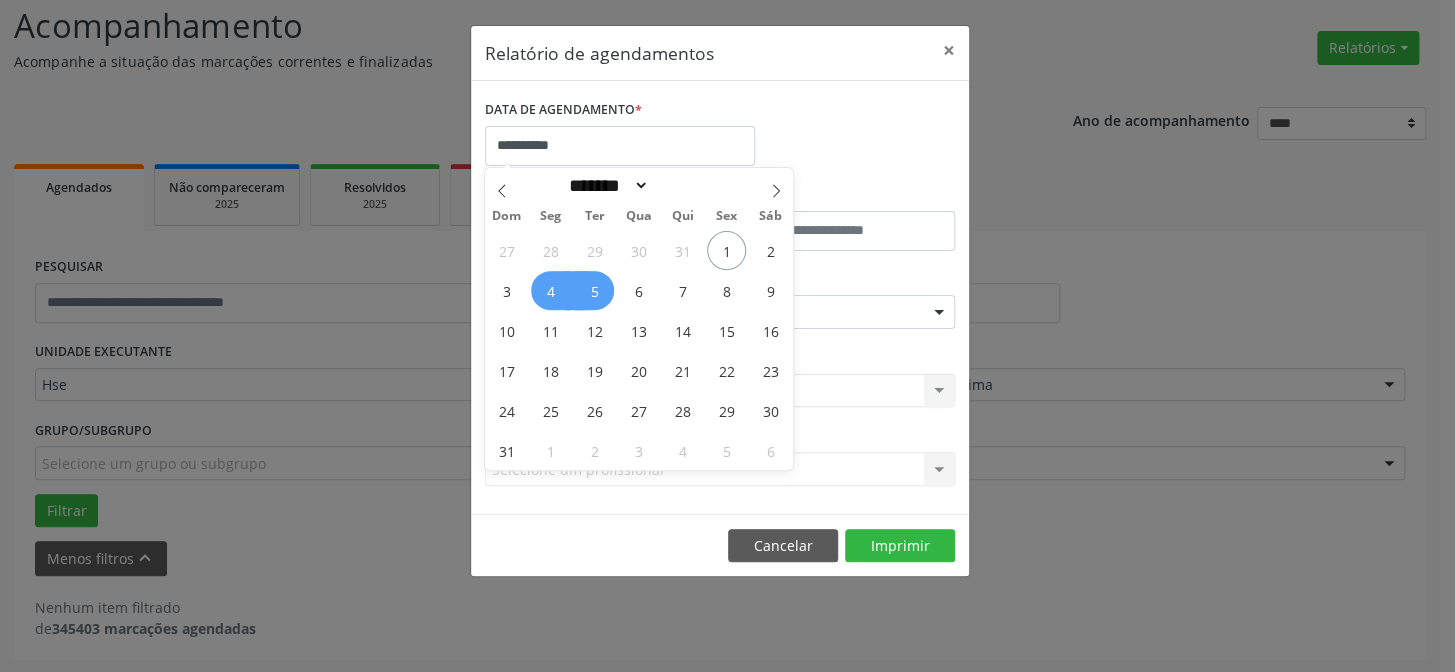 click on "5" at bounding box center [594, 290] 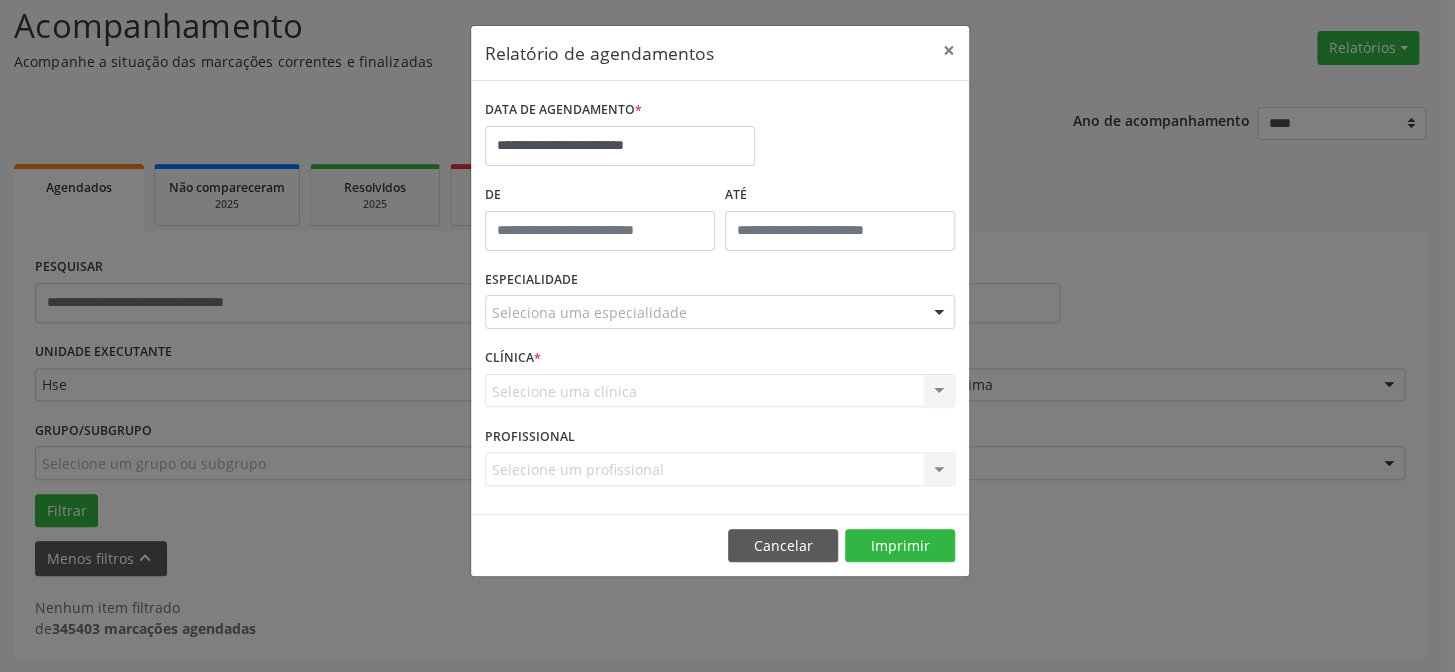 click on "ESPECIALIDADE
Seleciona uma especialidade
Todas as especialidades   Alergologia   Angiologia   Arritmologia   Cardiologia   Cirurgia Abdominal   Cirurgia Bariatrica   Cirurgia Cabeça e Pescoço   Cirurgia Cardiaca   Cirurgia Geral   Cirurgia Ginecologica   Cirurgia Mastologia Oncologica   Cirurgia Pediatrica   Cirurgia Plastica   Cirurgia Toracica   Cirurgia geral oncológica   Cirurgia geral oncológica   Cirurgião Dermatológico   Clinica Geral   Clinica Medica   Consulta de Enfermagem - Hiperdia   Consulta de Enfermagem - Preventivo   Consulta de Enfermagem - Pré-Natal   Consulta de Enfermagem - Puericultura   Dermatologia   Endocinologia   Endocrino Diabetes   Endocrinologia   Fisioterapia   Fisioterapia Cirurgica   Fonoaudiologia   Gastro/Hepato   Gastroenterologia   Gastropediatria   Geriatria   Ginecologia   Gnecologia   Hebiatra   Hematologia   Hepatologia   Inf.Inf - Infectologista   Infectologia Pediátrica   Mastologia       Medicina da Dor" at bounding box center (720, 304) 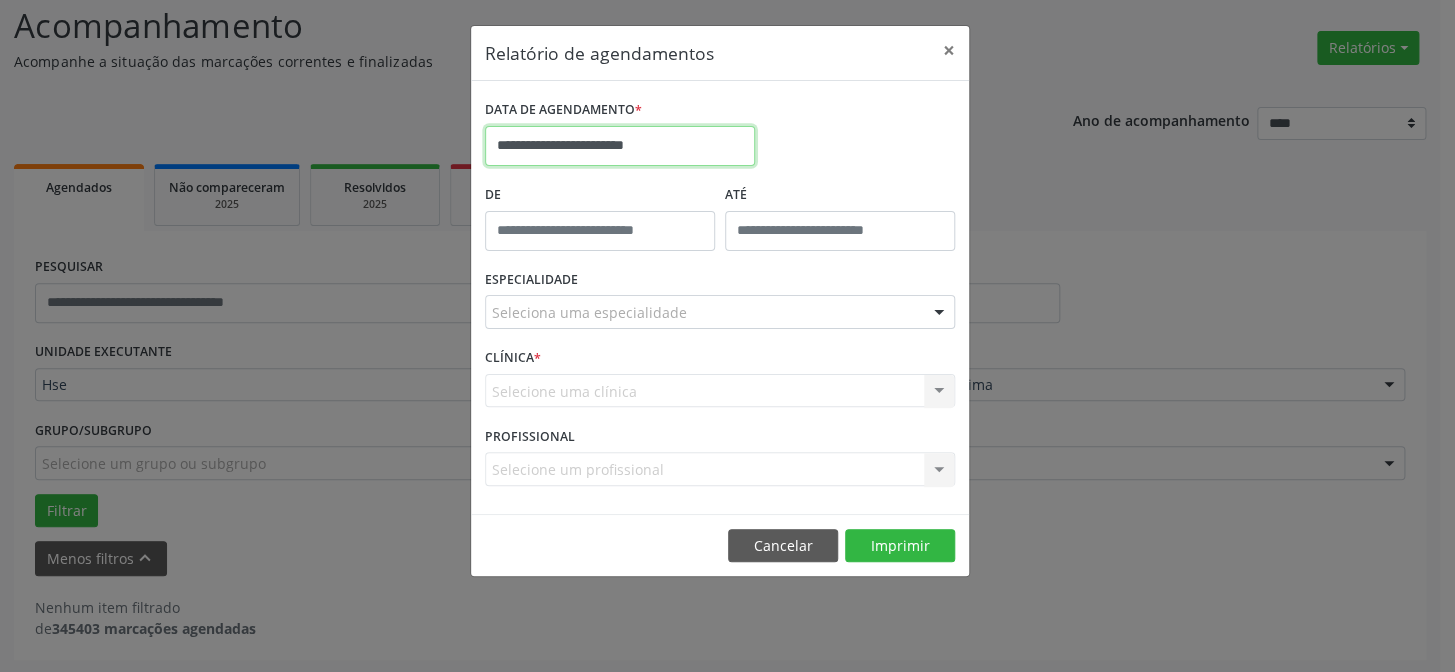 click on "**********" at bounding box center [620, 146] 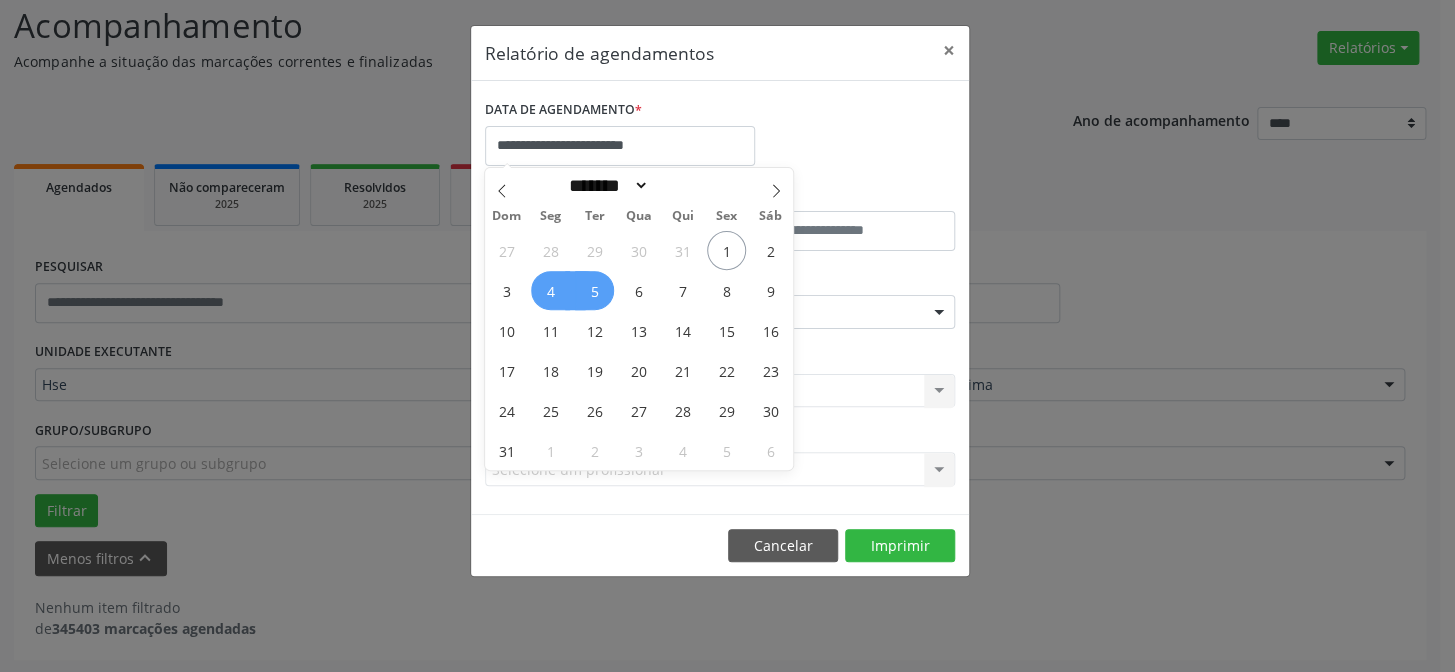 click on "4" at bounding box center [550, 290] 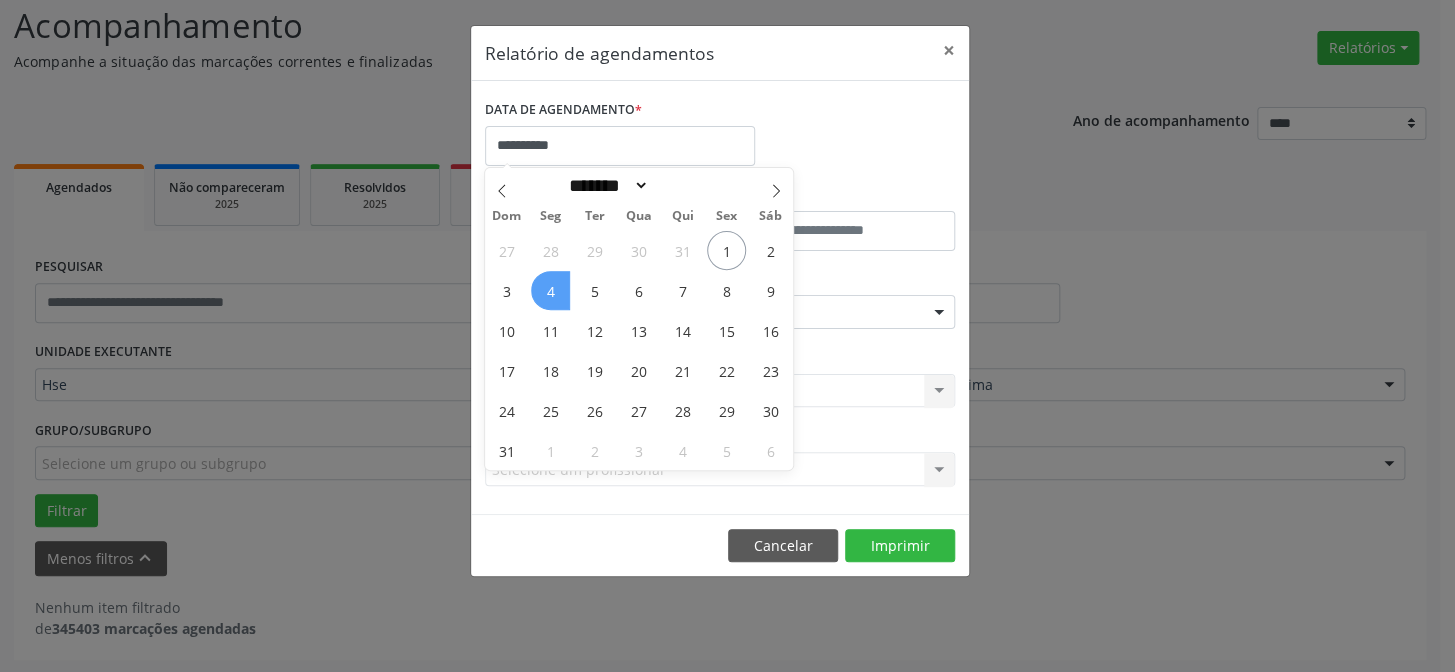 click on "4" at bounding box center [550, 290] 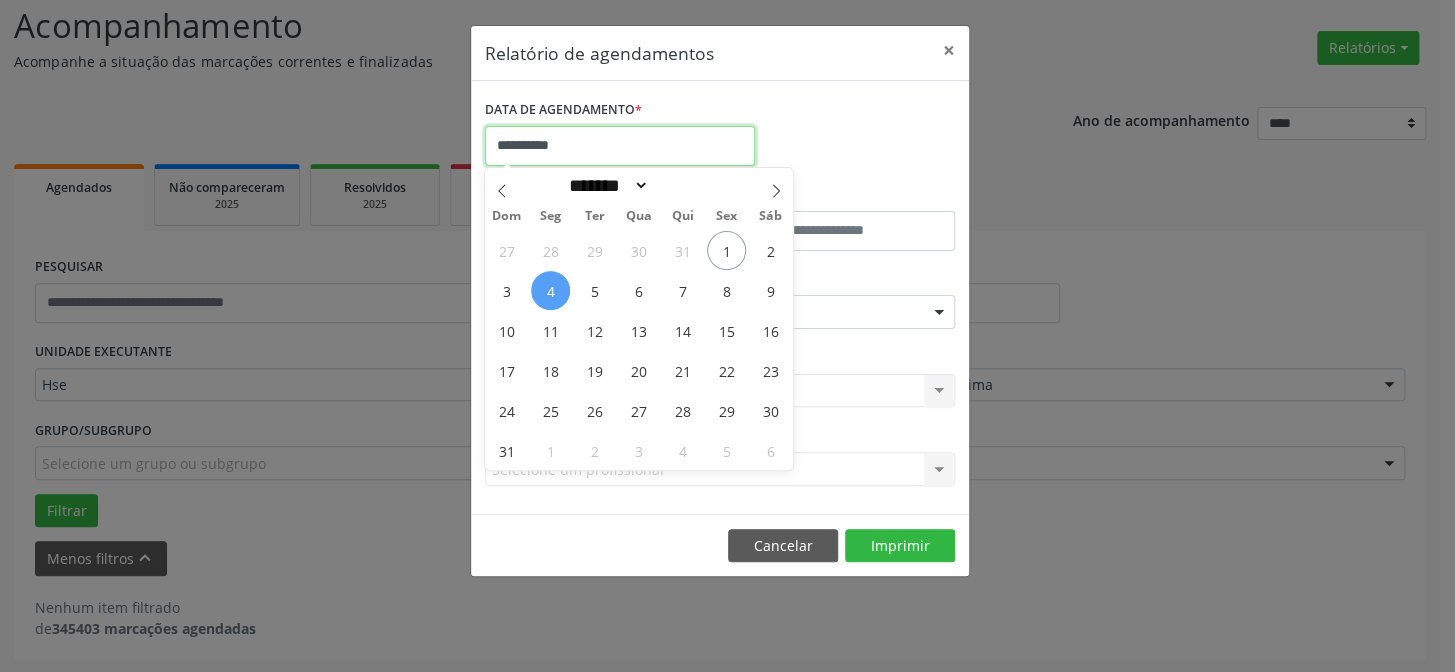 click on "**********" at bounding box center (620, 146) 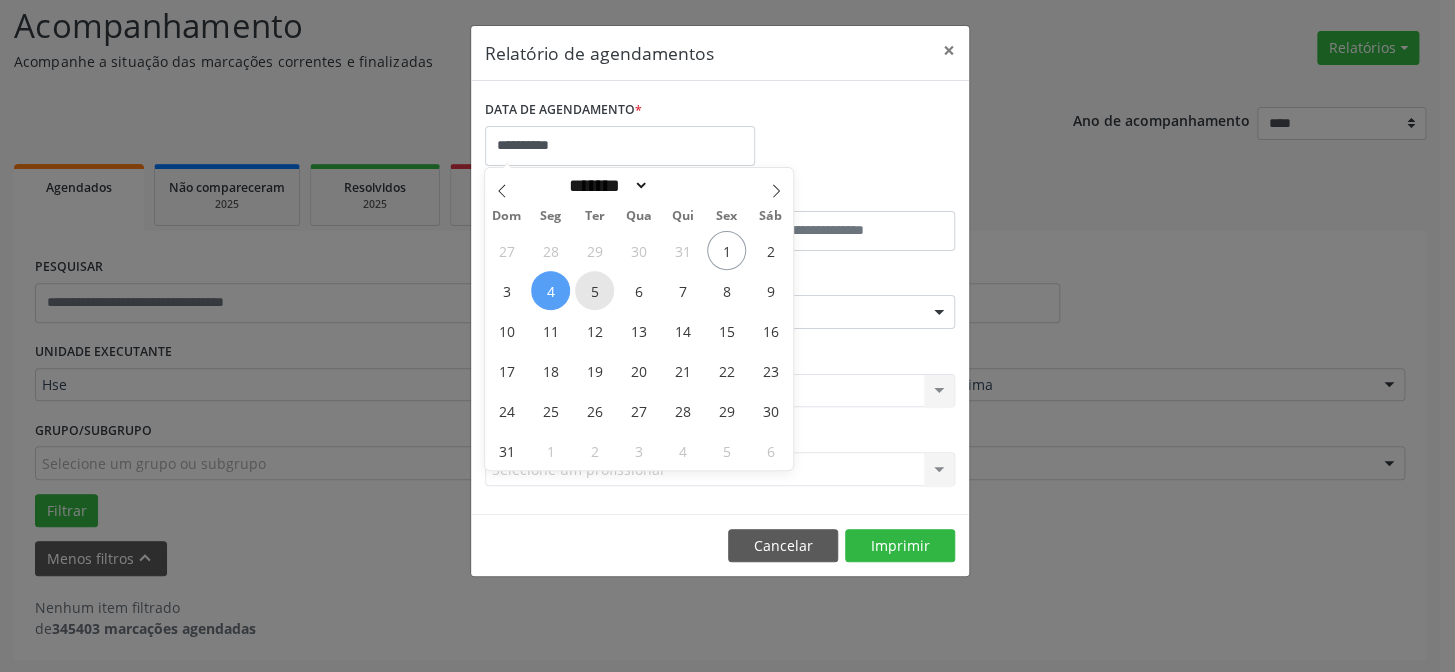 click on "5" at bounding box center [594, 290] 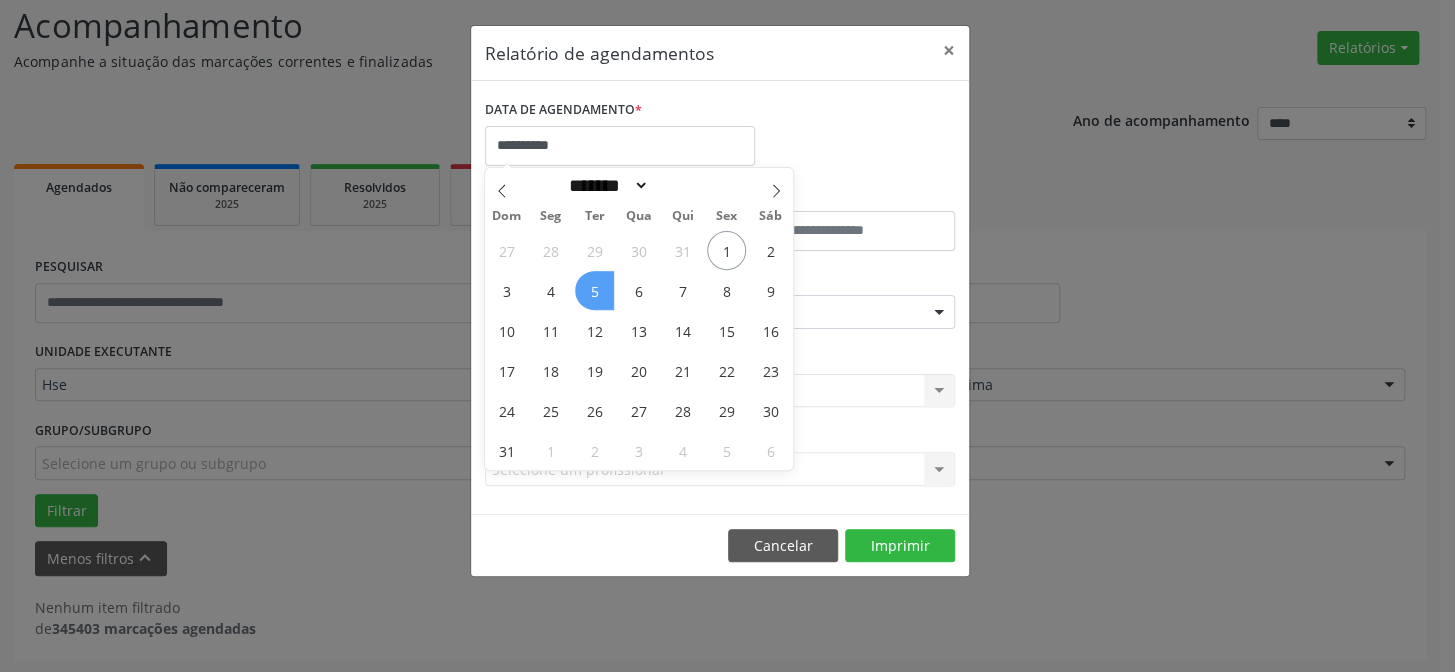 click on "5" at bounding box center (594, 290) 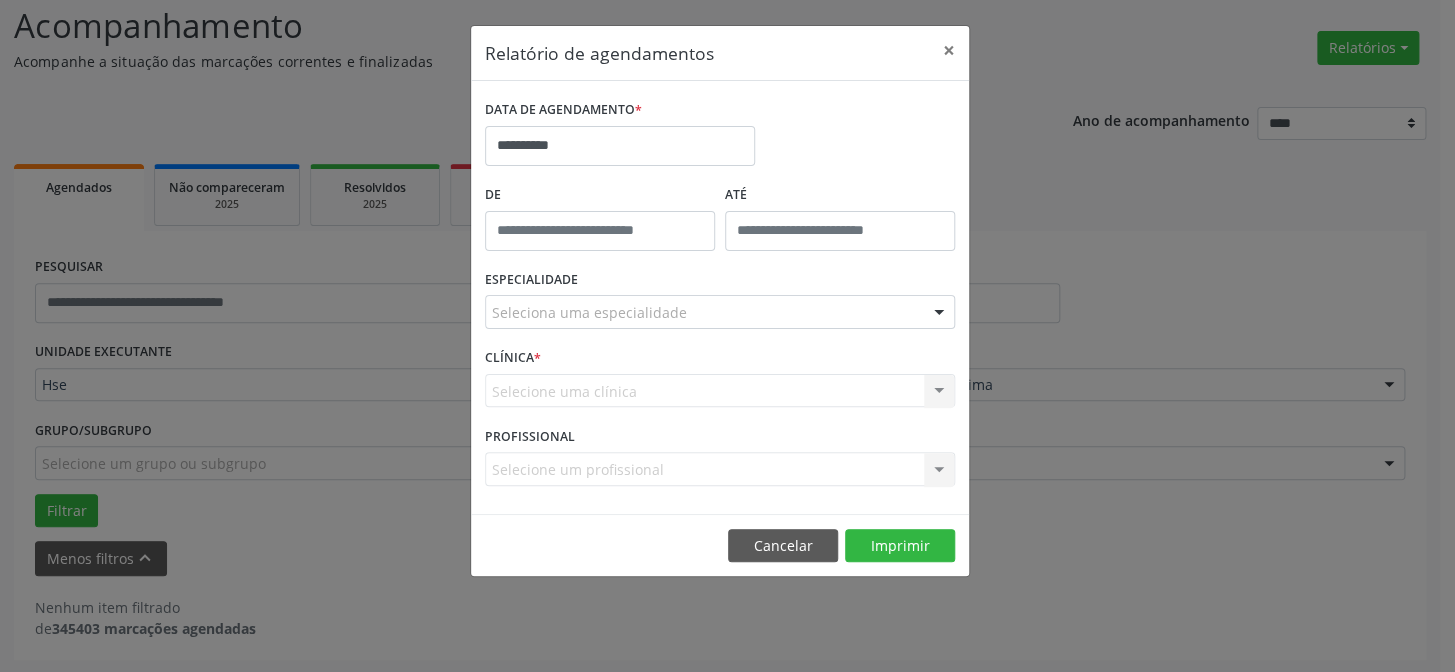 click on "ESPECIALIDADE
Seleciona uma especialidade
Todas as especialidades   Alergologia   Angiologia   Arritmologia   Cardiologia   Cirurgia Abdominal   Cirurgia Bariatrica   Cirurgia Cabeça e Pescoço   Cirurgia Cardiaca   Cirurgia Geral   Cirurgia Ginecologica   Cirurgia Mastologia Oncologica   Cirurgia Pediatrica   Cirurgia Plastica   Cirurgia Toracica   Cirurgia geral oncológica   Cirurgia geral oncológica   Cirurgião Dermatológico   Clinica Geral   Clinica Medica   Consulta de Enfermagem - Hiperdia   Consulta de Enfermagem - Preventivo   Consulta de Enfermagem - Pré-Natal   Consulta de Enfermagem - Puericultura   Dermatologia   Endocinologia   Endocrino Diabetes   Endocrinologia   Fisioterapia   Fisioterapia Cirurgica   Fonoaudiologia   Gastro/Hepato   Gastroenterologia   Gastropediatria   Geriatria   Ginecologia   Gnecologia   Hebiatra   Hematologia   Hepatologia   Inf.Inf - Infectologista   Infectologia Pediátrica   Mastologia       Medicina da Dor" at bounding box center (720, 304) 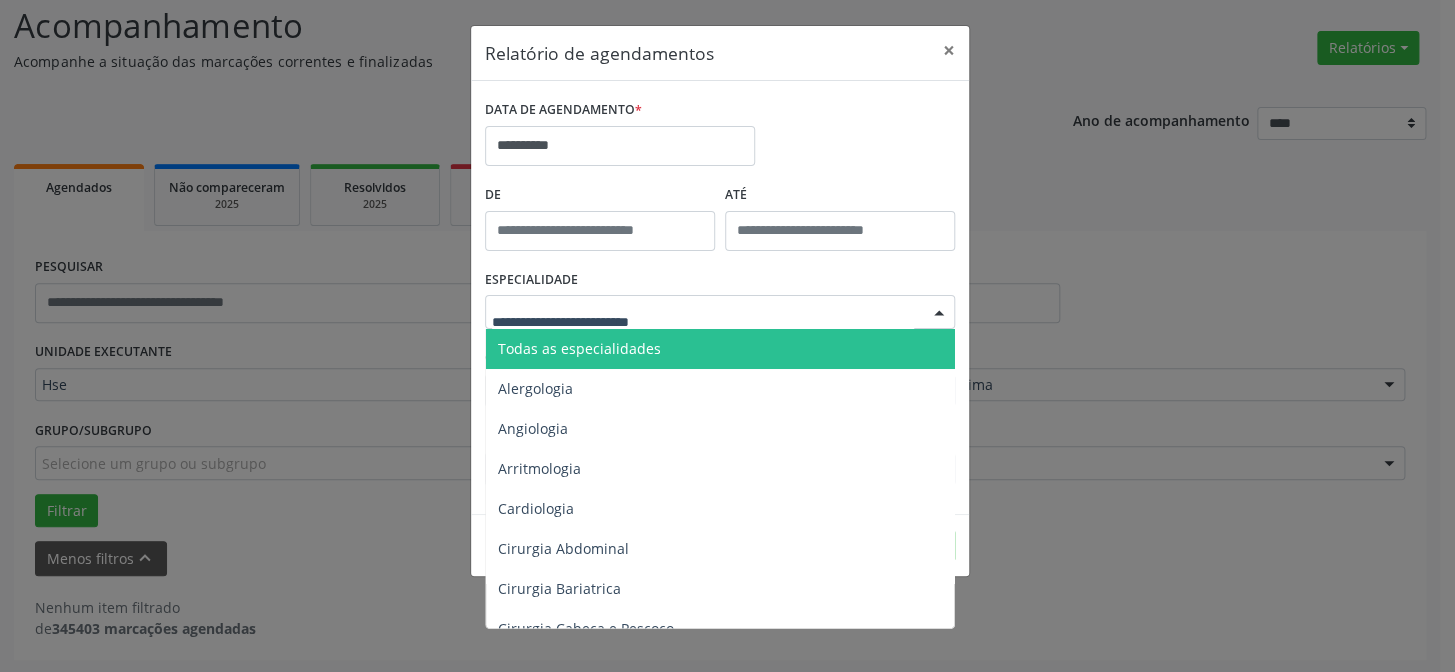 click on "Todas as especialidades" at bounding box center (579, 348) 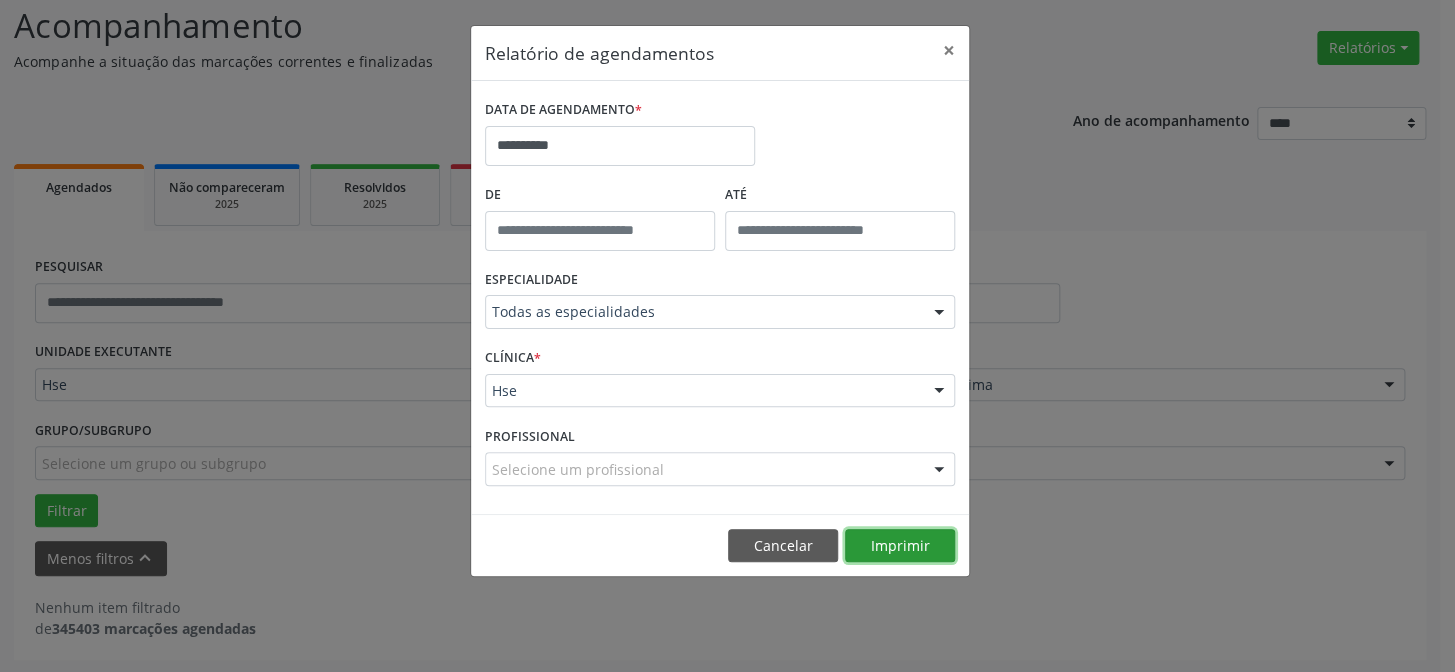 click on "Imprimir" at bounding box center (900, 546) 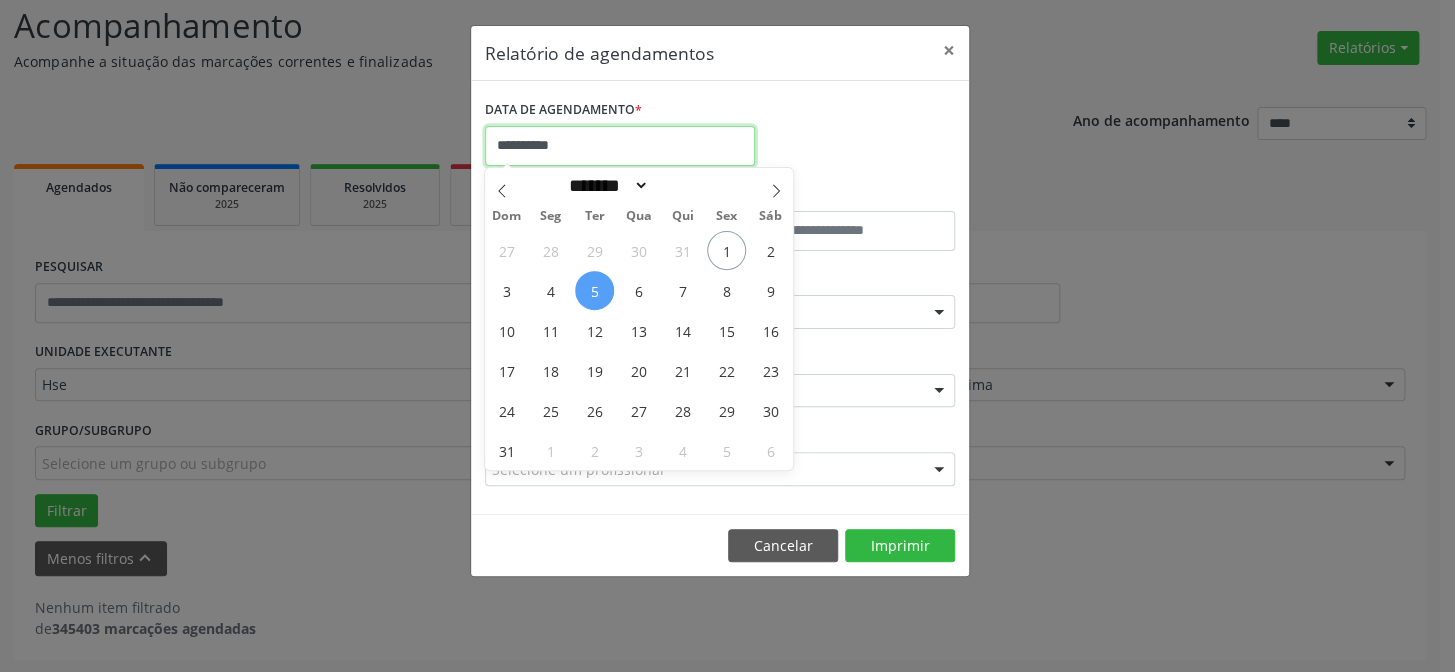click on "**********" at bounding box center [620, 146] 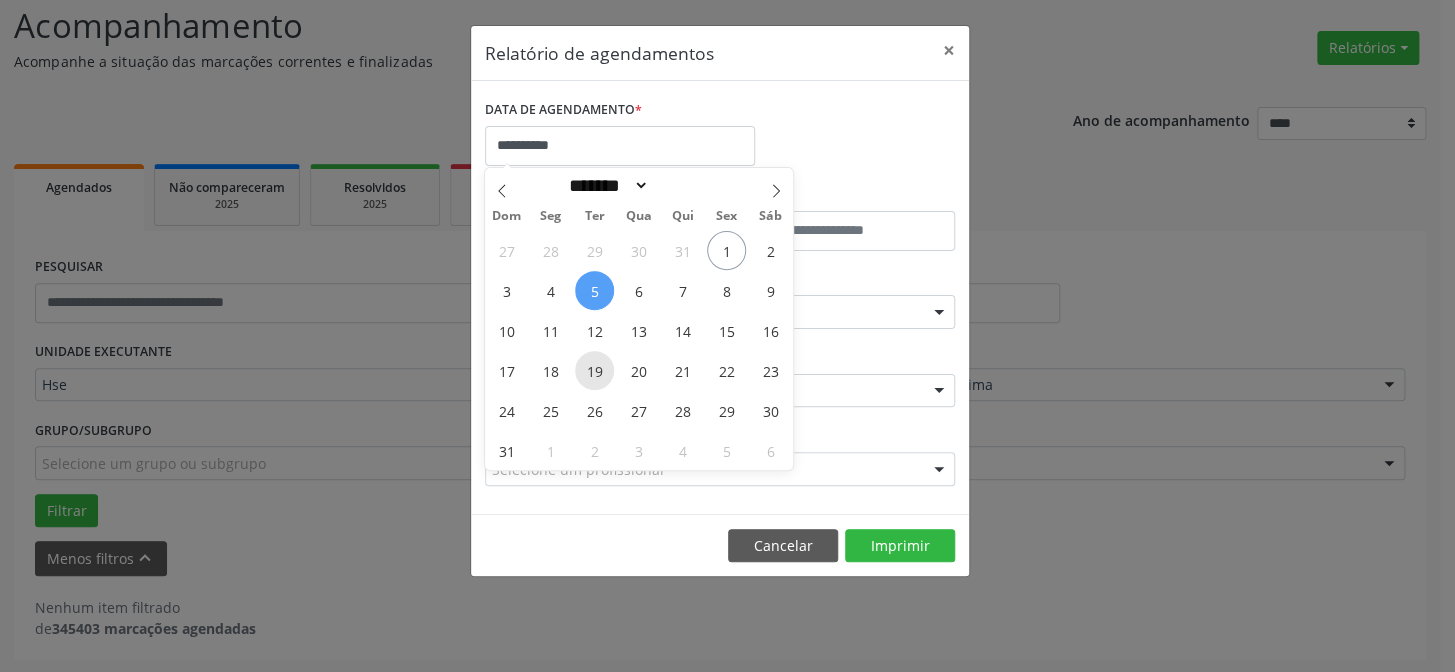 click on "19" at bounding box center [594, 370] 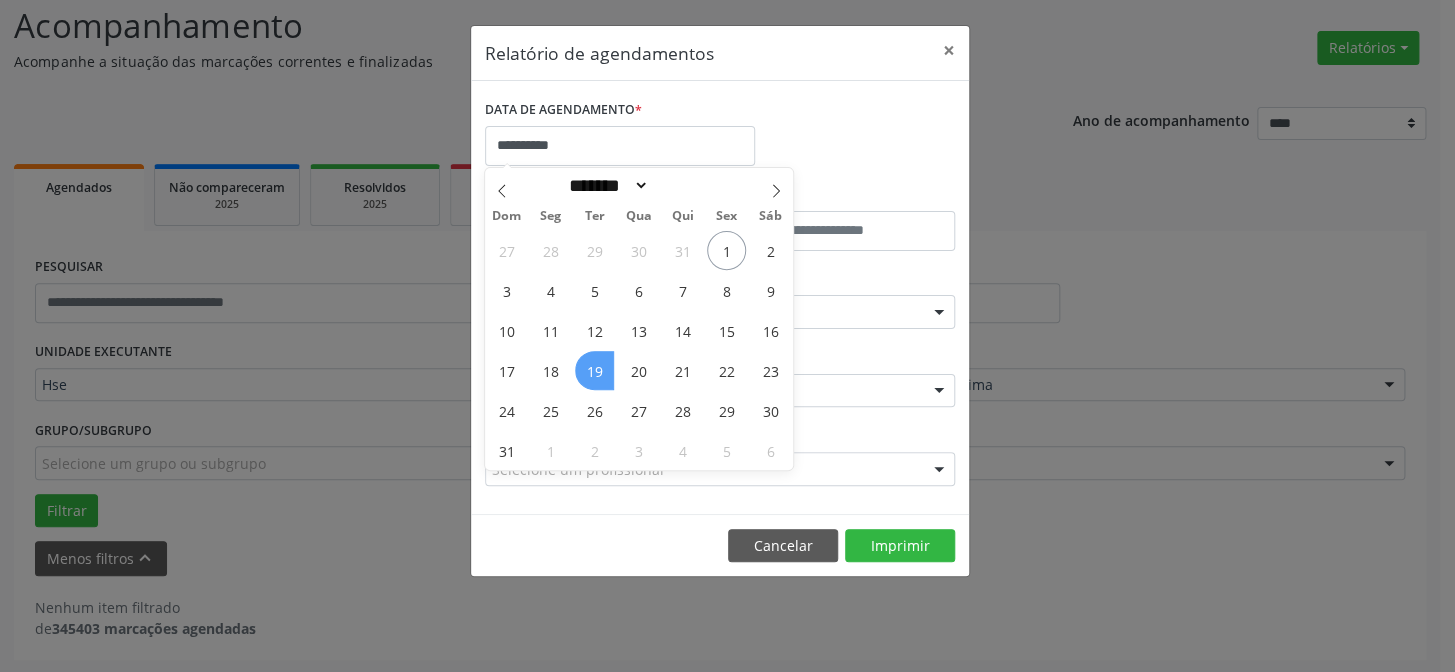 click on "19" at bounding box center (594, 370) 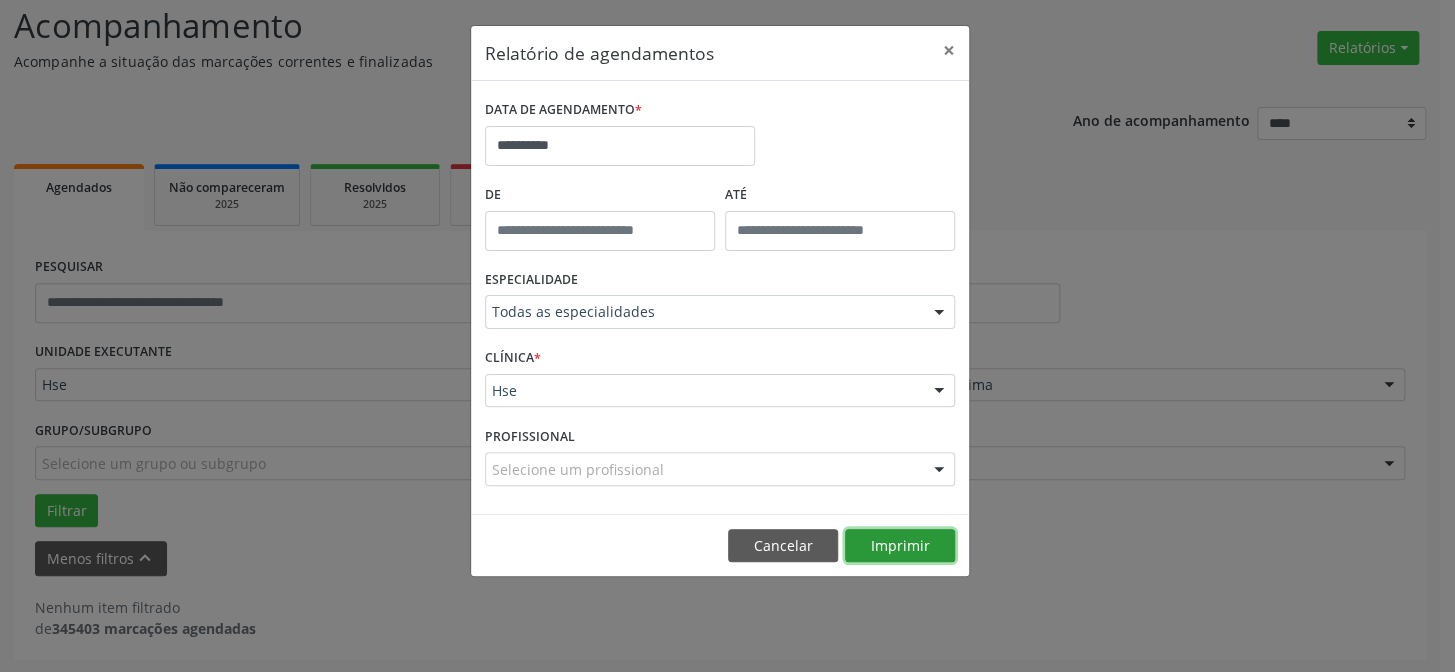 click on "Imprimir" at bounding box center [900, 546] 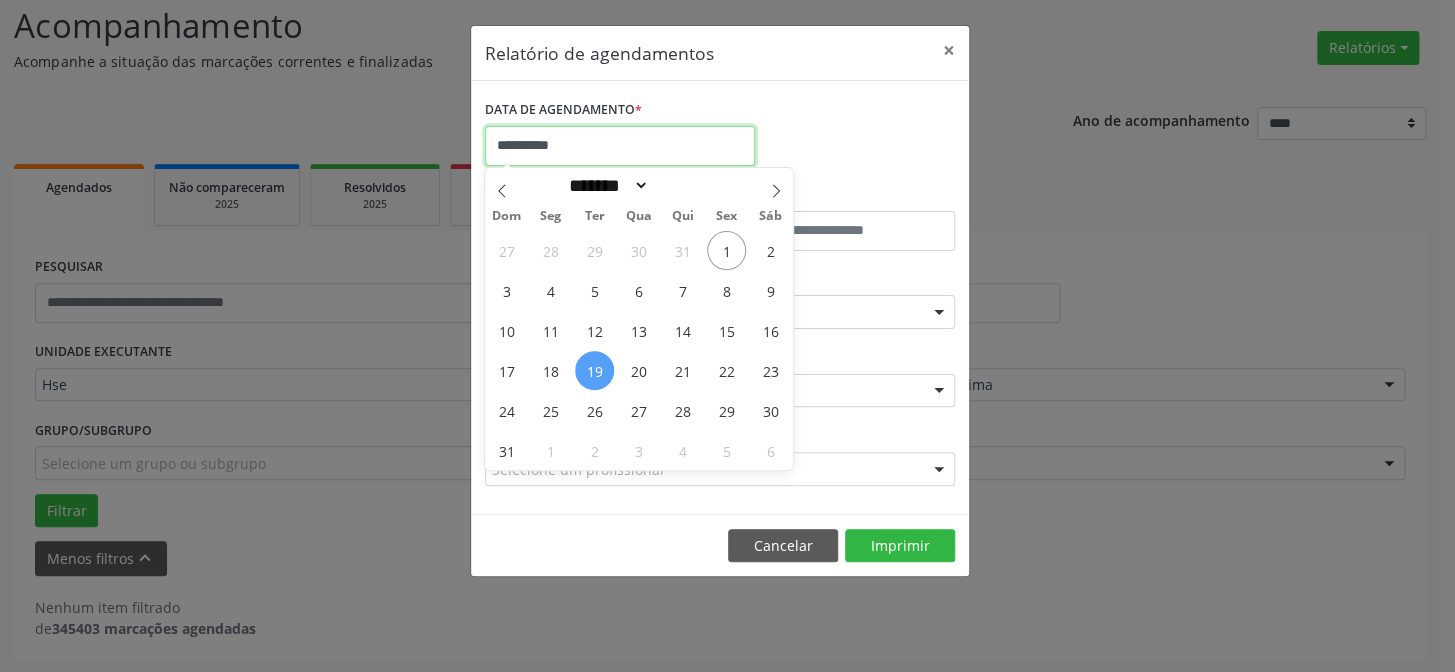 click on "**********" at bounding box center [620, 146] 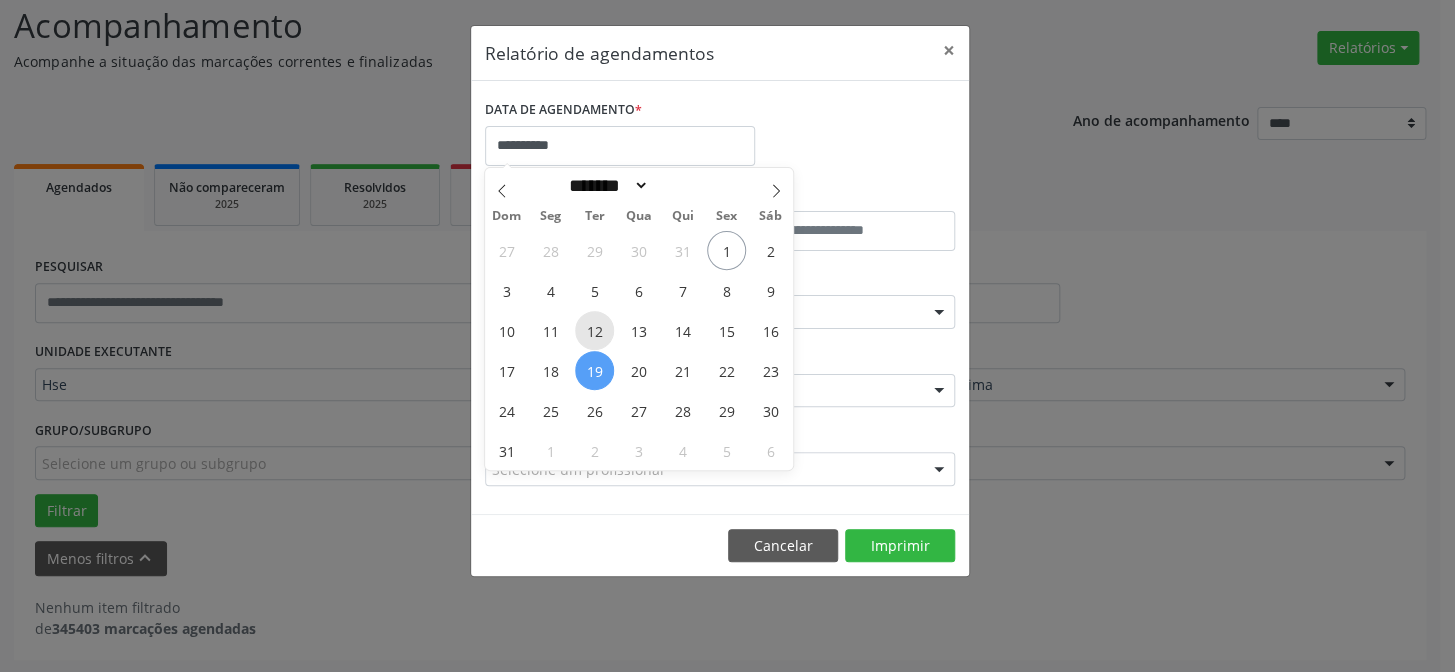 click on "12" at bounding box center [594, 330] 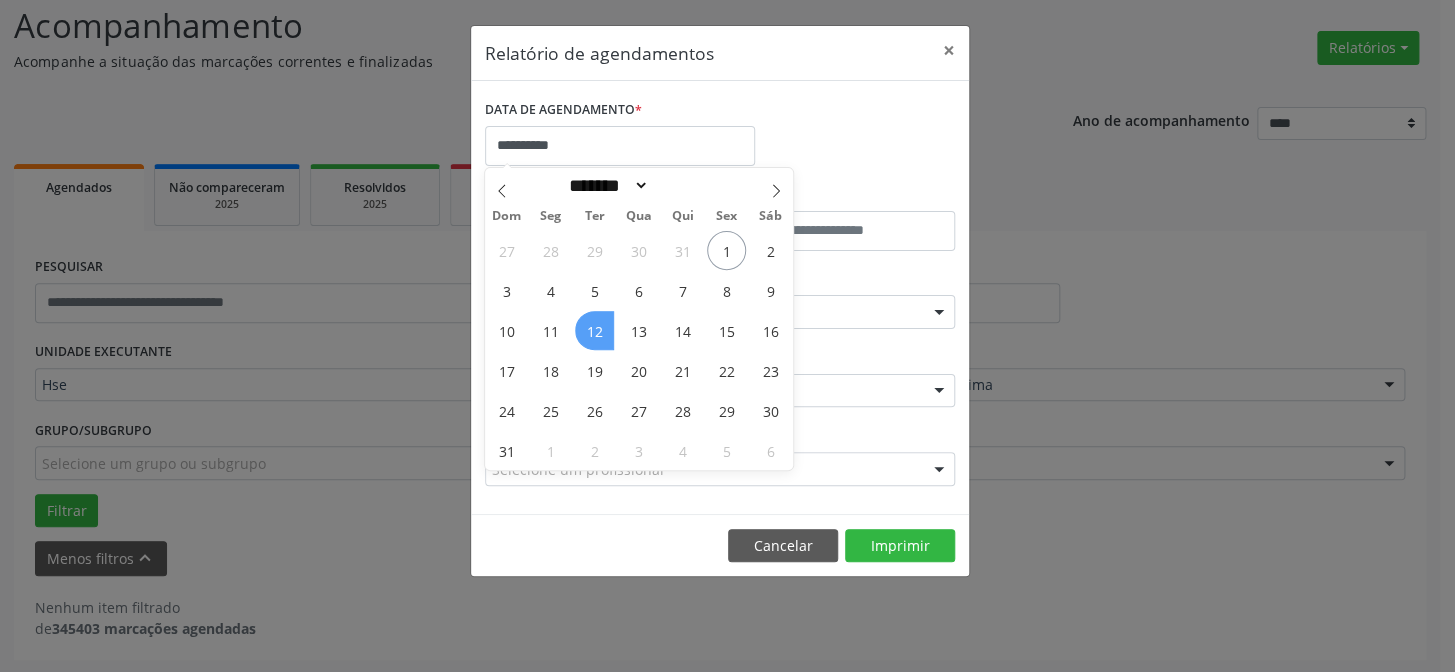 click on "12" at bounding box center [594, 330] 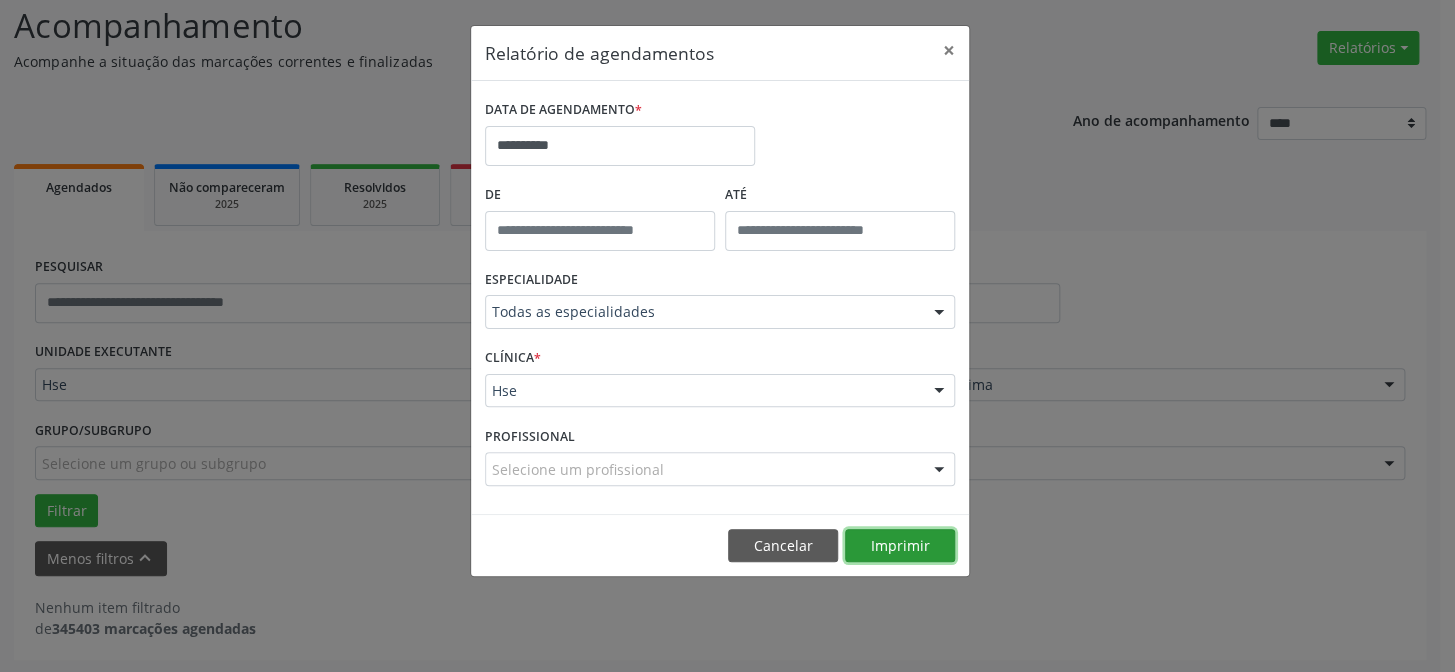 click on "Imprimir" at bounding box center (900, 546) 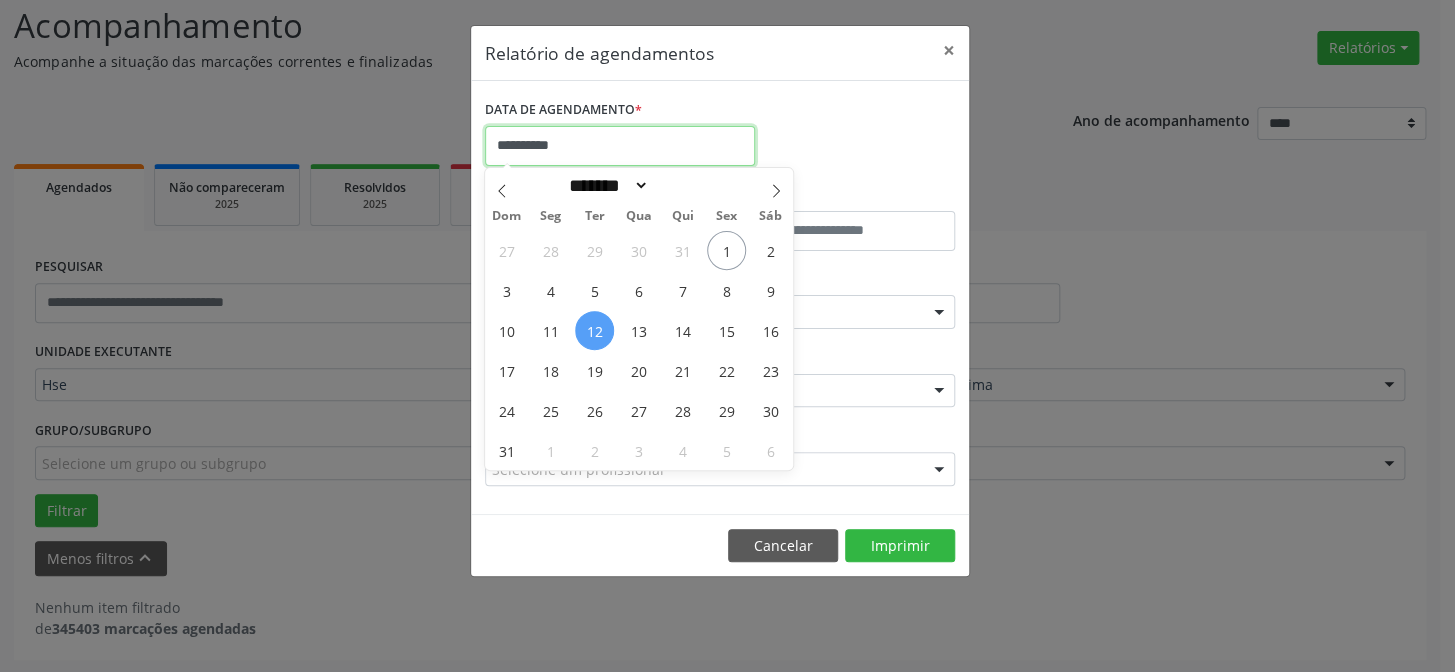 click on "**********" at bounding box center [620, 146] 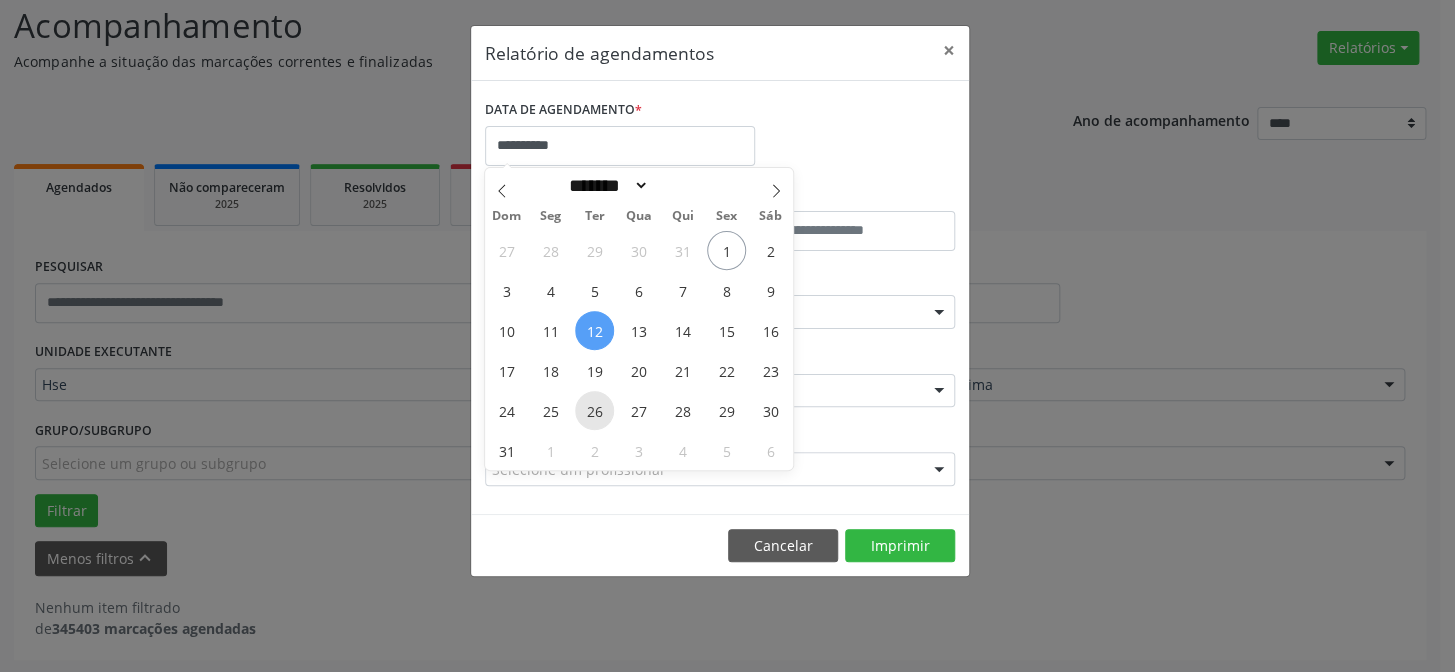 click on "26" at bounding box center (594, 410) 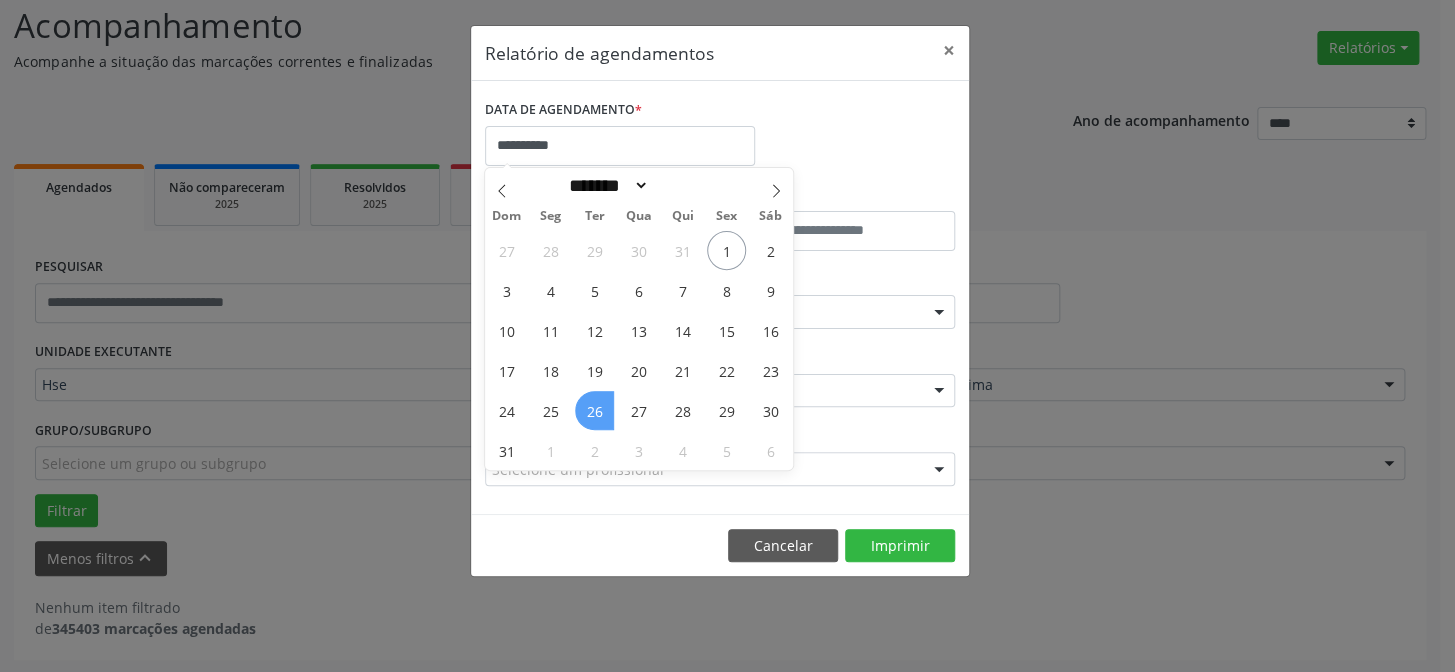 click on "26" at bounding box center (594, 410) 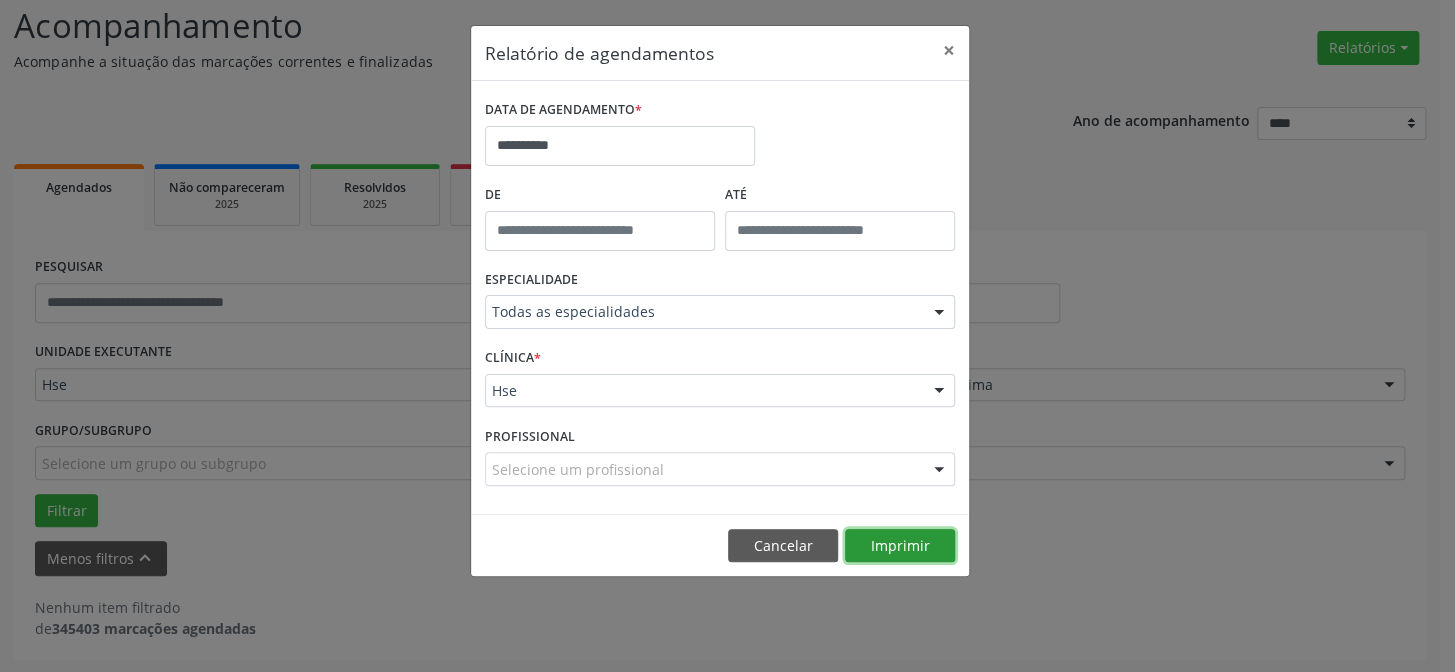 click on "Imprimir" at bounding box center [900, 546] 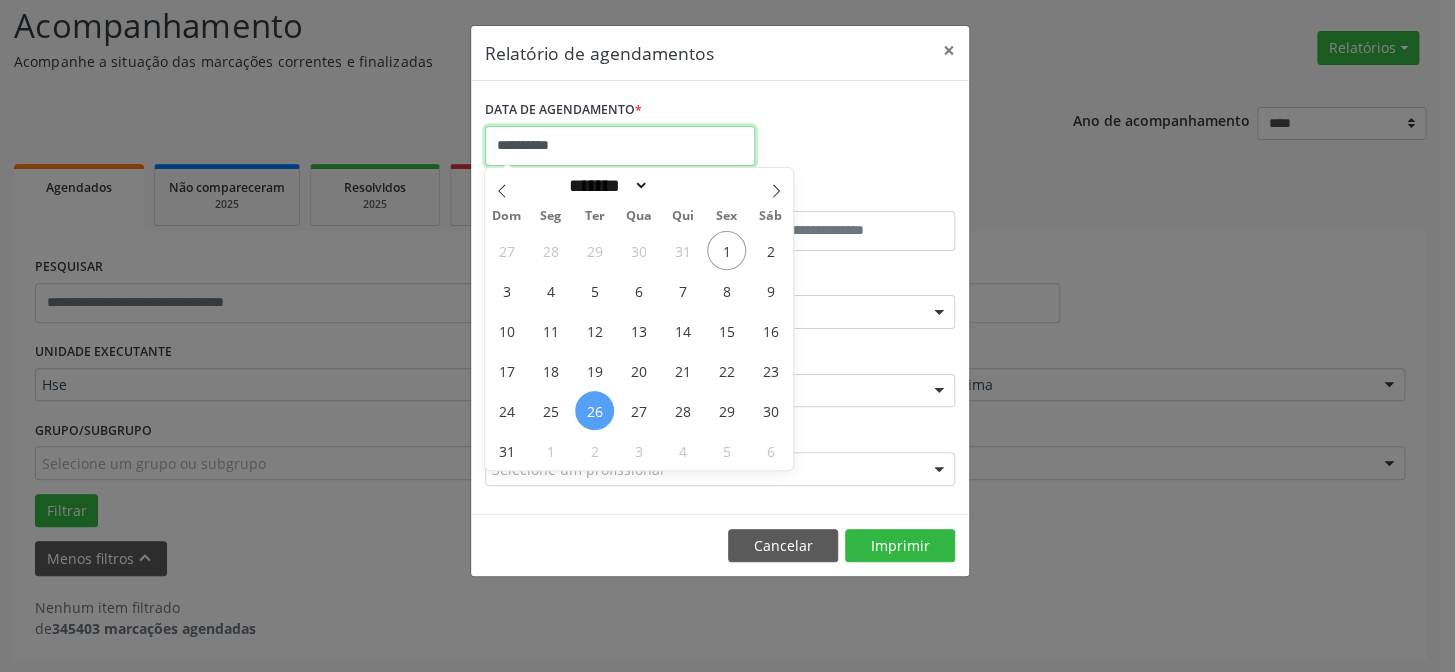 click on "**********" at bounding box center [620, 146] 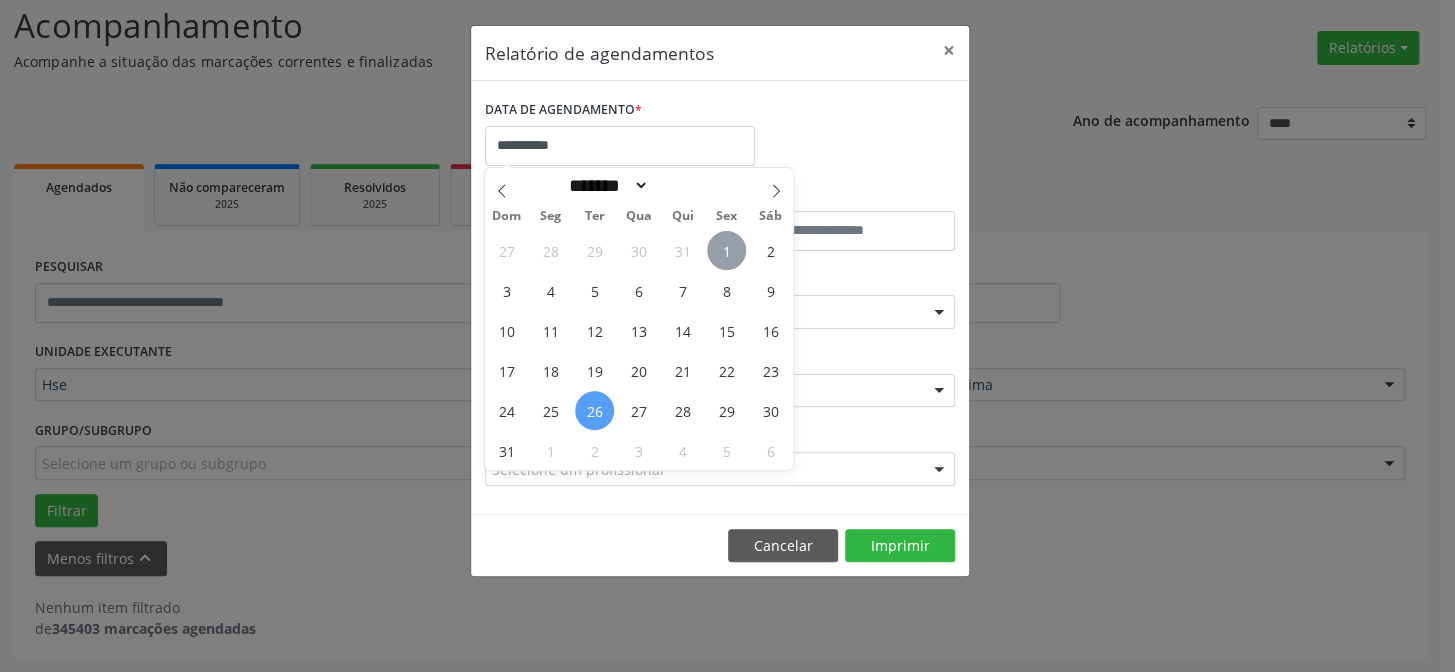 click on "1" at bounding box center (726, 250) 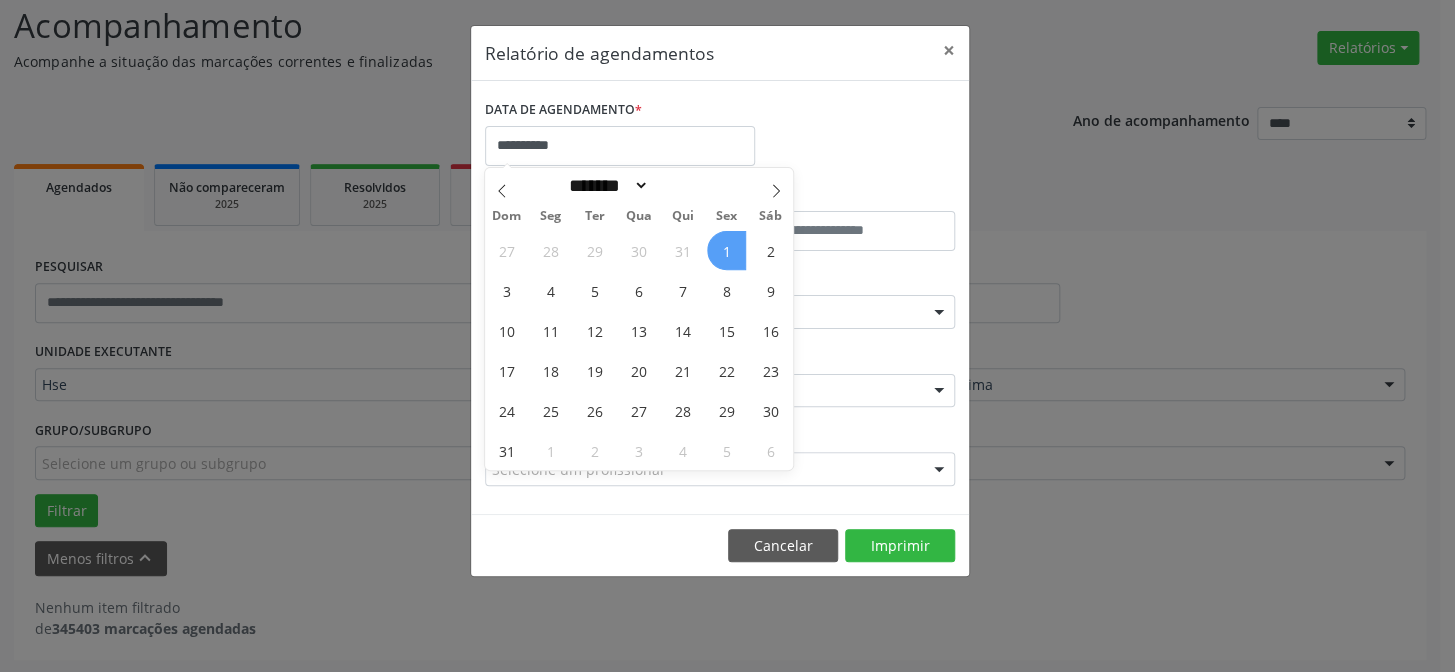 click on "1" at bounding box center [726, 250] 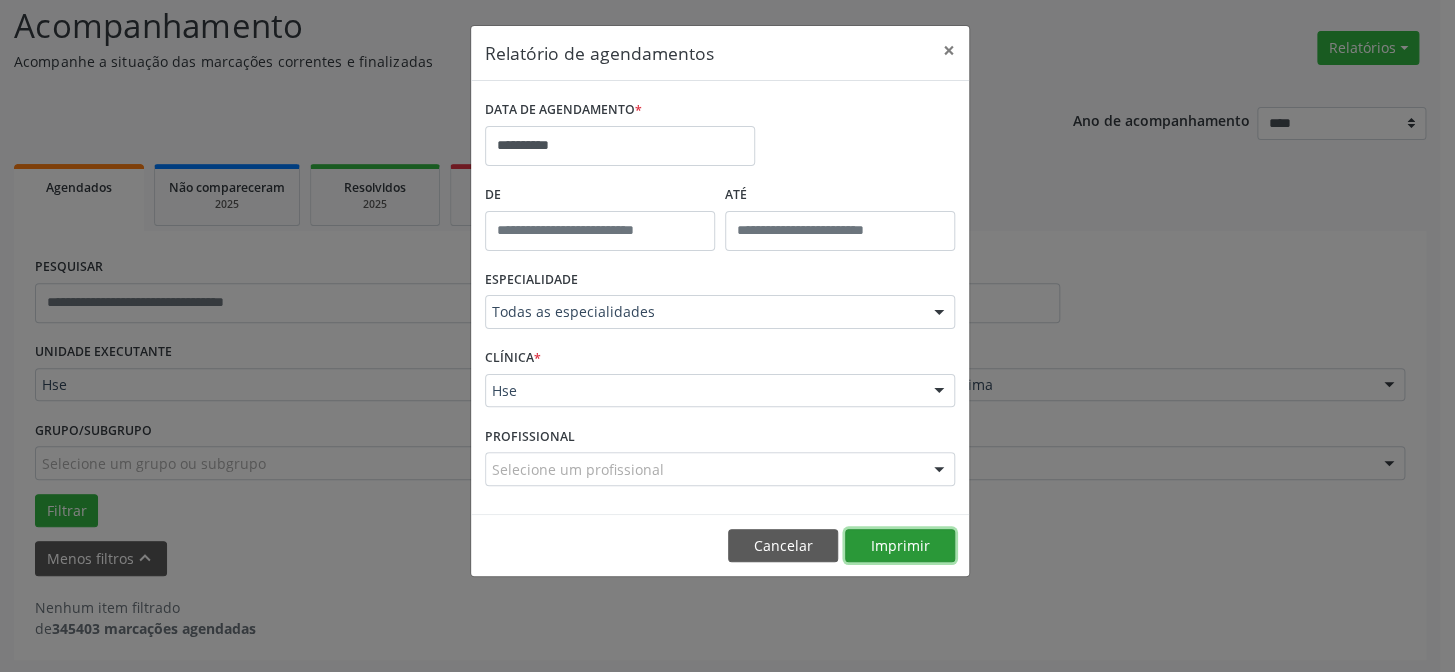 click on "Imprimir" at bounding box center [900, 546] 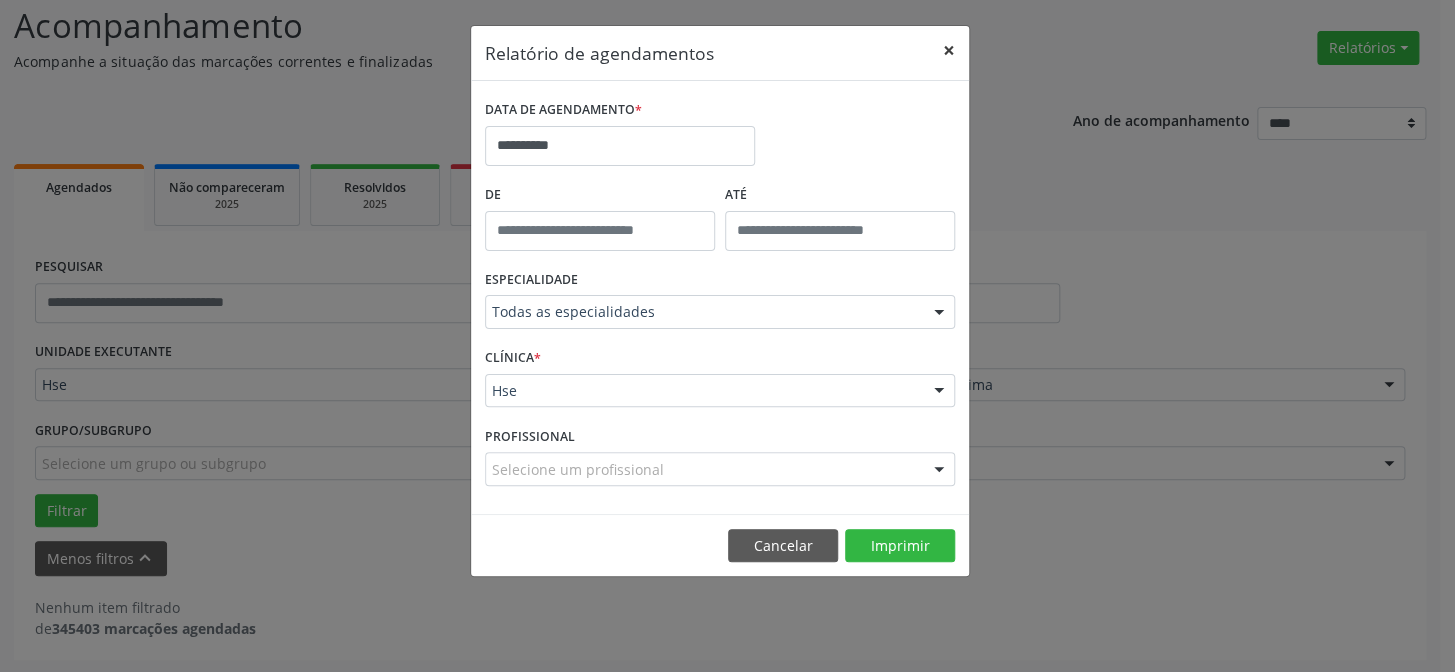 click on "×" at bounding box center [949, 50] 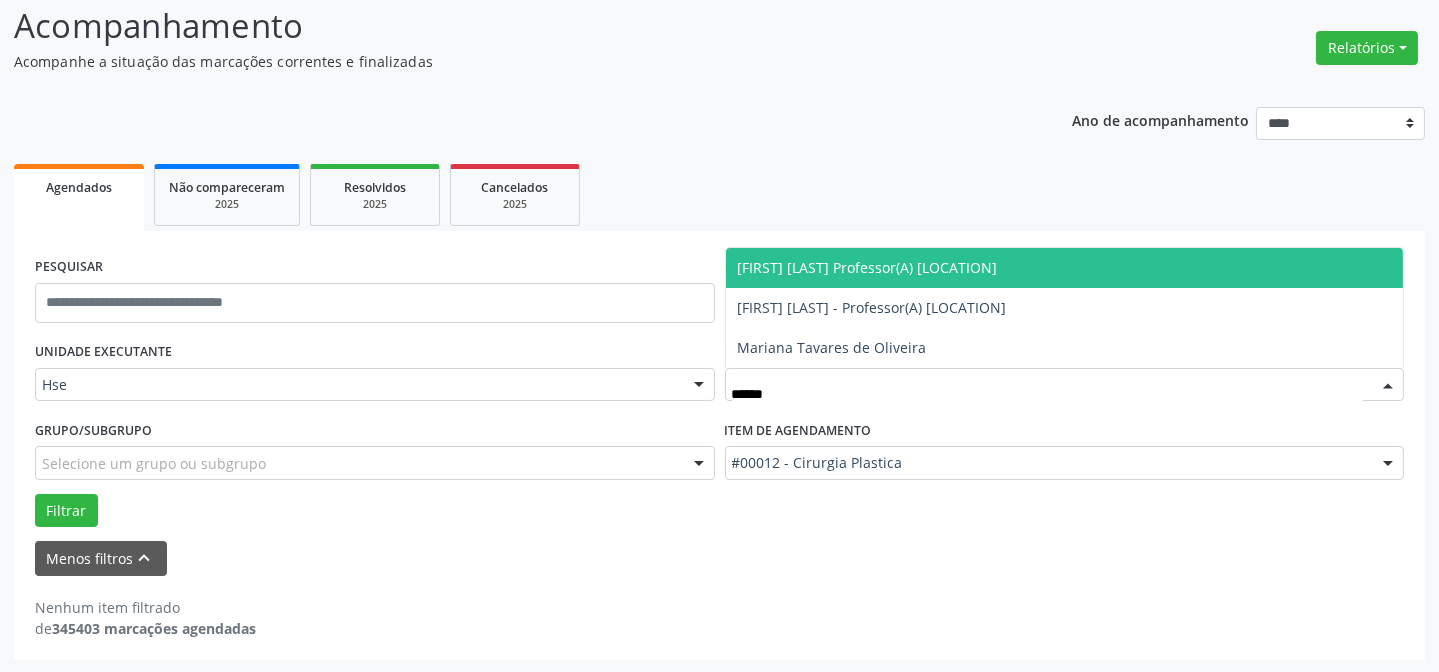 type on "*******" 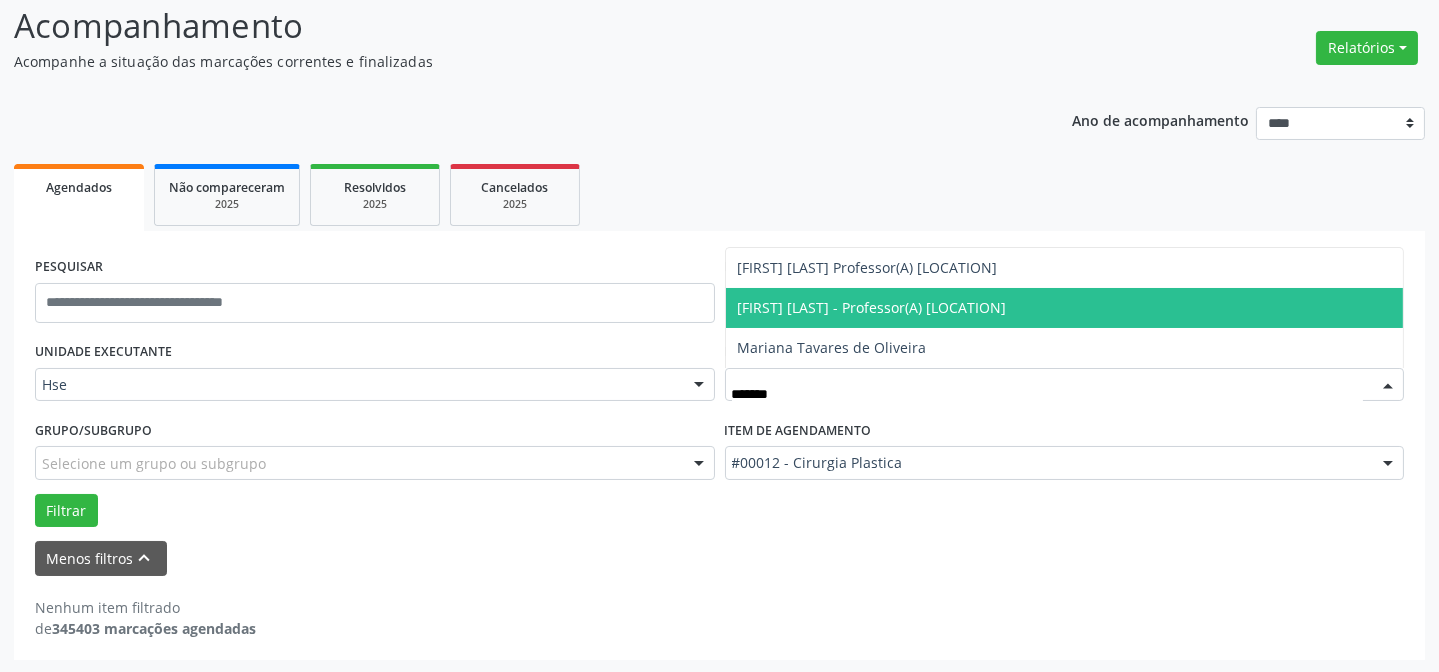 click on "[FIRST] [LAST] - Professor(A) [LOCATION]" at bounding box center (872, 307) 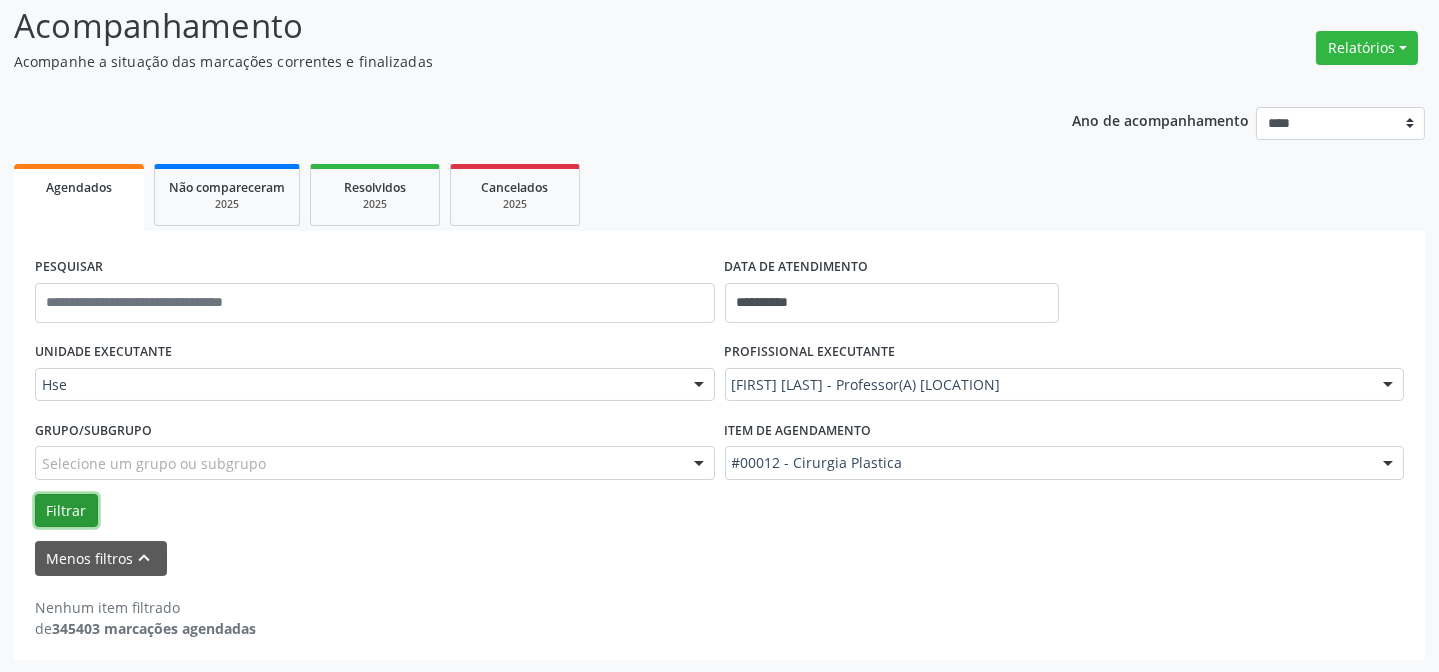 click on "Filtrar" at bounding box center (66, 511) 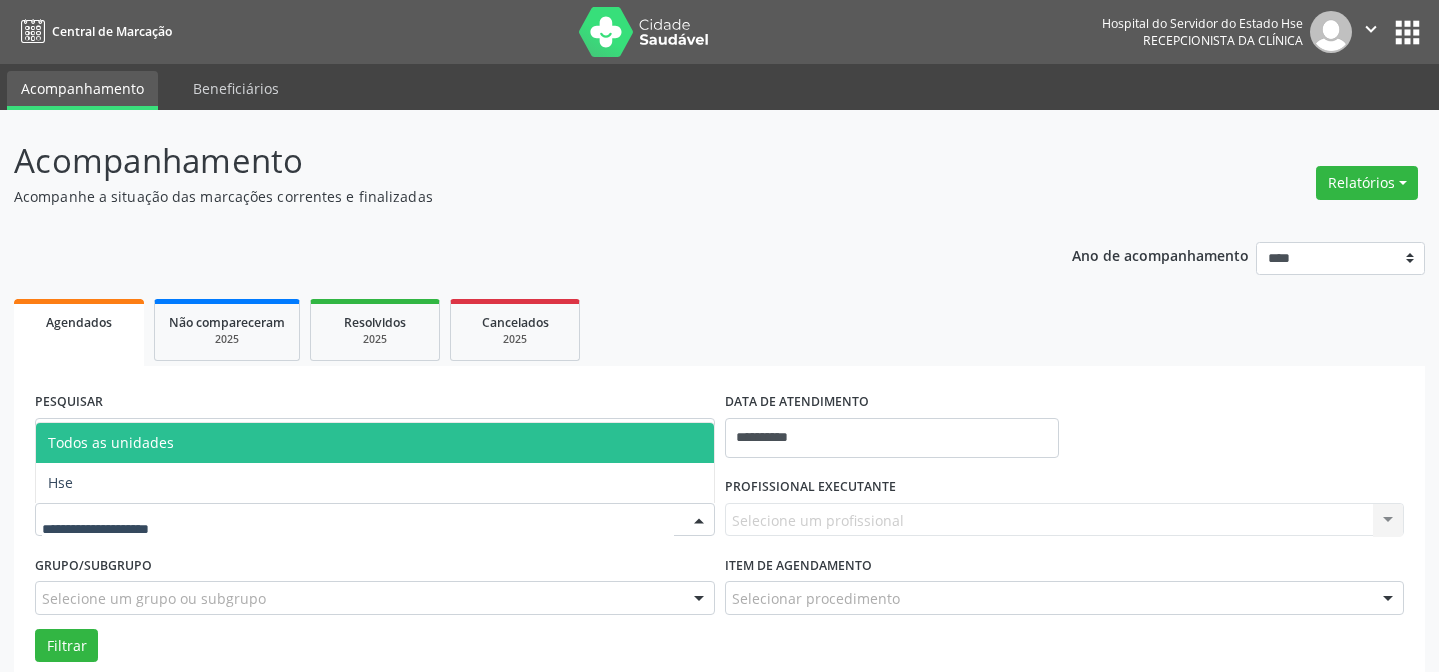 click at bounding box center (375, 520) 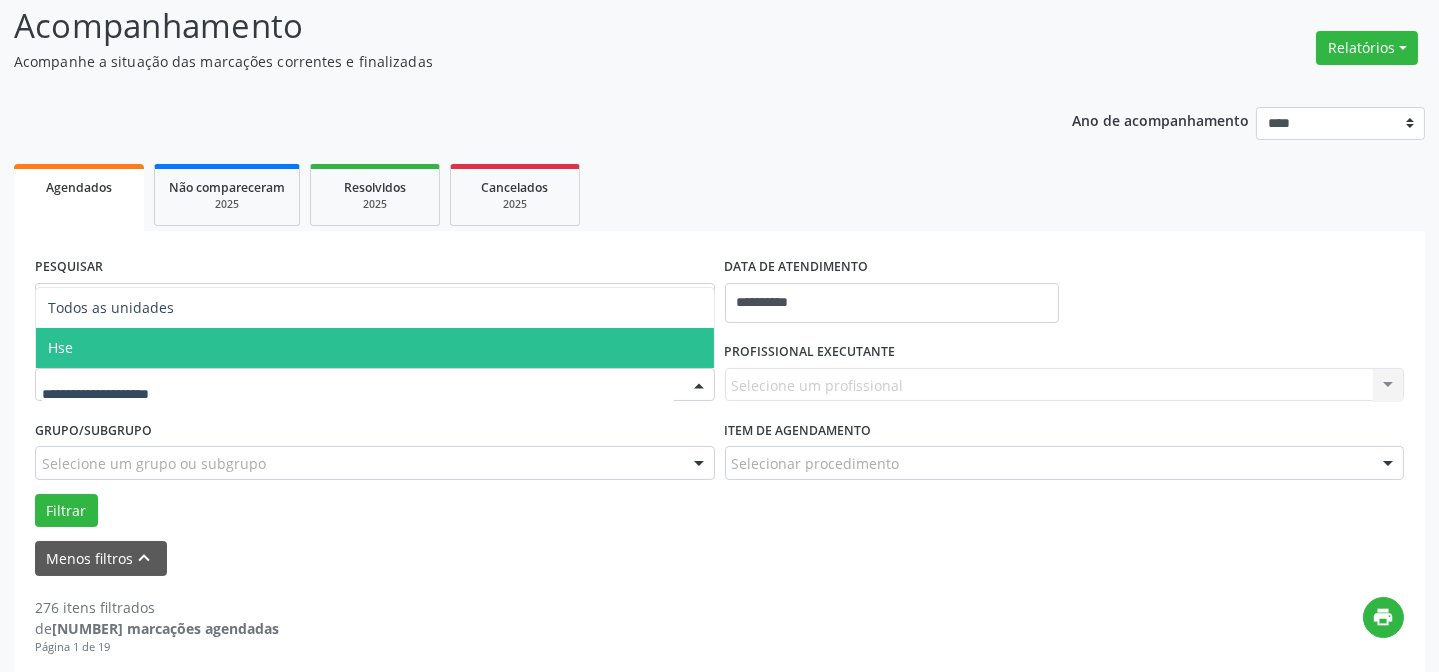 click on "Hse" at bounding box center (375, 348) 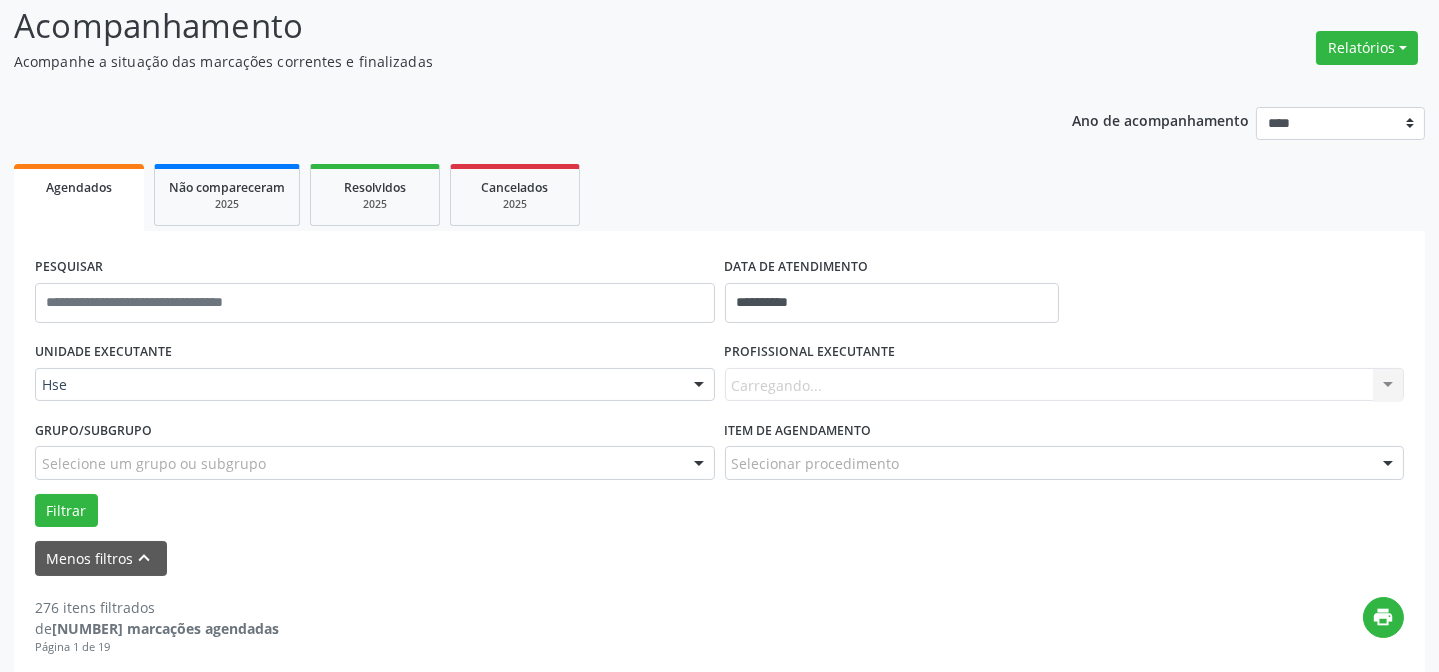 click on "Carregando...
Nenhum resultado encontrado para: "   "
Não há nenhuma opção para ser exibida." at bounding box center [1065, 385] 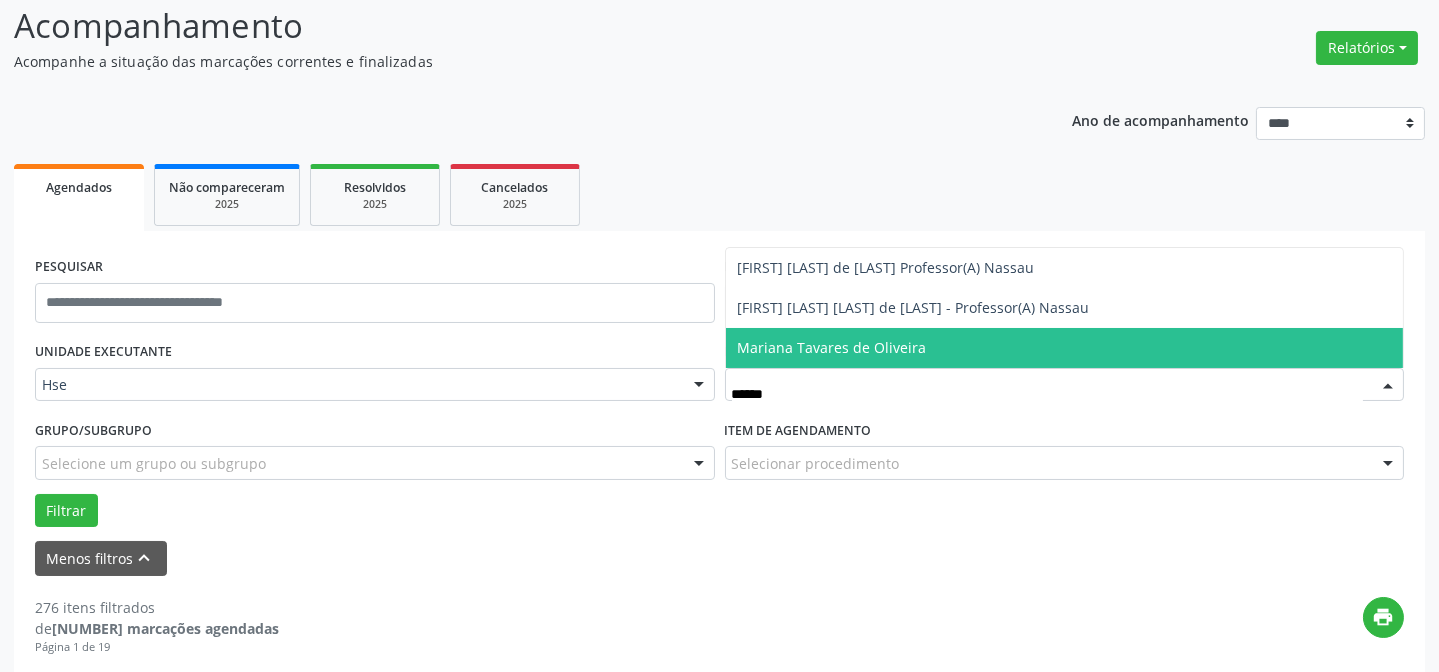 type on "*******" 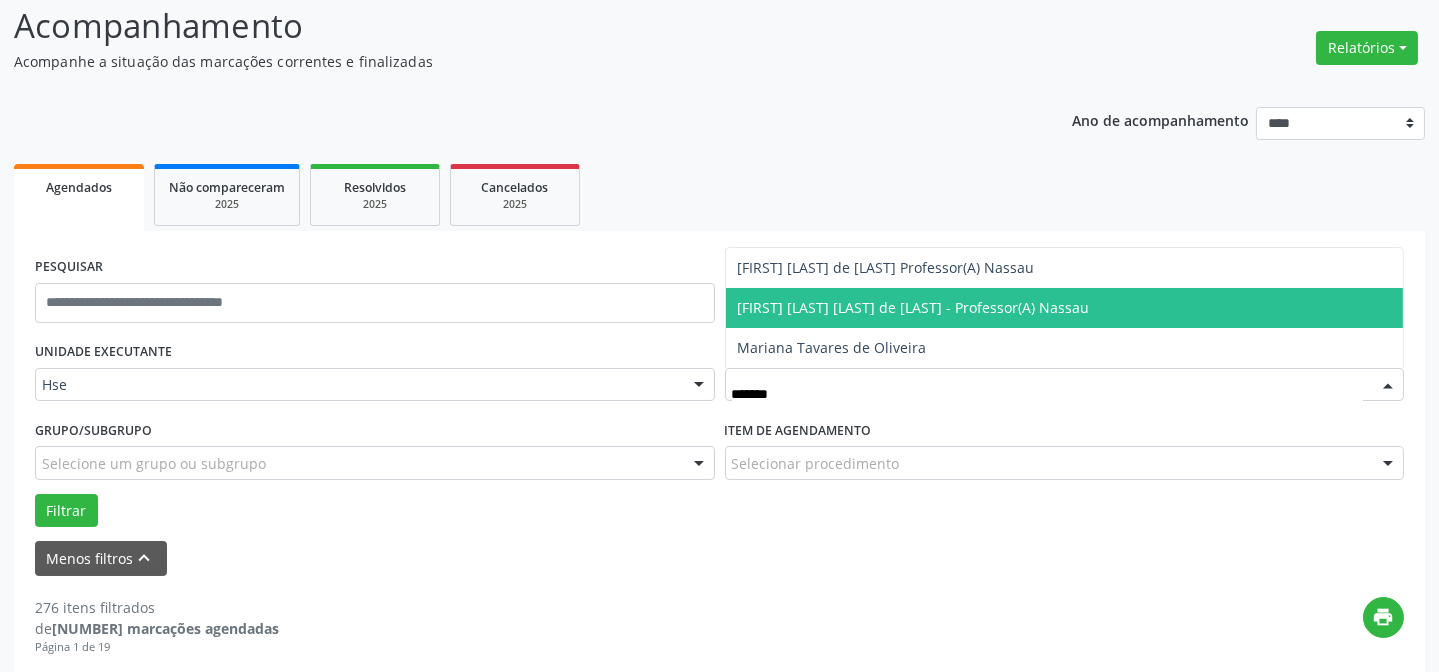 click on "[FIRST] [LAST] - Professor(A) [LOCATION]" at bounding box center (914, 307) 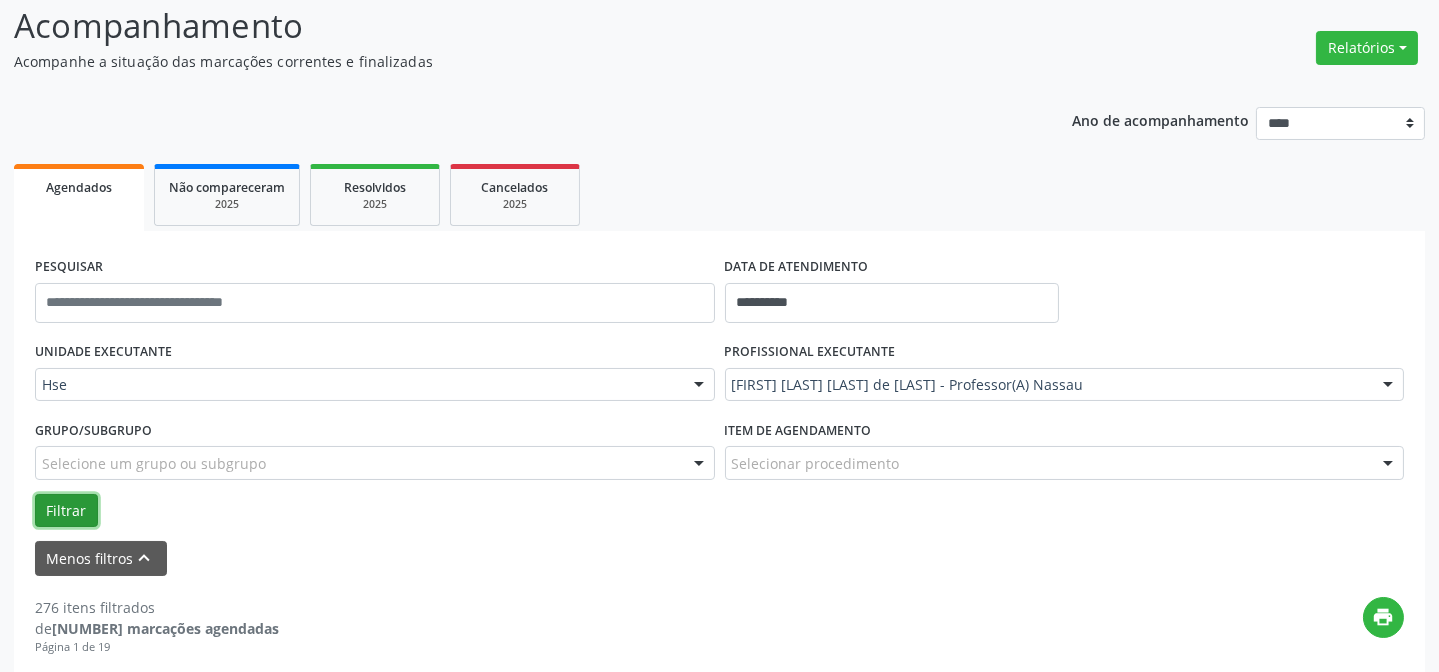 click on "Filtrar" at bounding box center (66, 511) 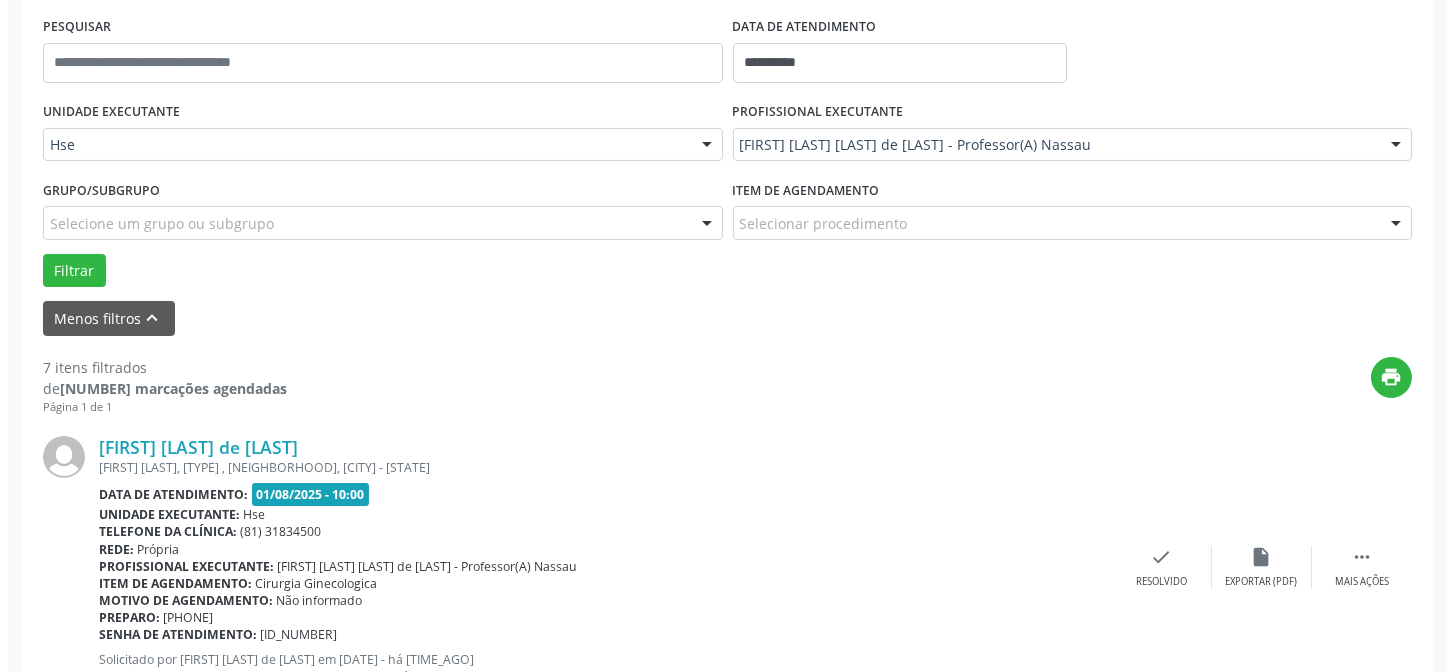 scroll, scrollTop: 408, scrollLeft: 0, axis: vertical 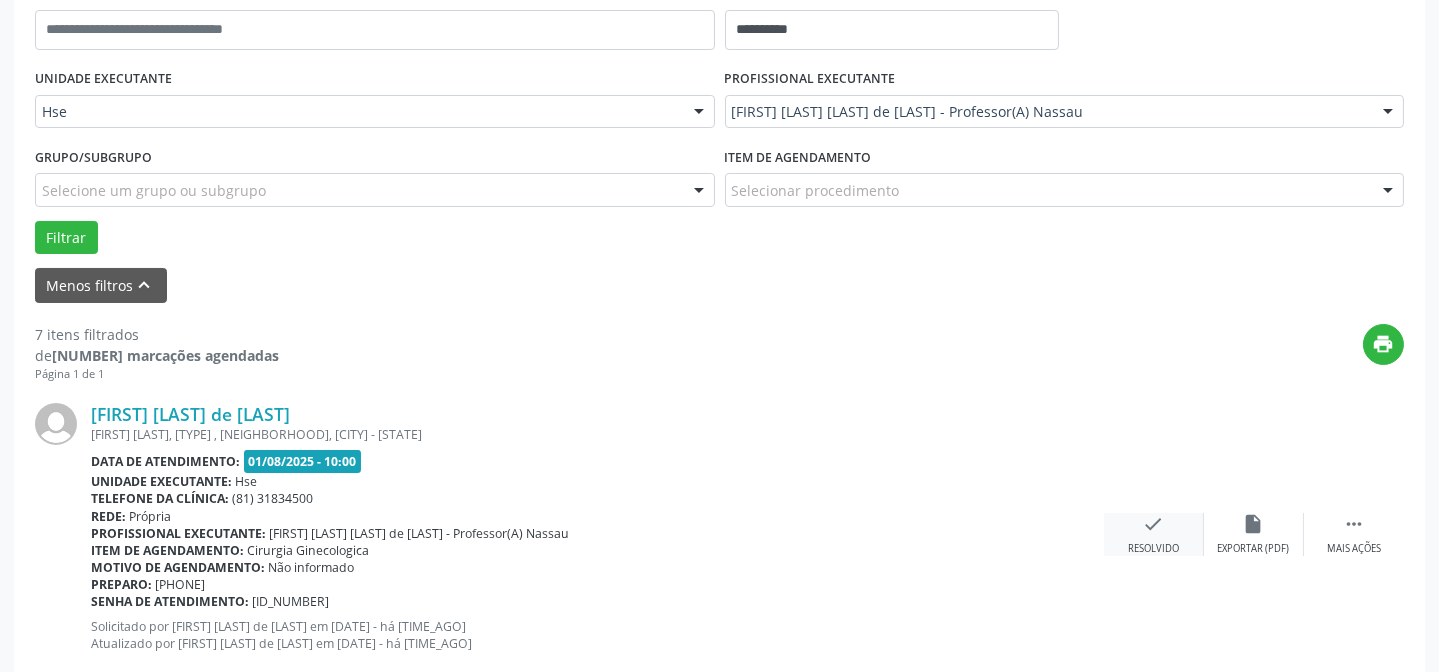 click on "check" at bounding box center (1154, 524) 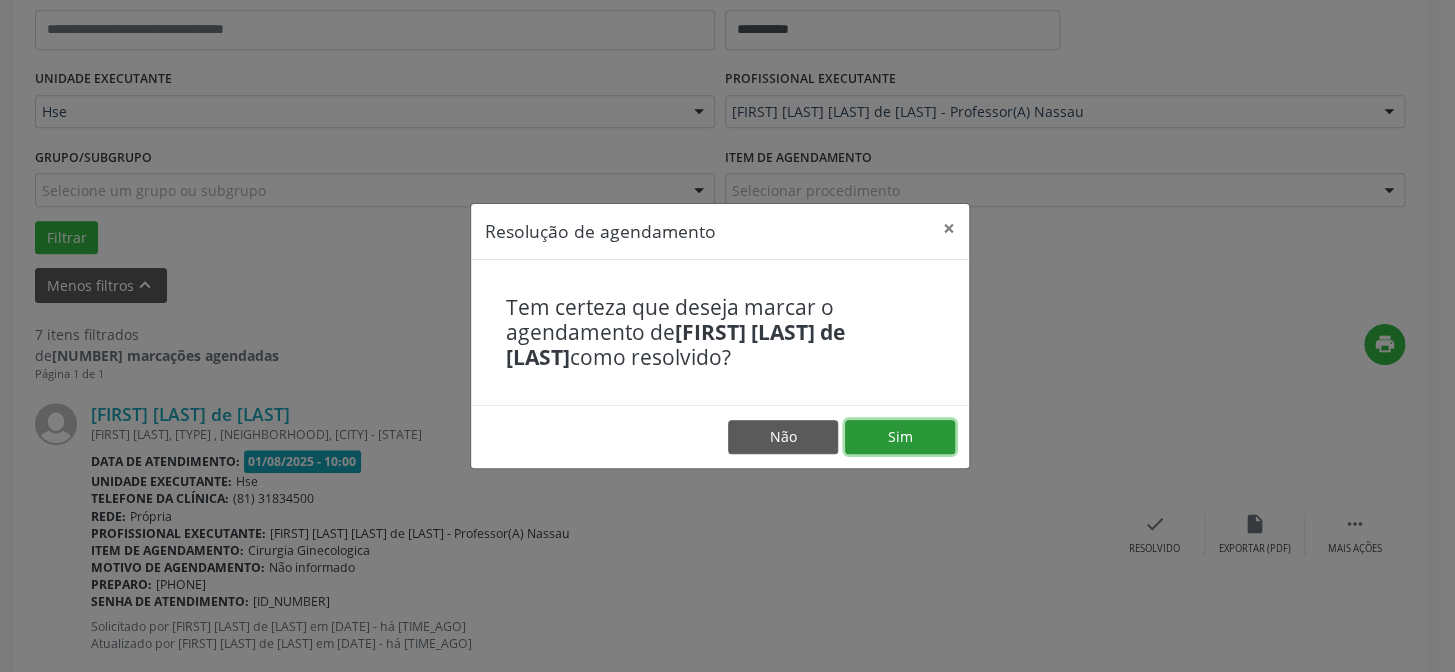 click on "Sim" at bounding box center (900, 437) 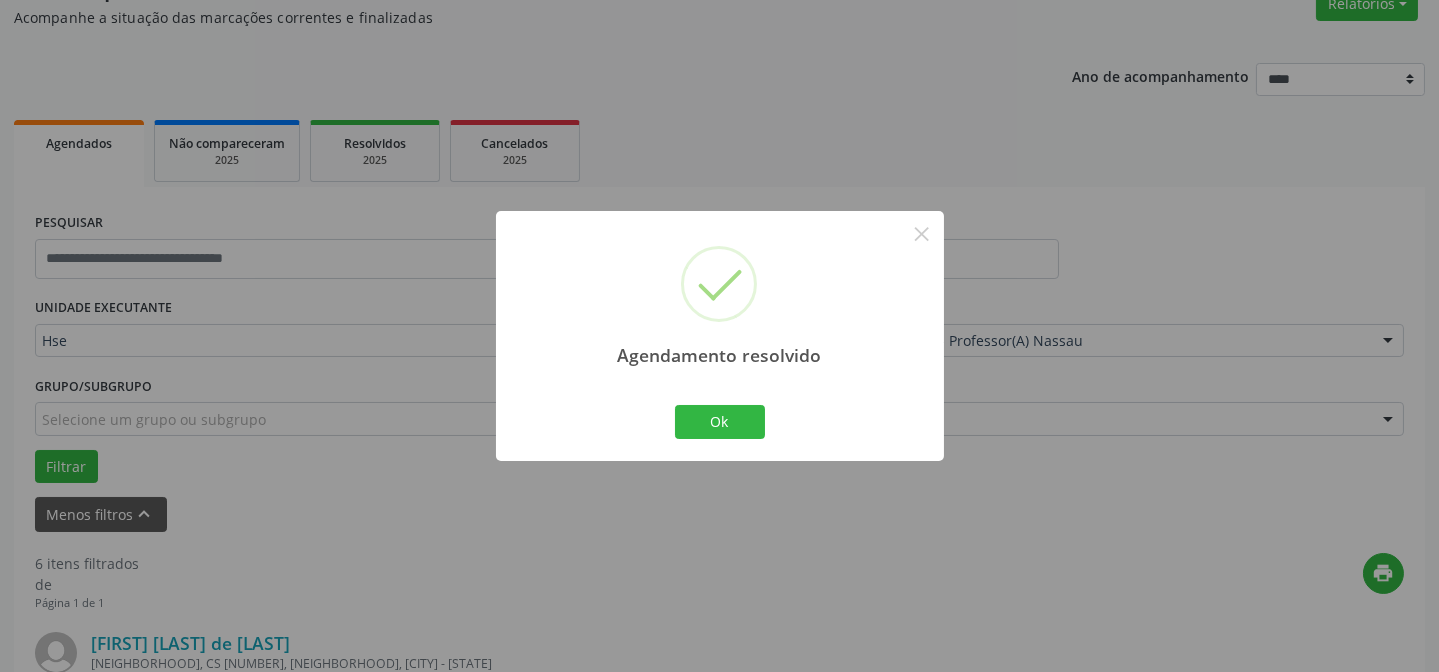 scroll, scrollTop: 408, scrollLeft: 0, axis: vertical 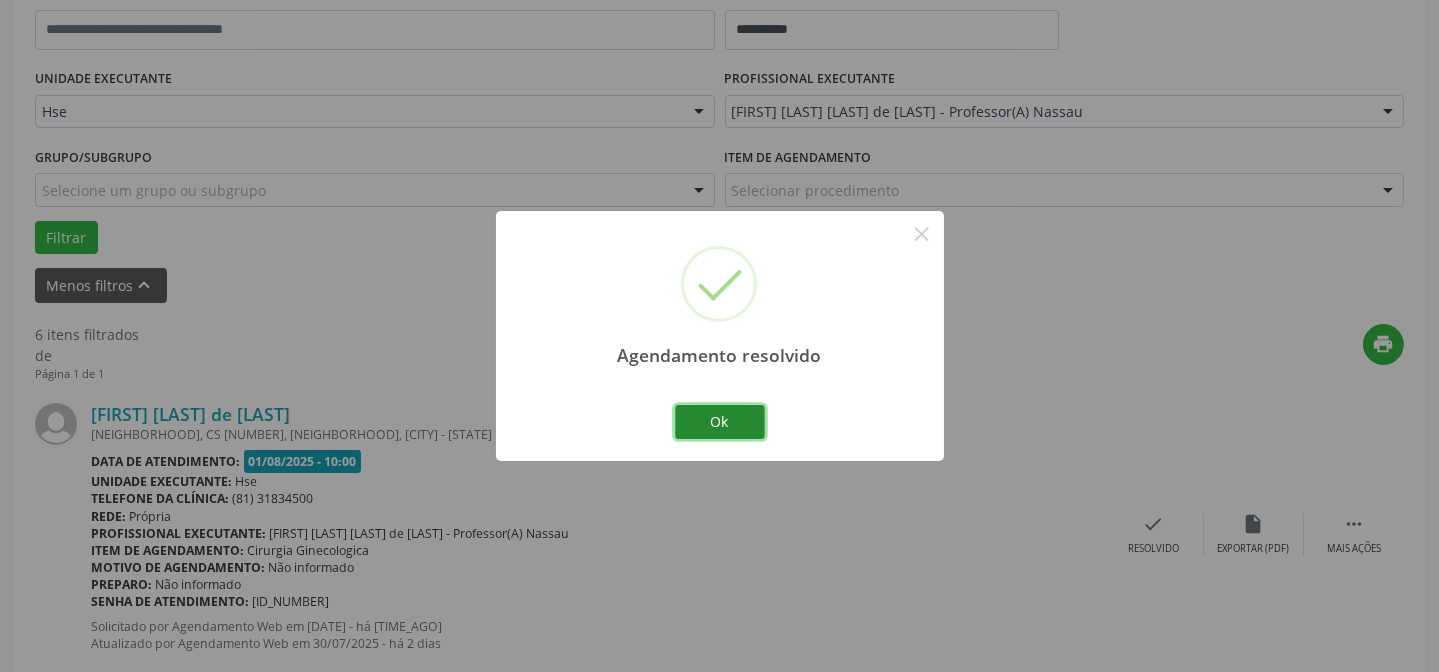 click on "Ok" at bounding box center [720, 422] 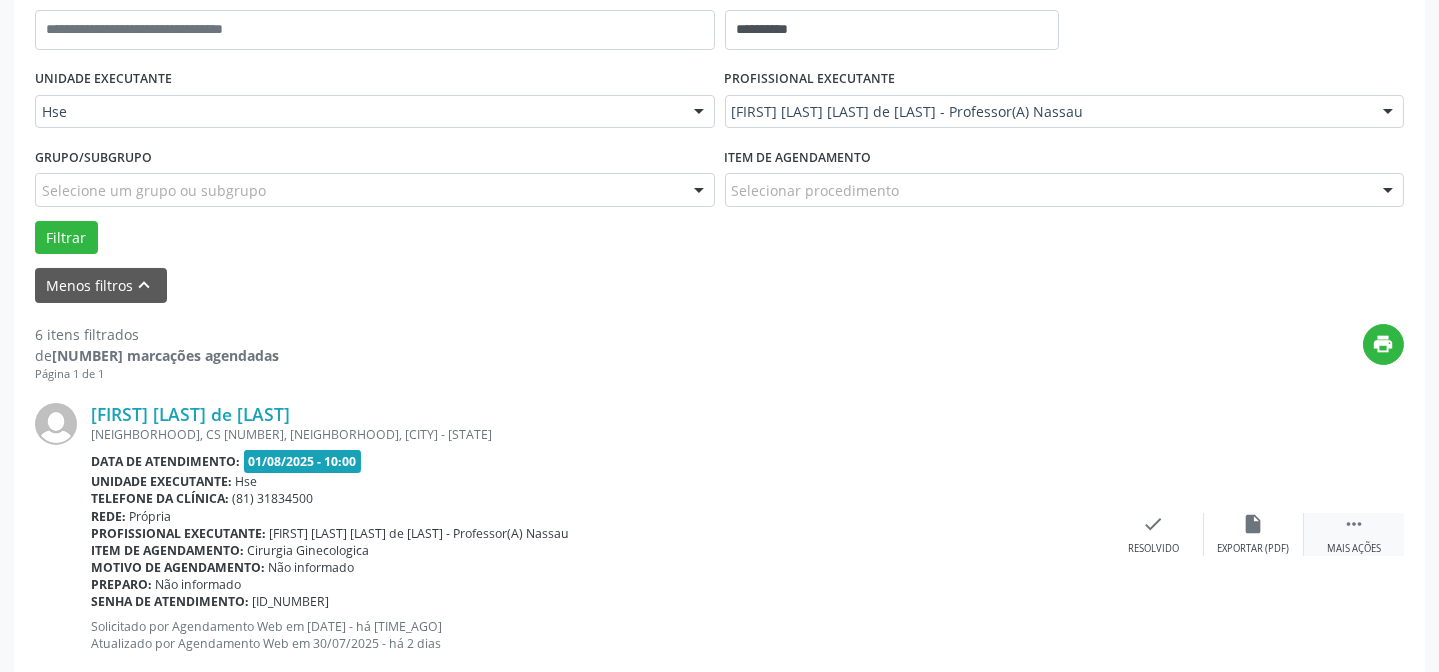 click on "
Mais ações" at bounding box center (1354, 534) 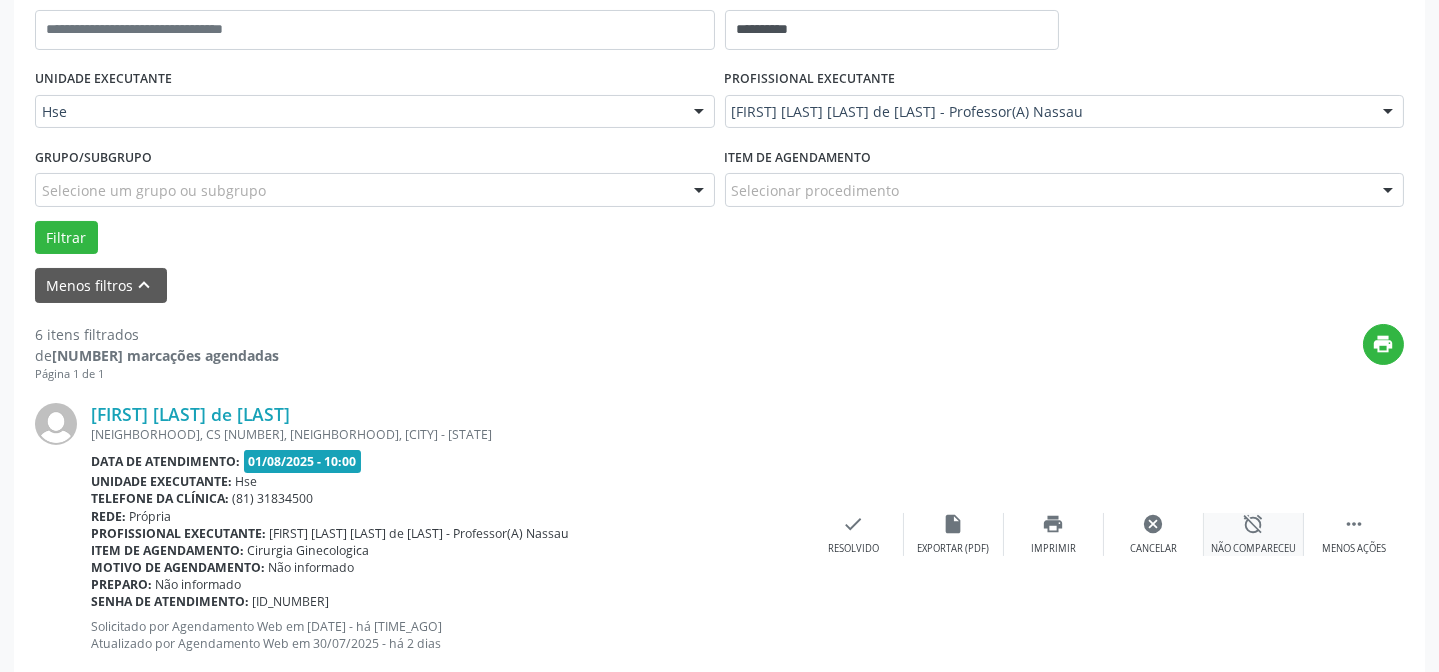 click on "alarm_off" at bounding box center [1254, 524] 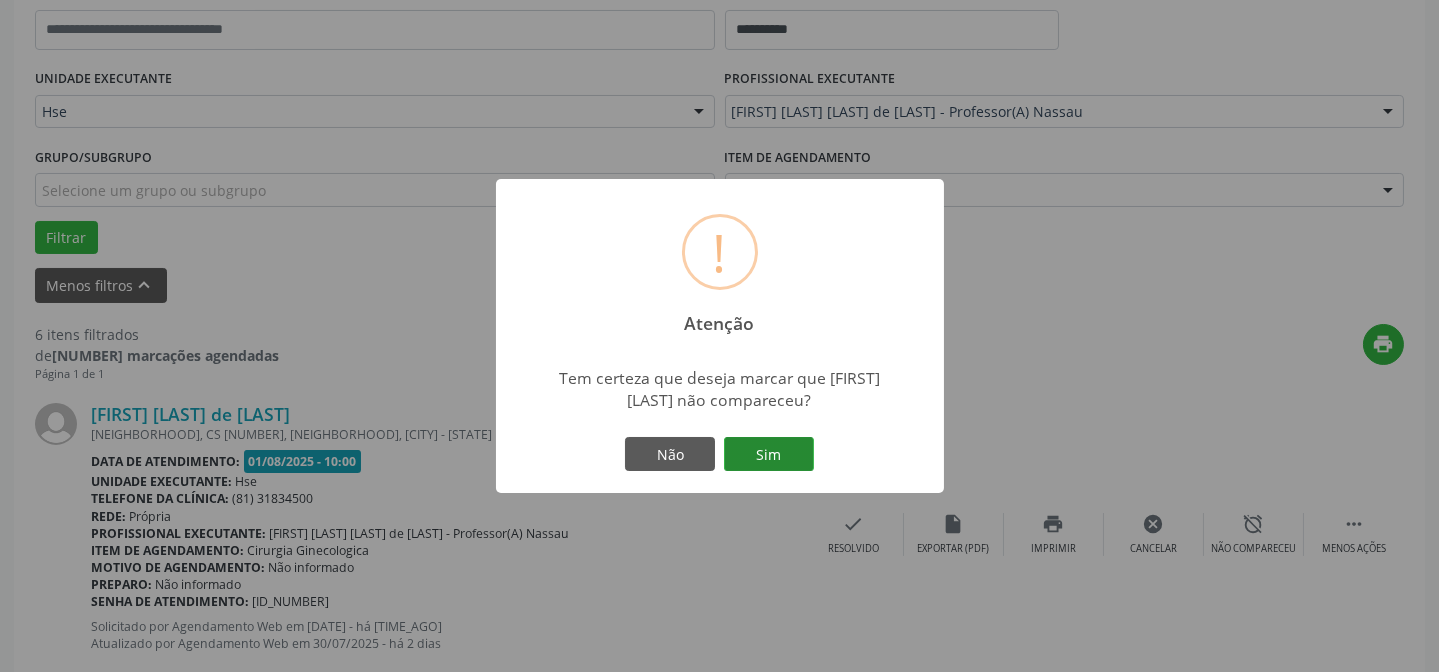click on "Sim" at bounding box center [769, 454] 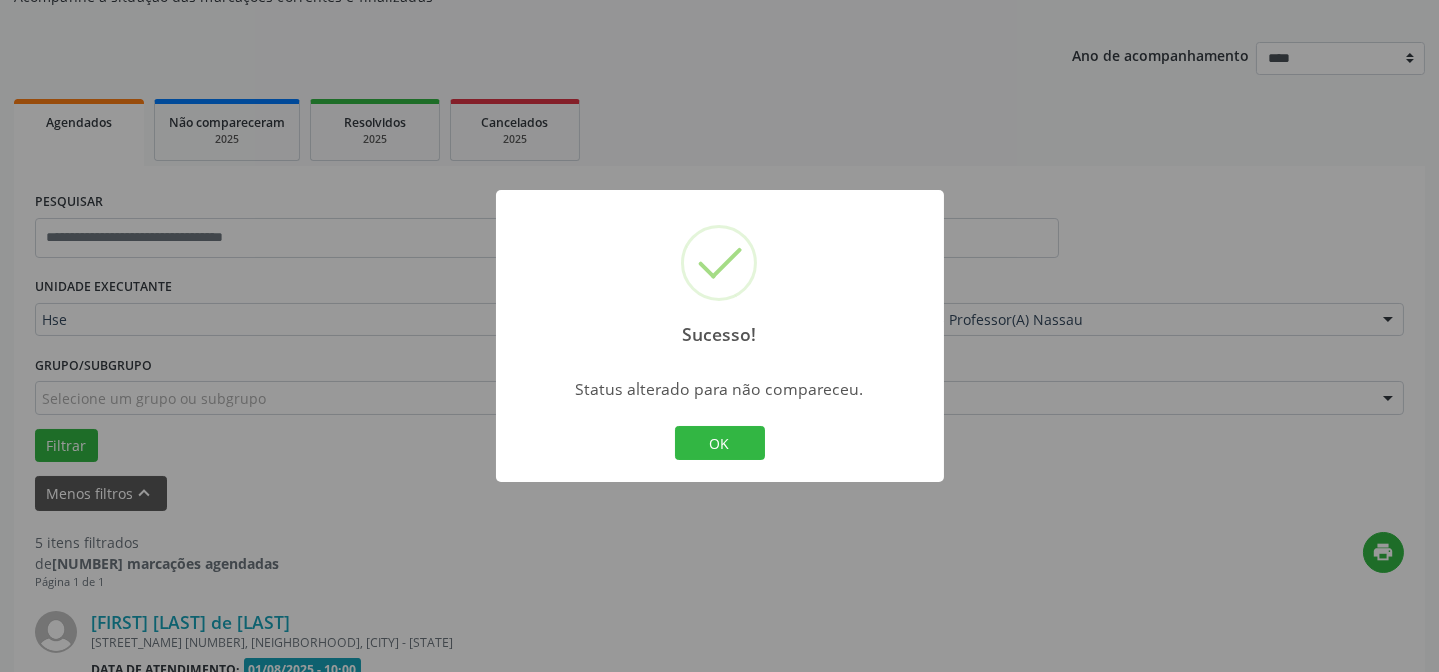 scroll, scrollTop: 408, scrollLeft: 0, axis: vertical 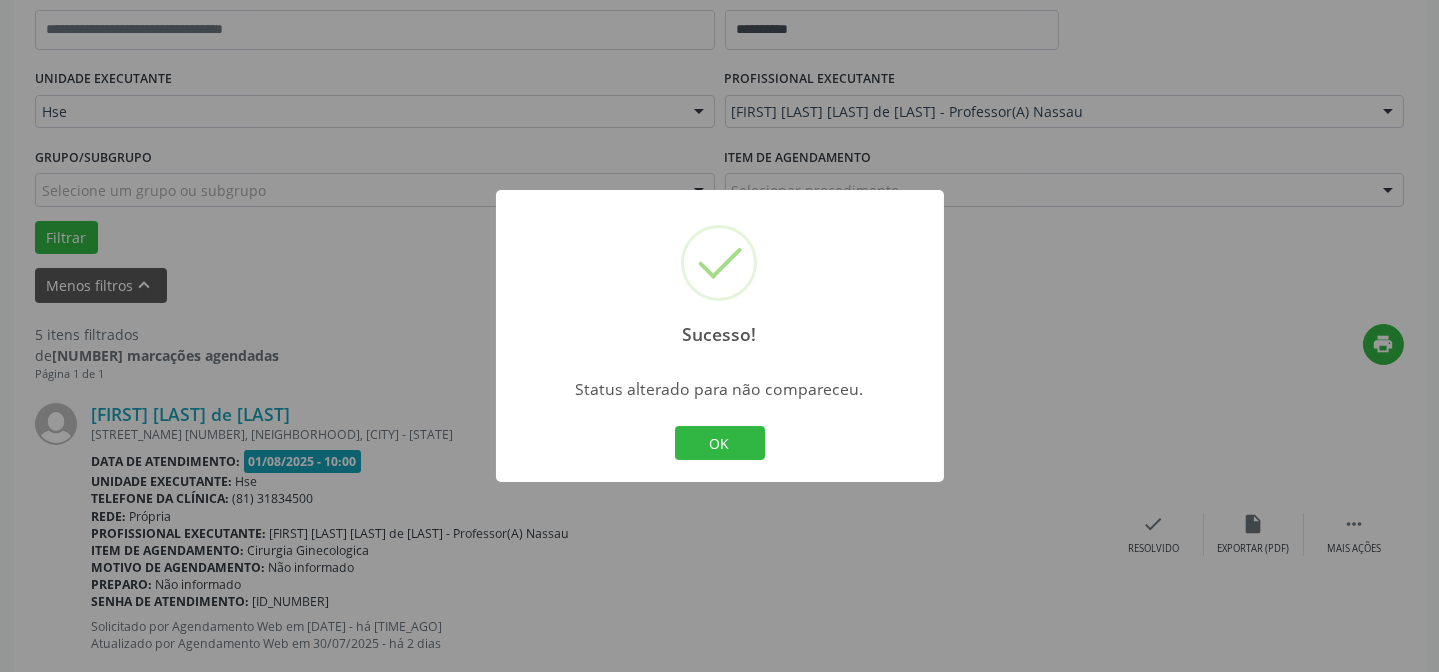 click on "Sucesso! × Status alterado para não compareceu. OK Cancel" at bounding box center (720, 336) 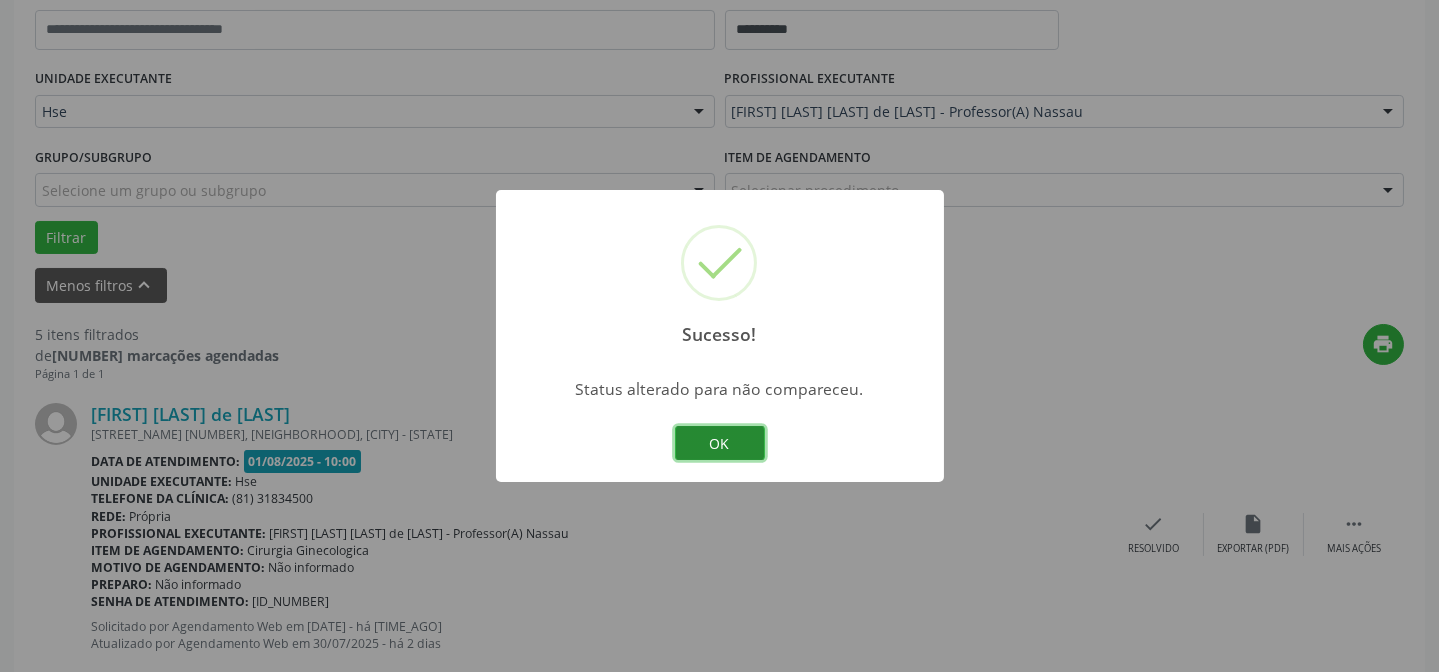 click on "OK" at bounding box center (720, 443) 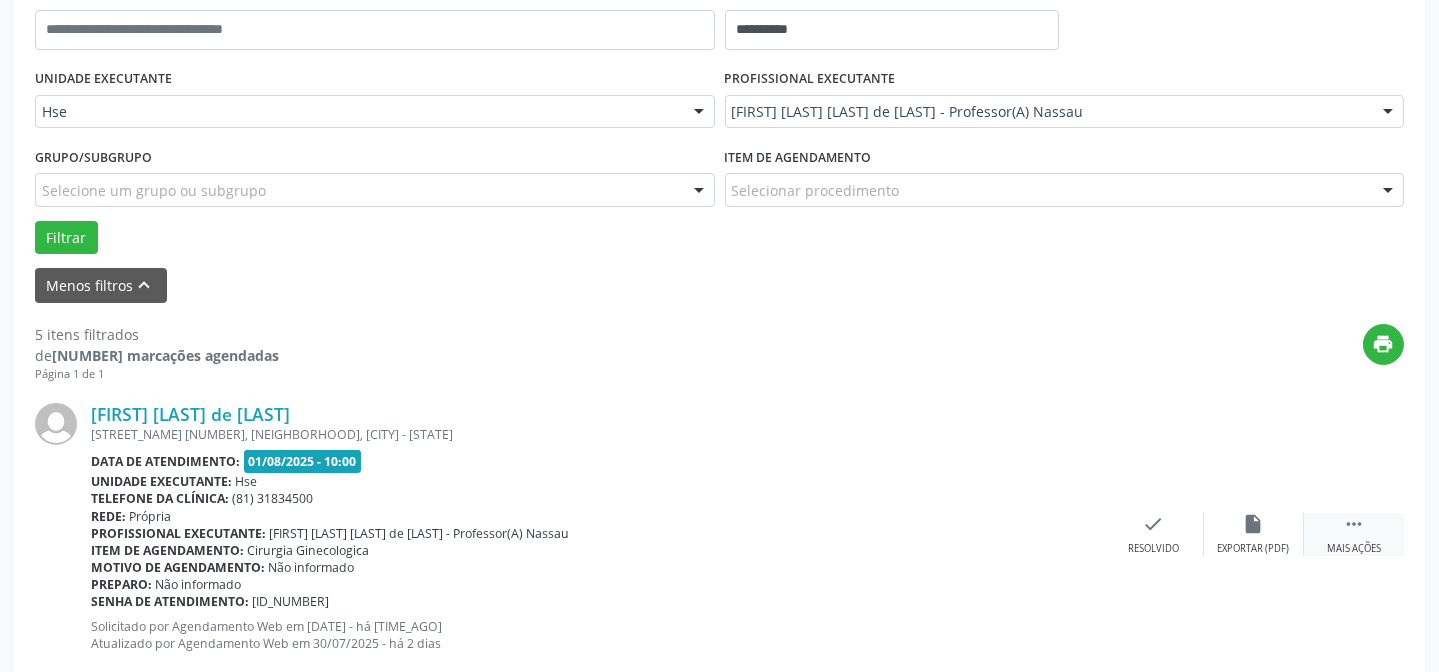 click on "
Mais ações" at bounding box center (1354, 534) 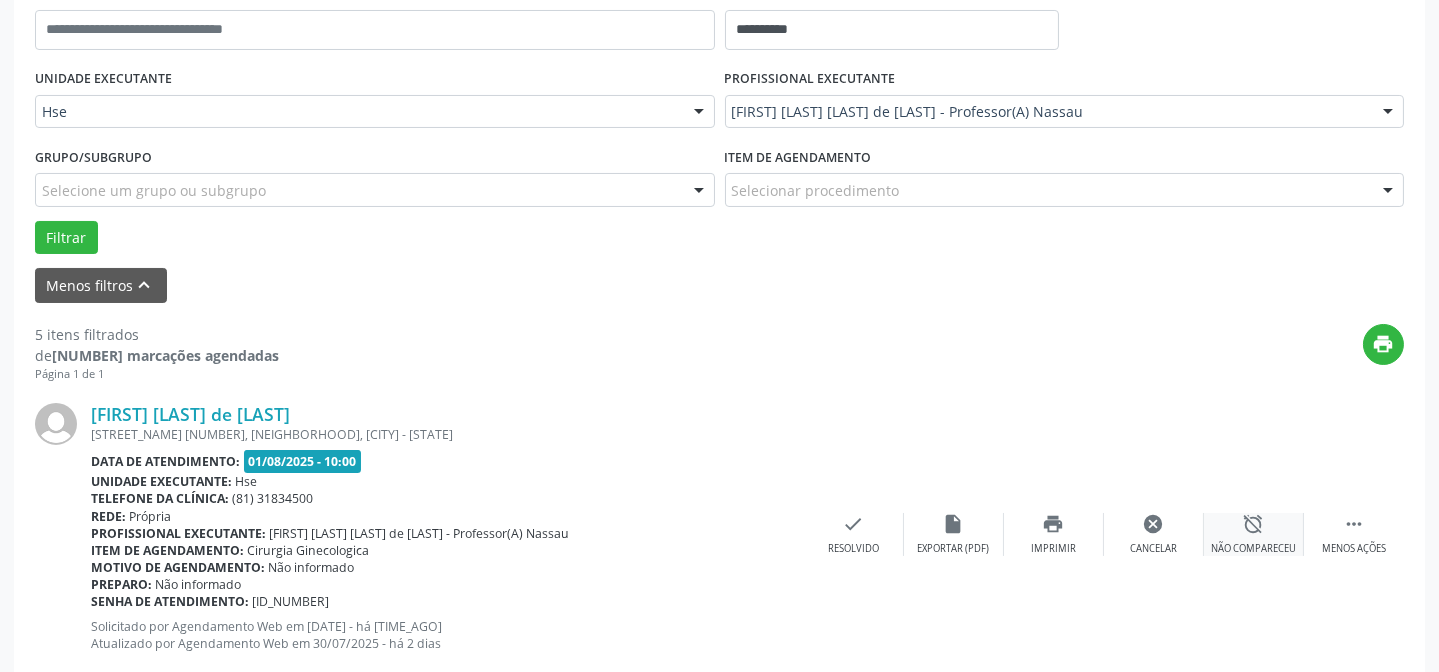 click on "alarm_off
Não compareceu" at bounding box center (1254, 534) 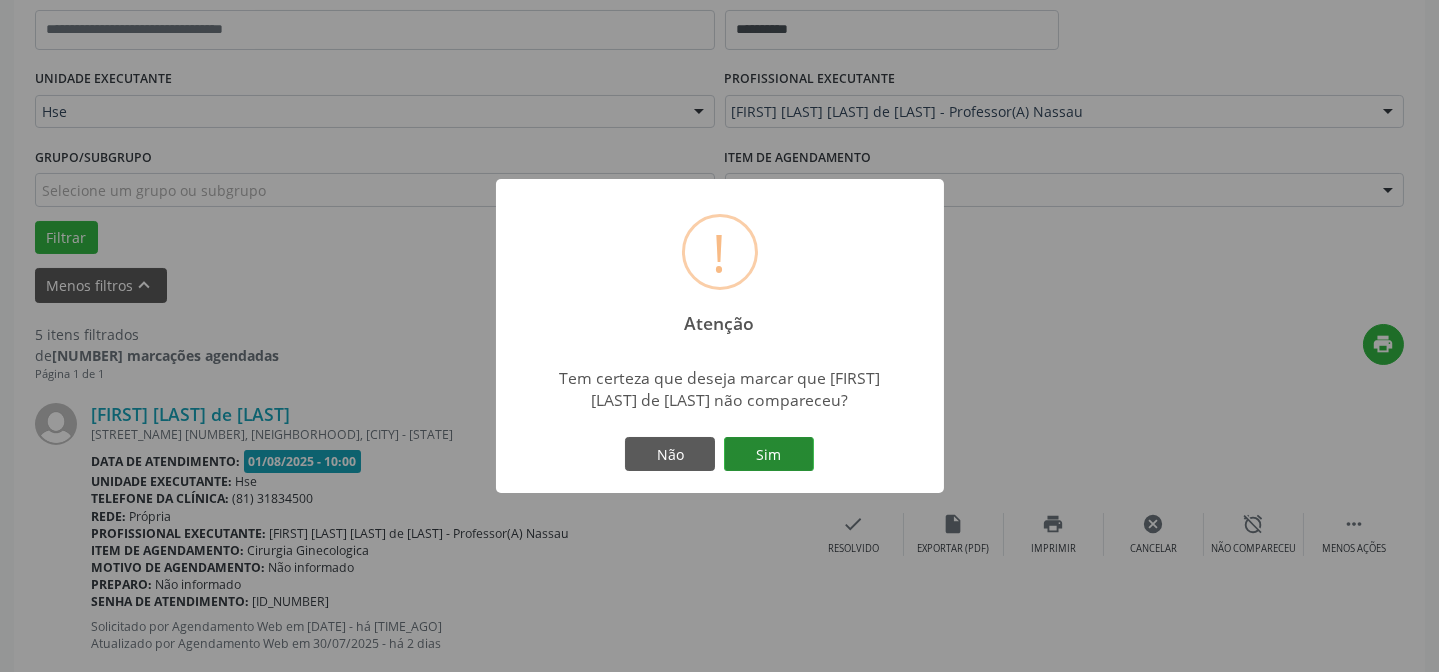 click on "Sim" at bounding box center (769, 454) 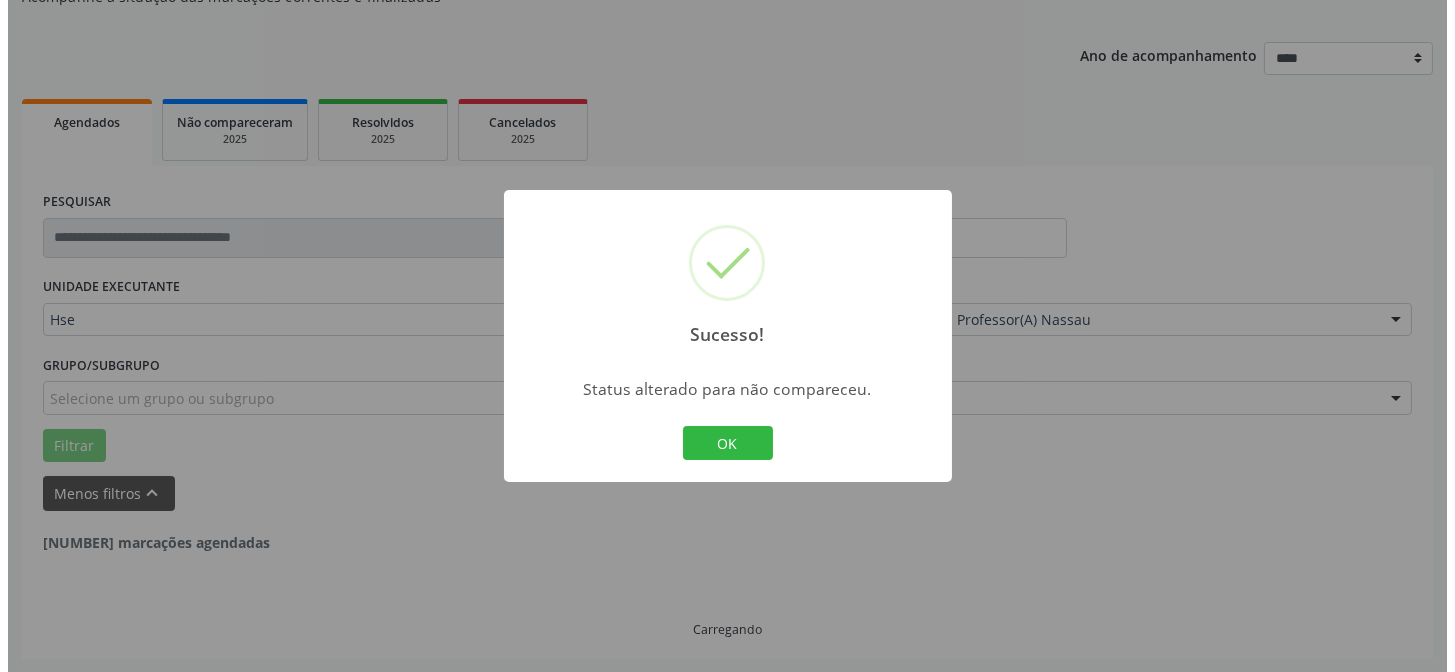 scroll, scrollTop: 408, scrollLeft: 0, axis: vertical 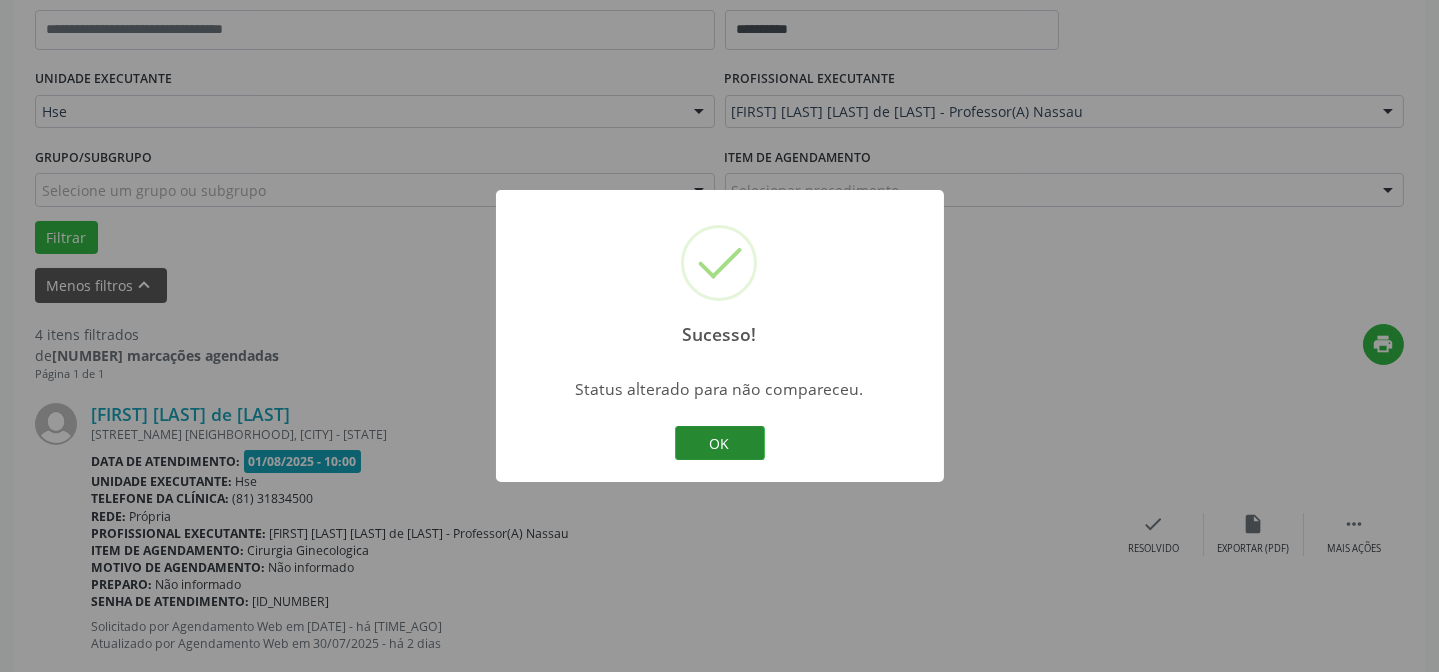 click on "OK" at bounding box center (720, 443) 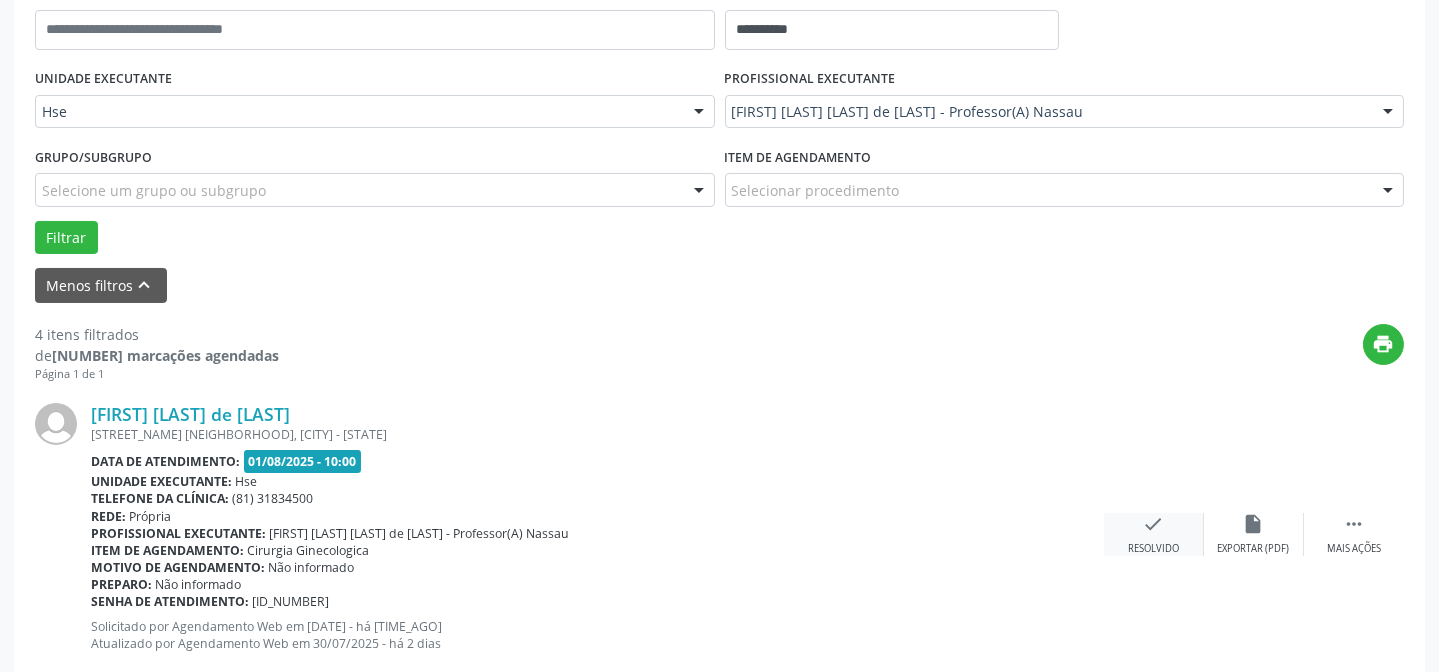 click on "check" at bounding box center [1154, 524] 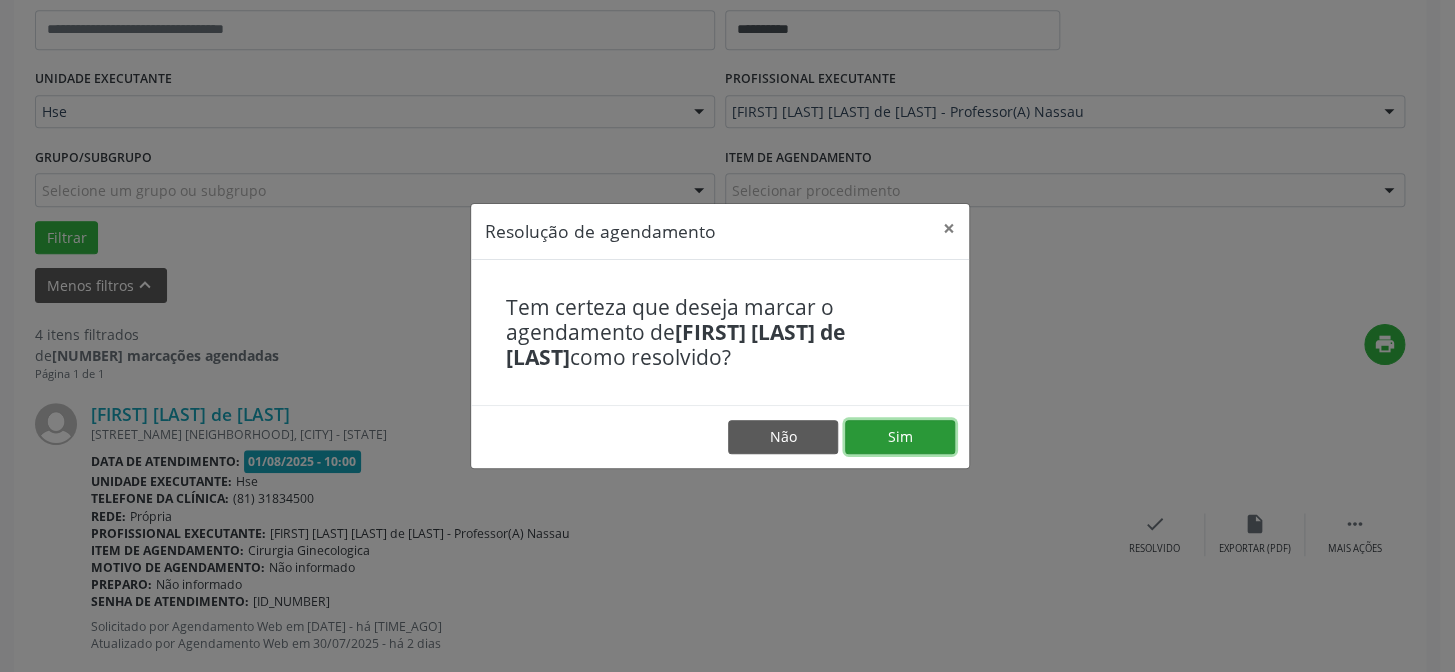 click on "Sim" at bounding box center [900, 437] 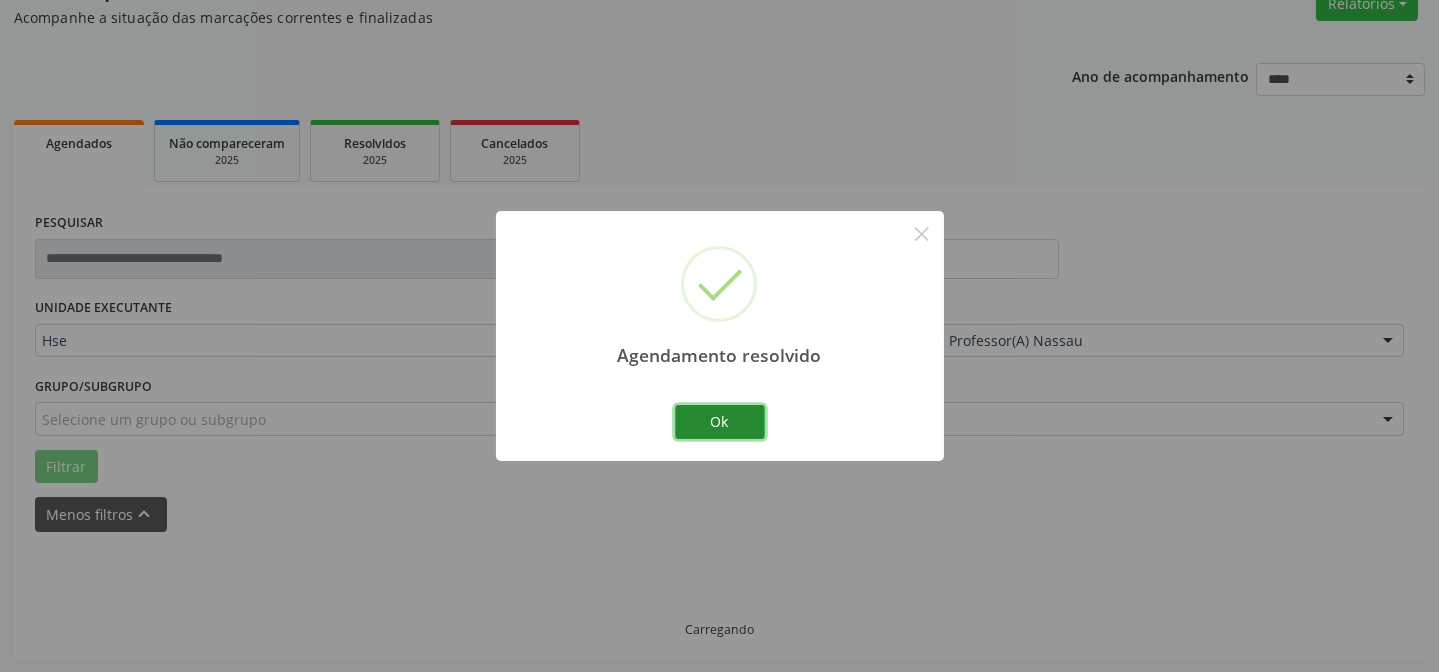 click on "Ok" at bounding box center (720, 422) 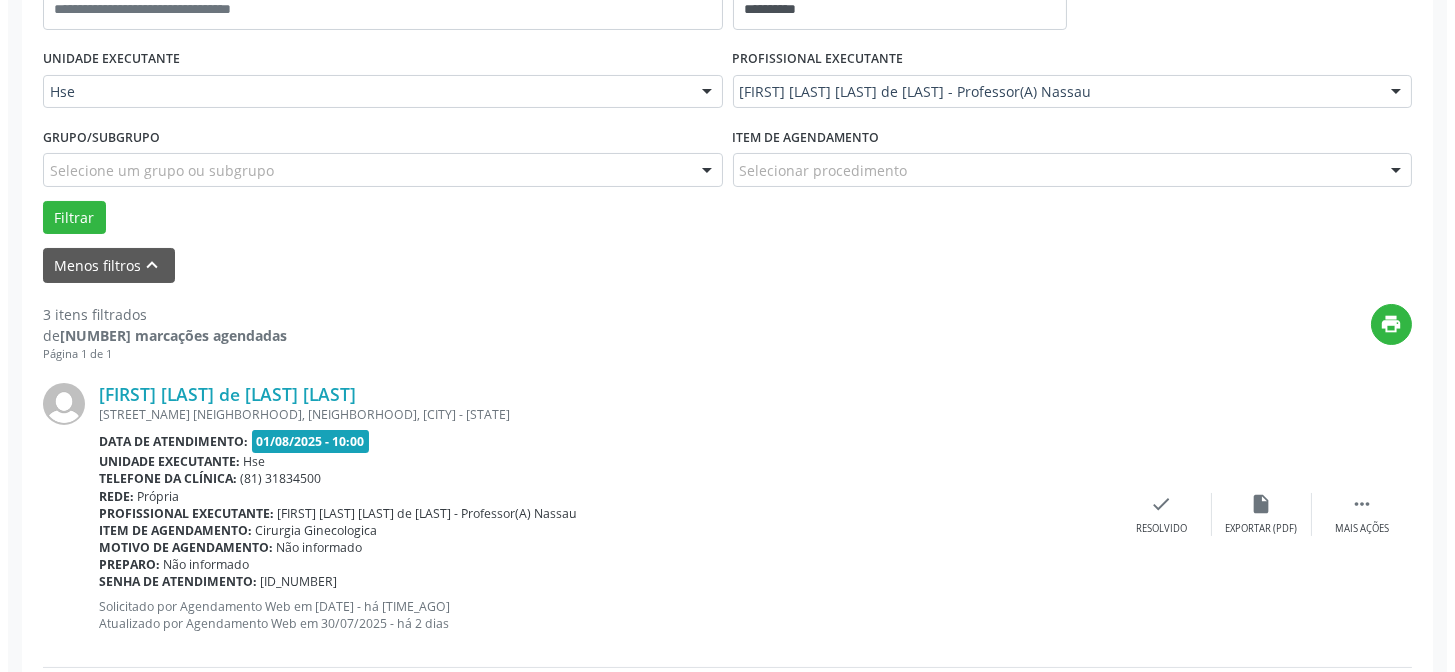 scroll, scrollTop: 451, scrollLeft: 0, axis: vertical 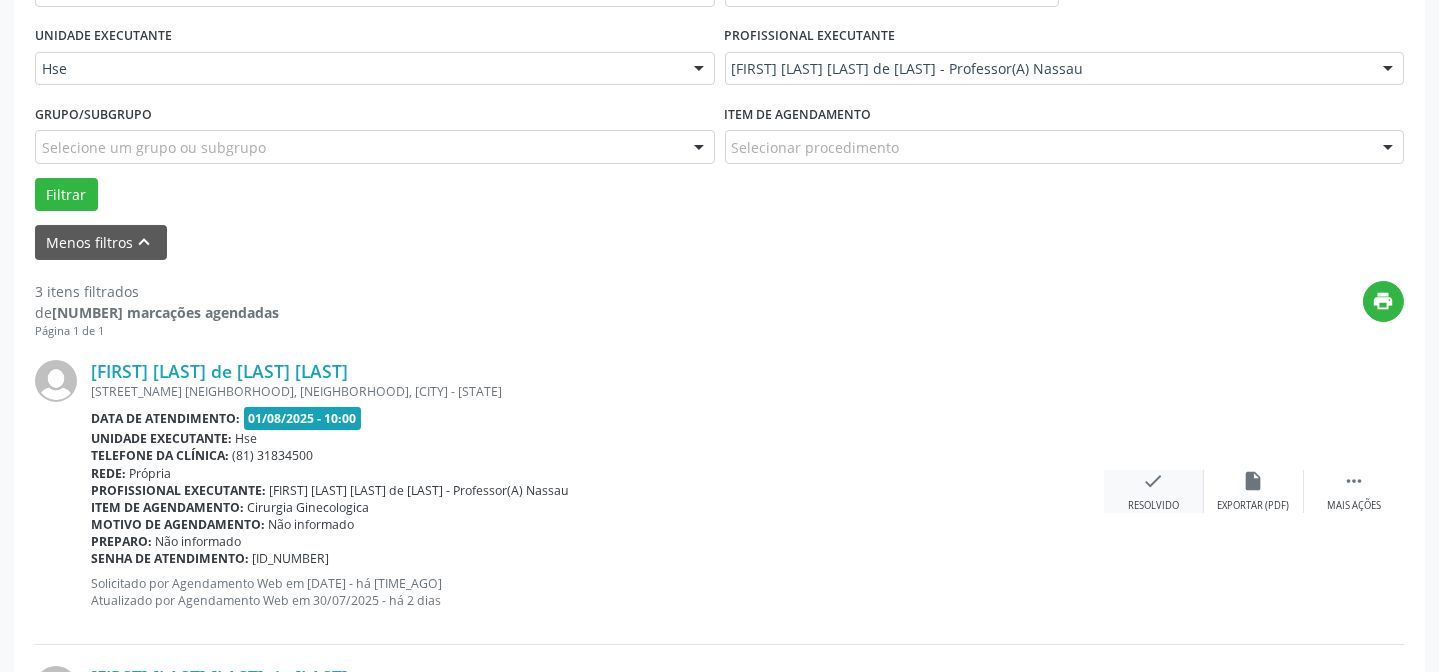 click on "check" at bounding box center (1154, 481) 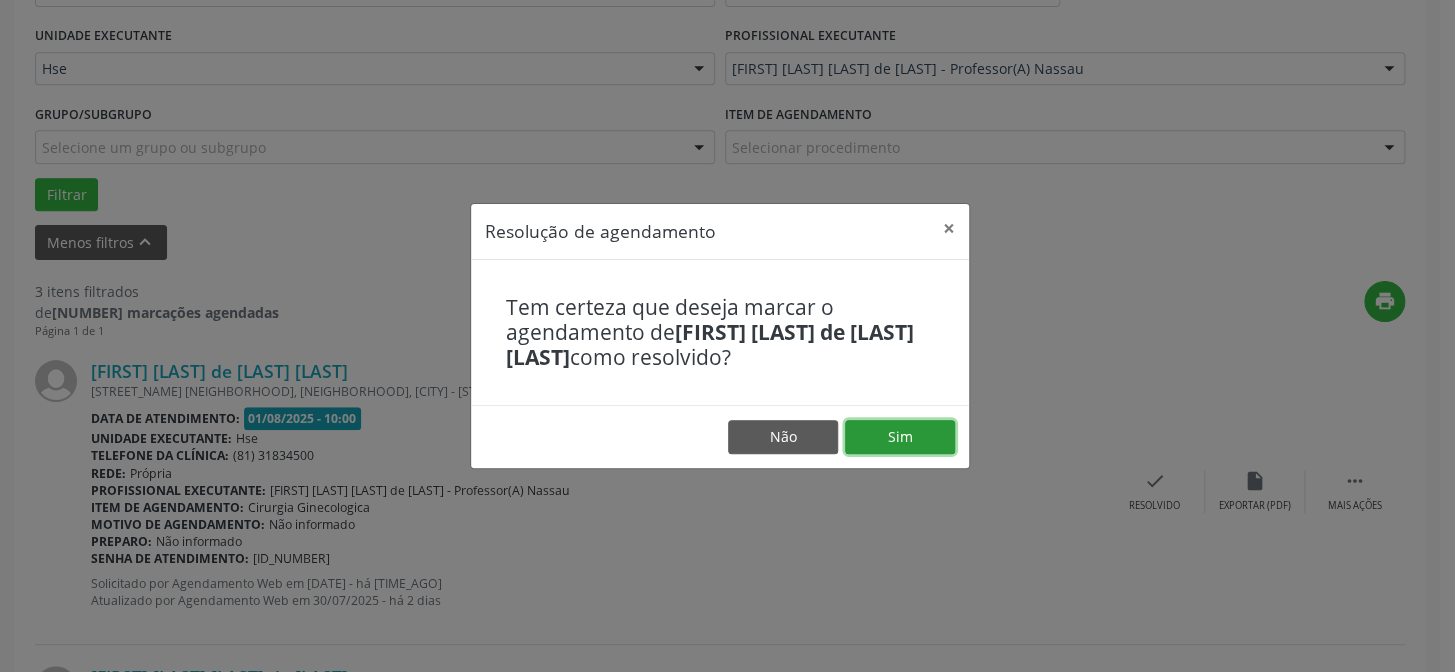click on "Sim" at bounding box center (900, 437) 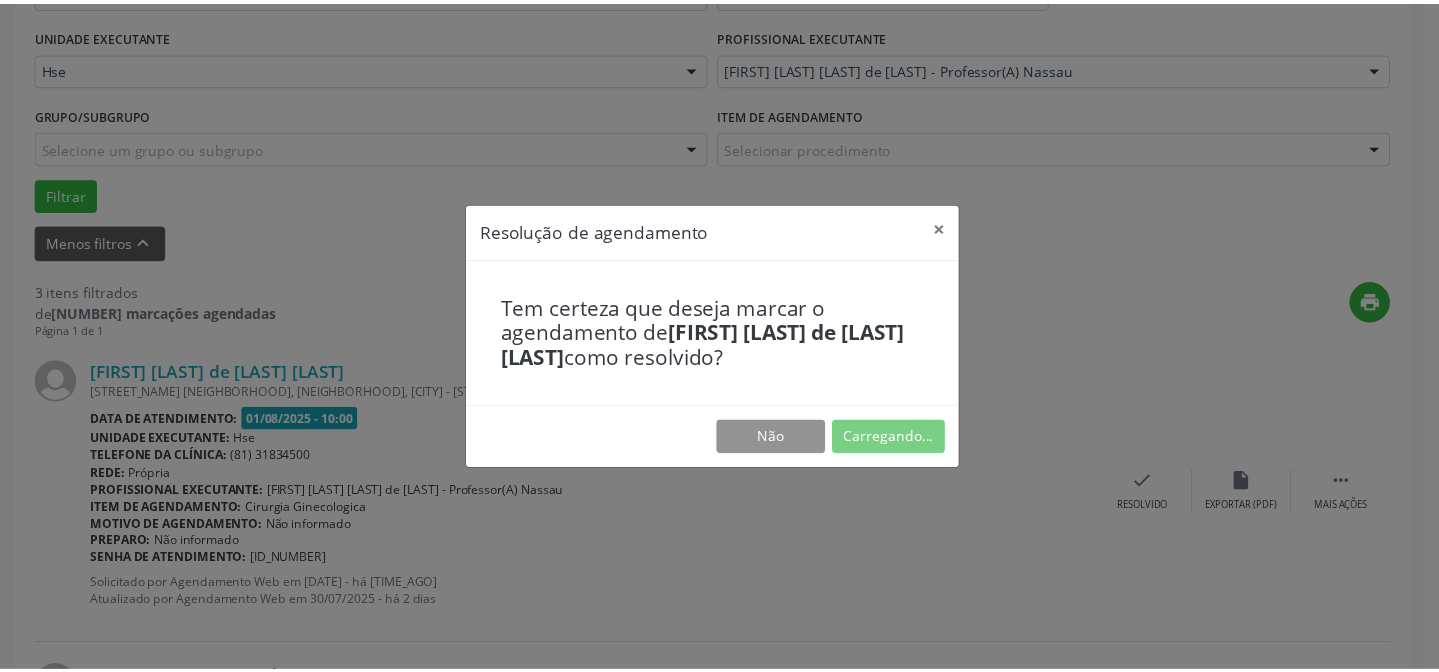 scroll, scrollTop: 179, scrollLeft: 0, axis: vertical 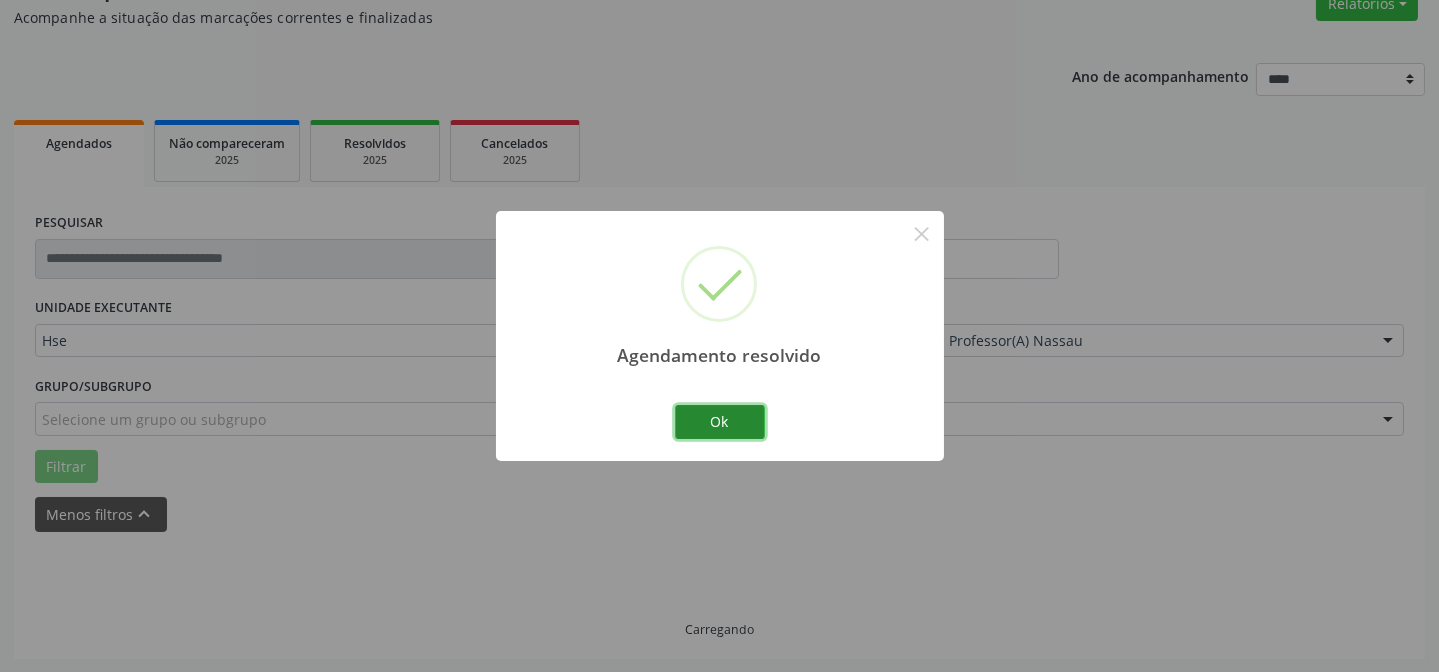 click on "Ok" at bounding box center (720, 422) 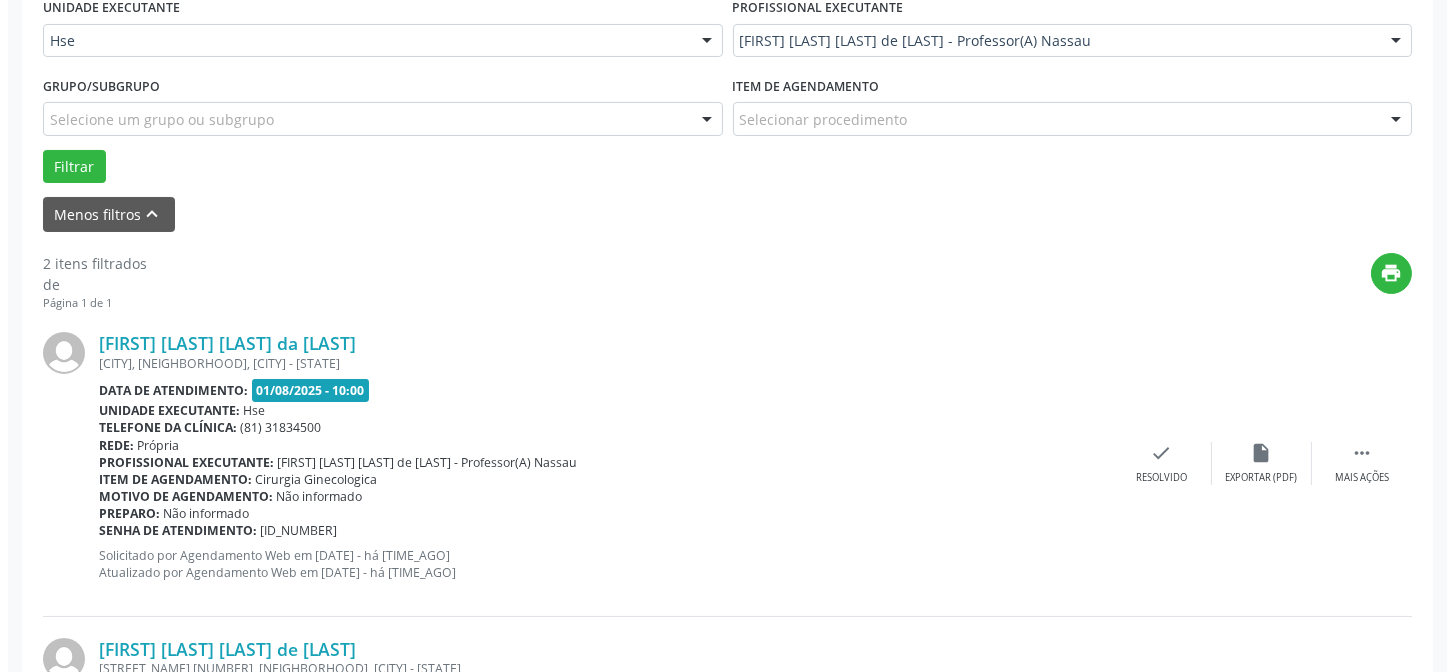 scroll, scrollTop: 542, scrollLeft: 0, axis: vertical 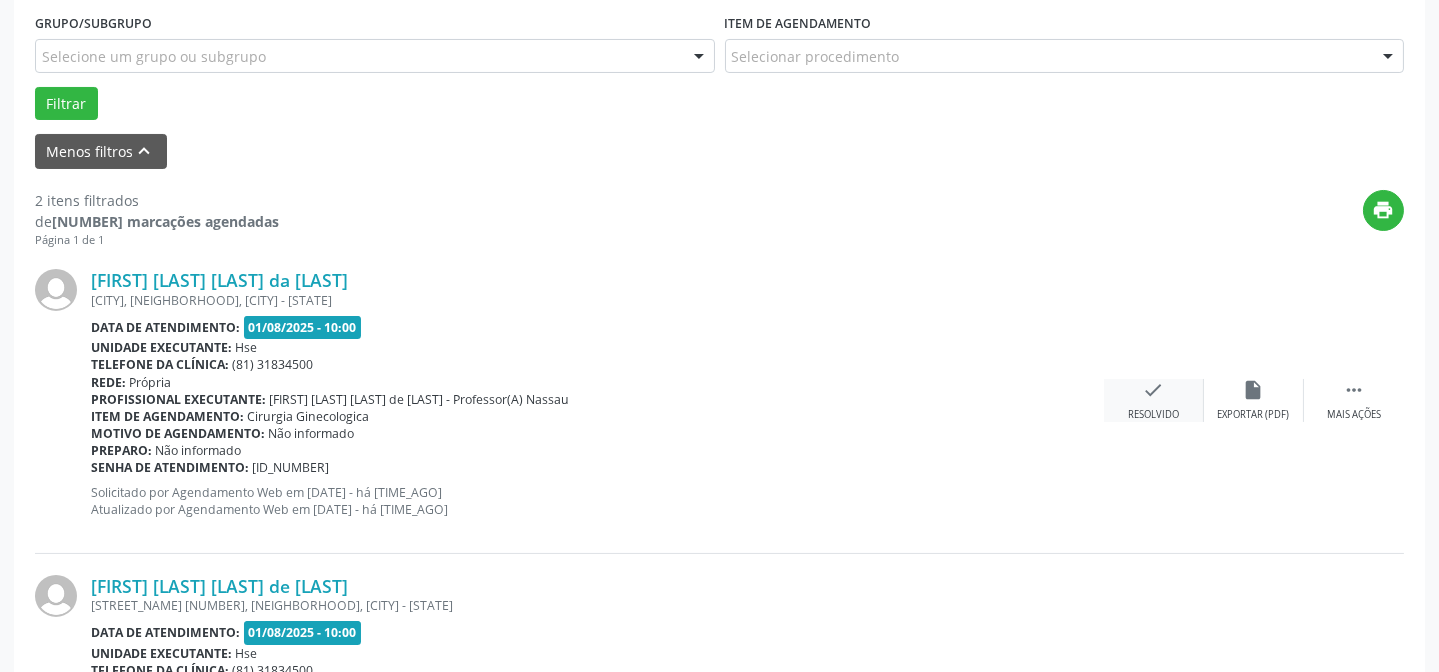 click on "Resolvido" at bounding box center (1153, 415) 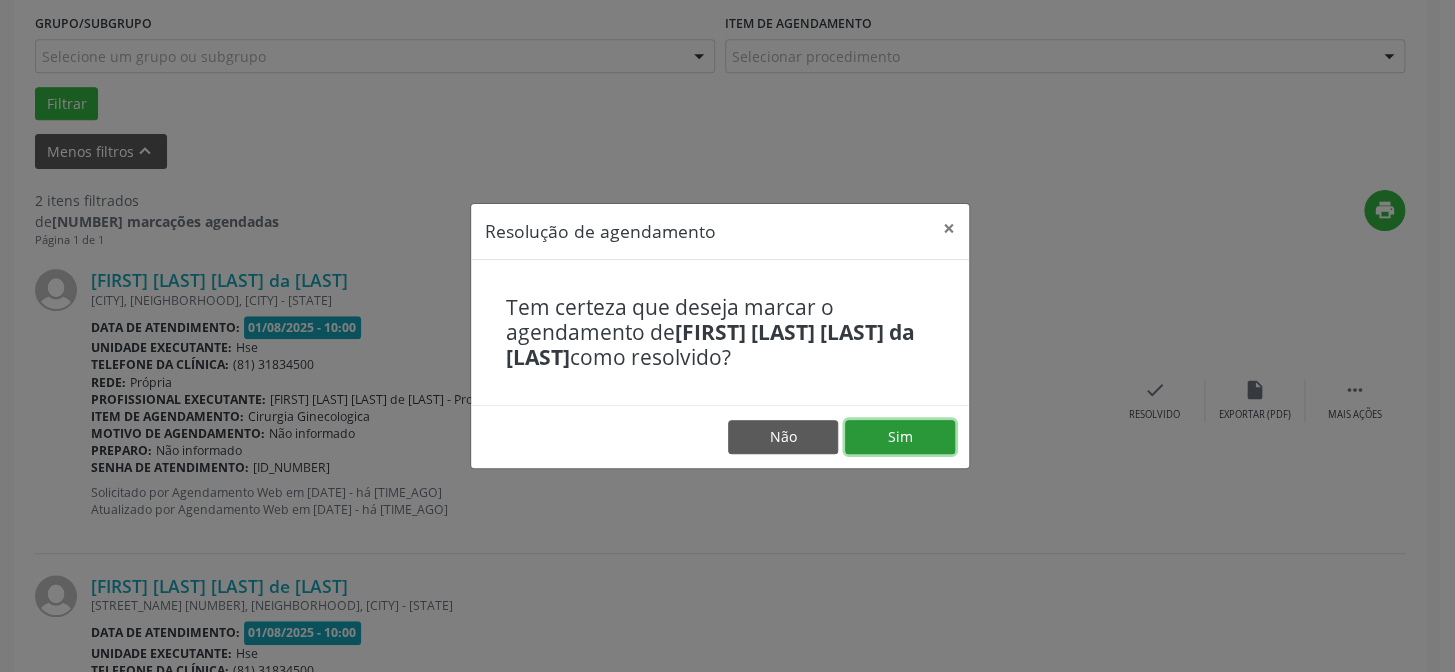 click on "Sim" at bounding box center [900, 437] 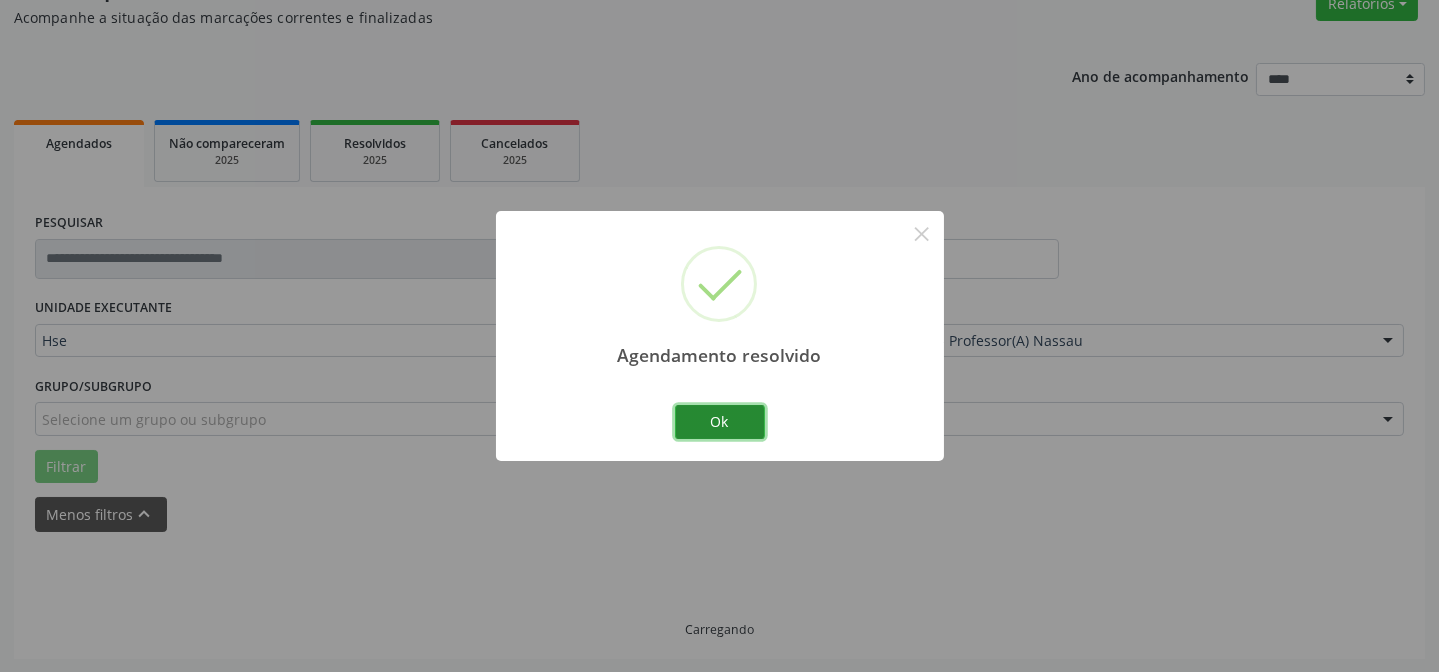 click on "Ok" at bounding box center [720, 422] 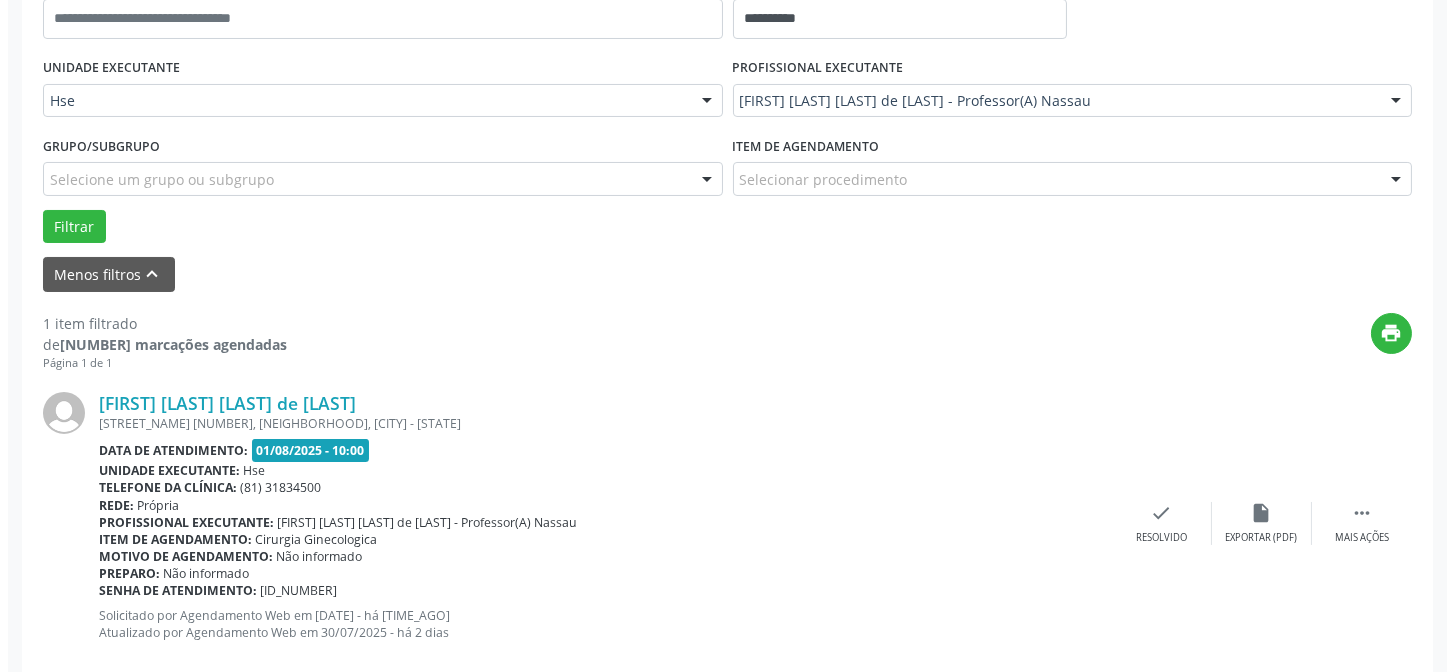 scroll, scrollTop: 451, scrollLeft: 0, axis: vertical 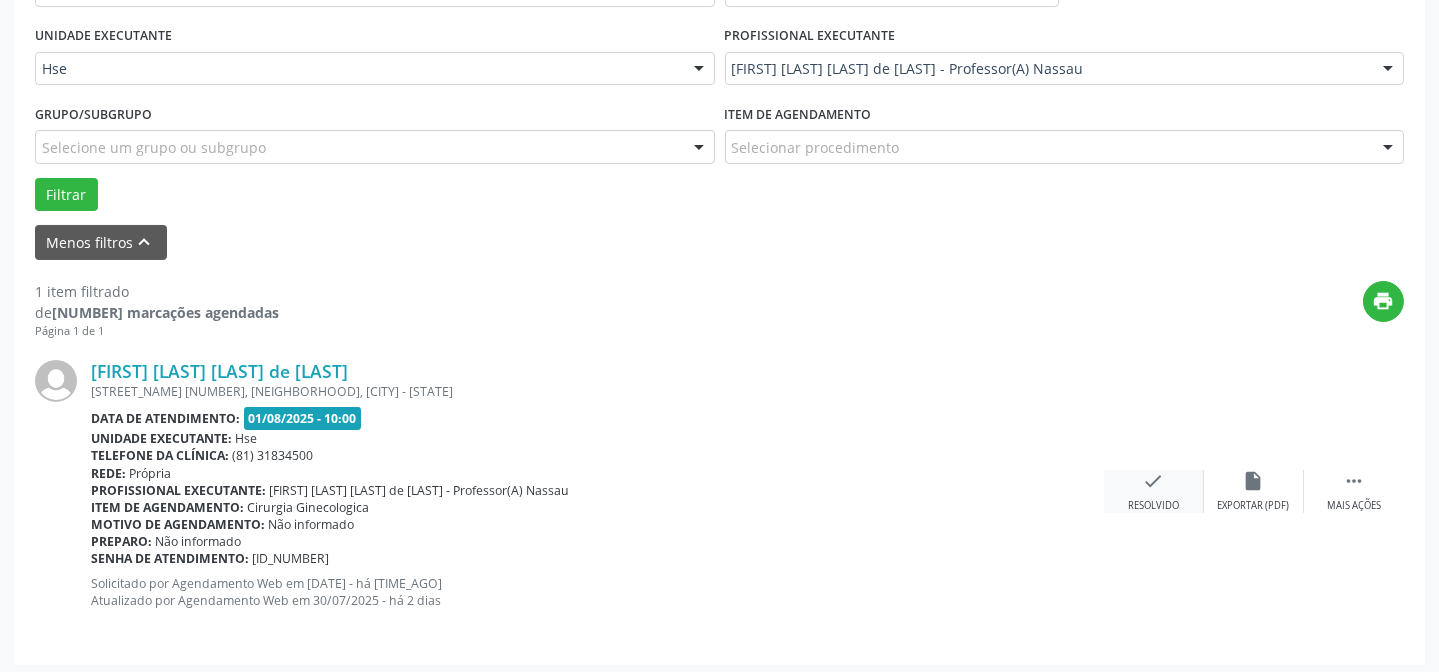 click on "check
Resolvido" at bounding box center [1154, 491] 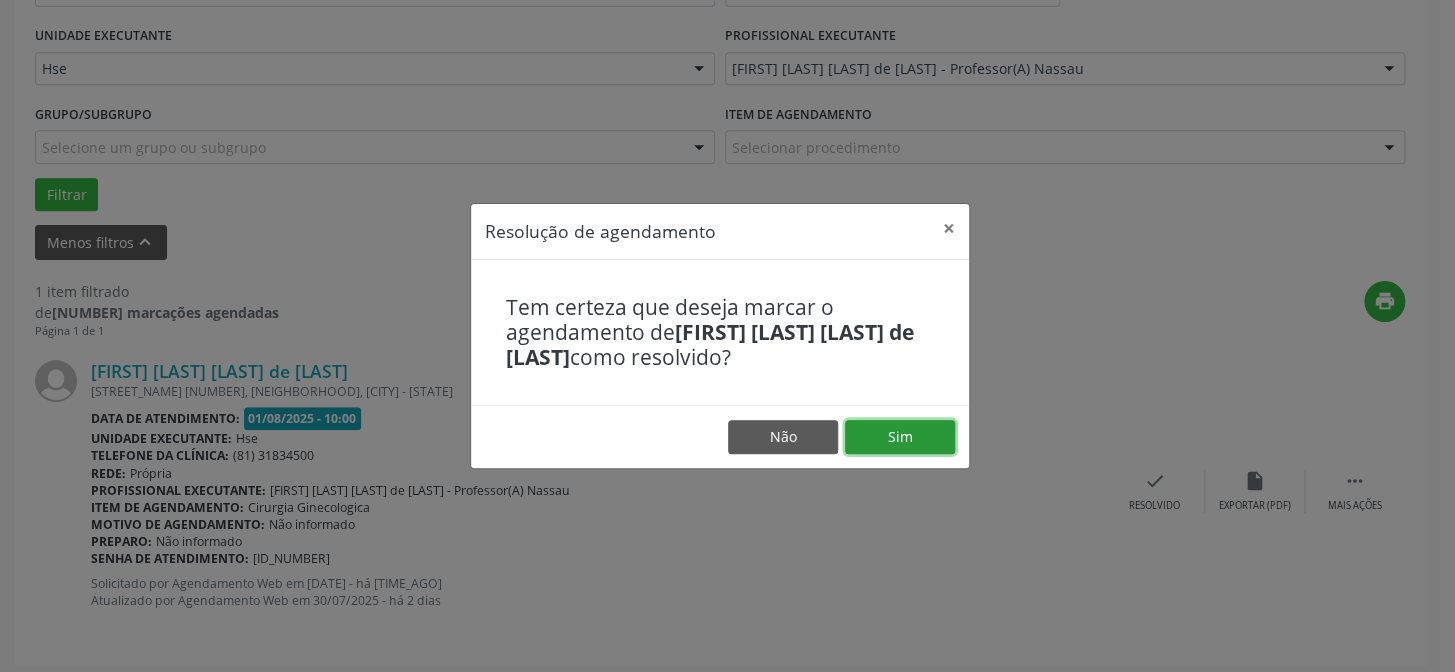 click on "Sim" at bounding box center (900, 437) 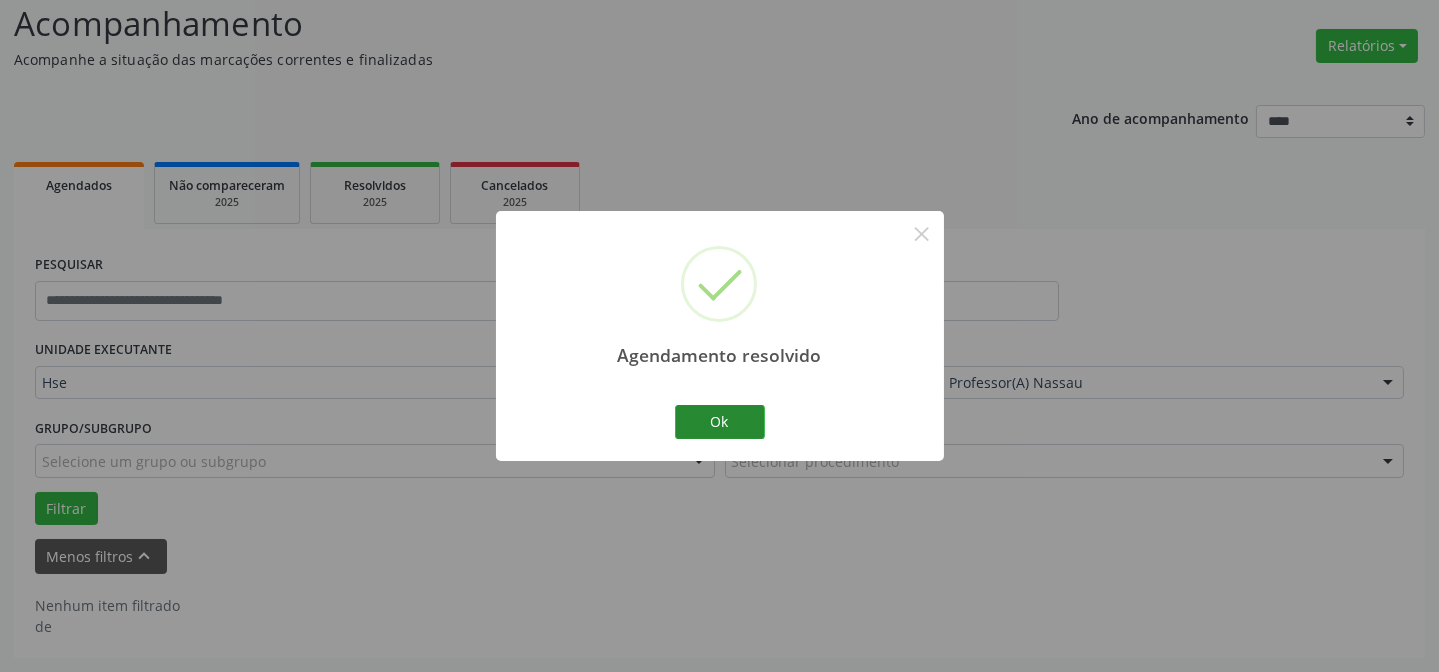 scroll, scrollTop: 135, scrollLeft: 0, axis: vertical 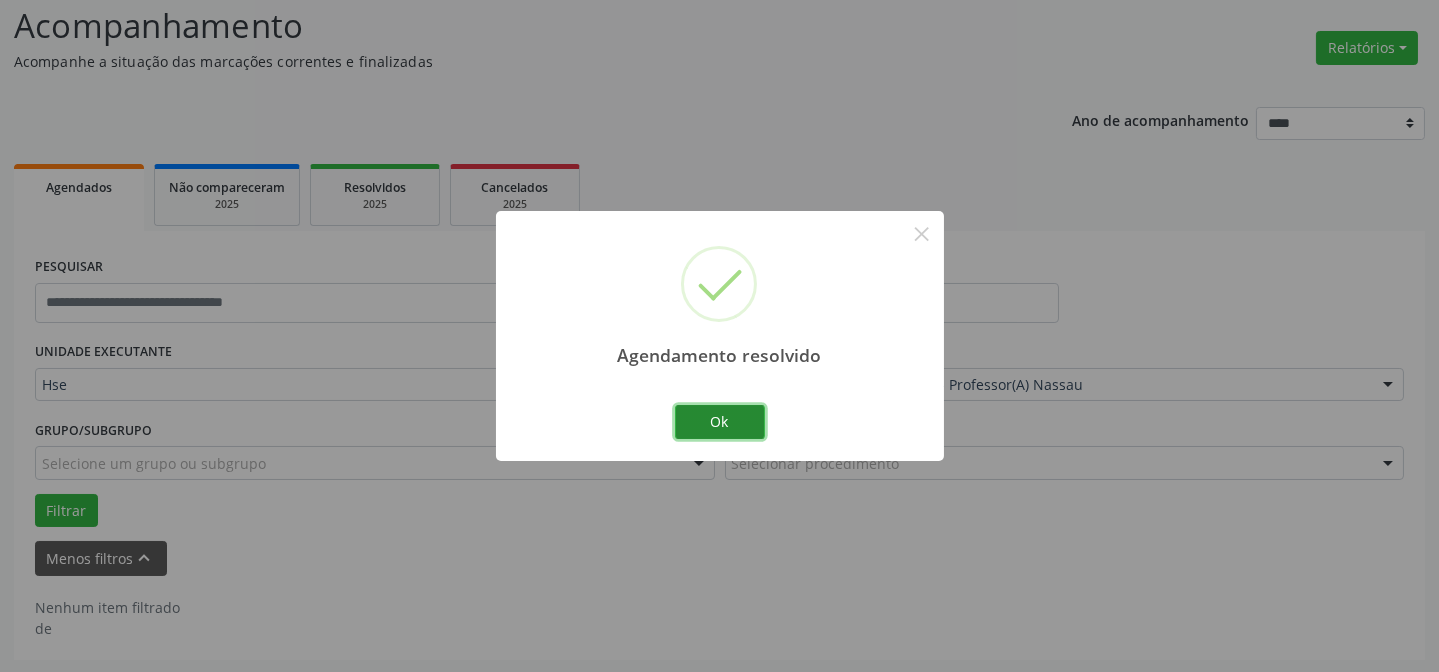 click on "Ok" at bounding box center [720, 422] 